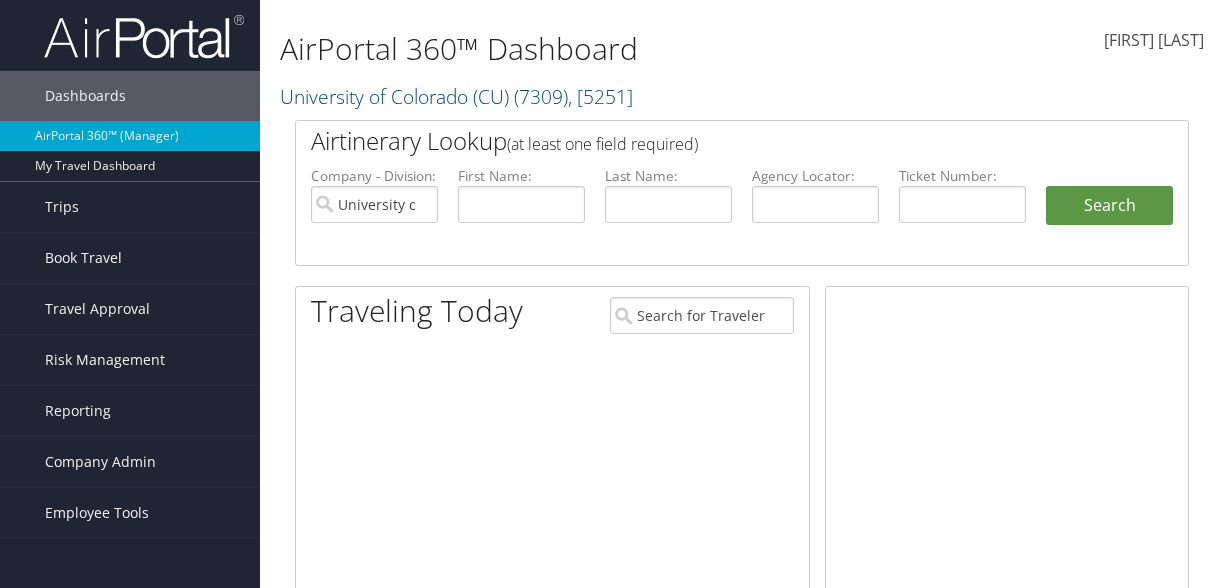 scroll, scrollTop: 0, scrollLeft: 0, axis: both 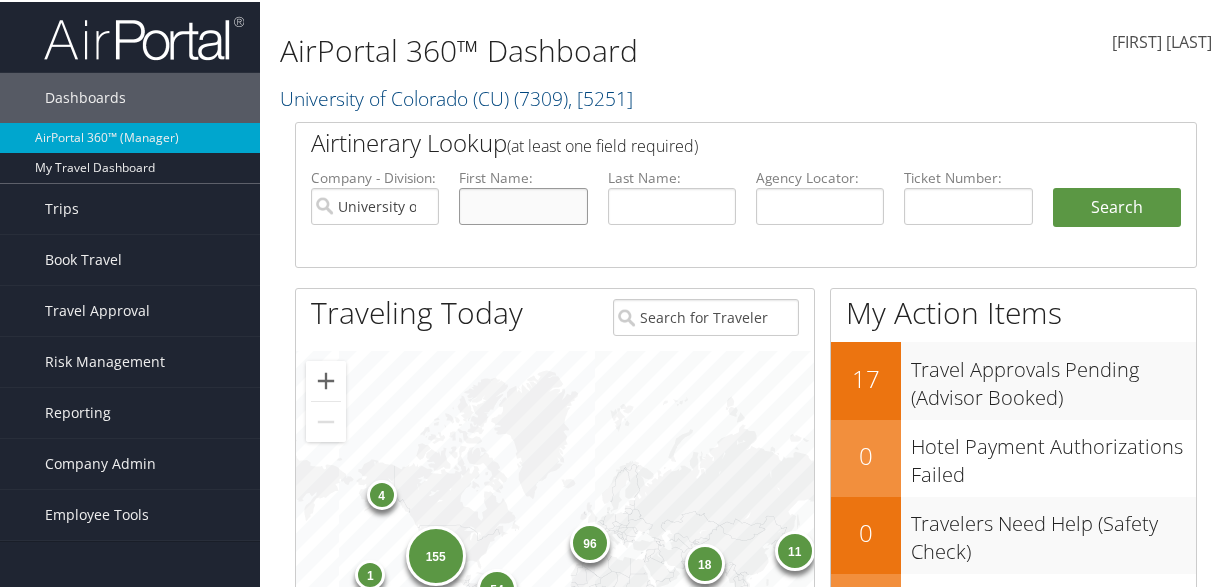 click at bounding box center (523, 204) 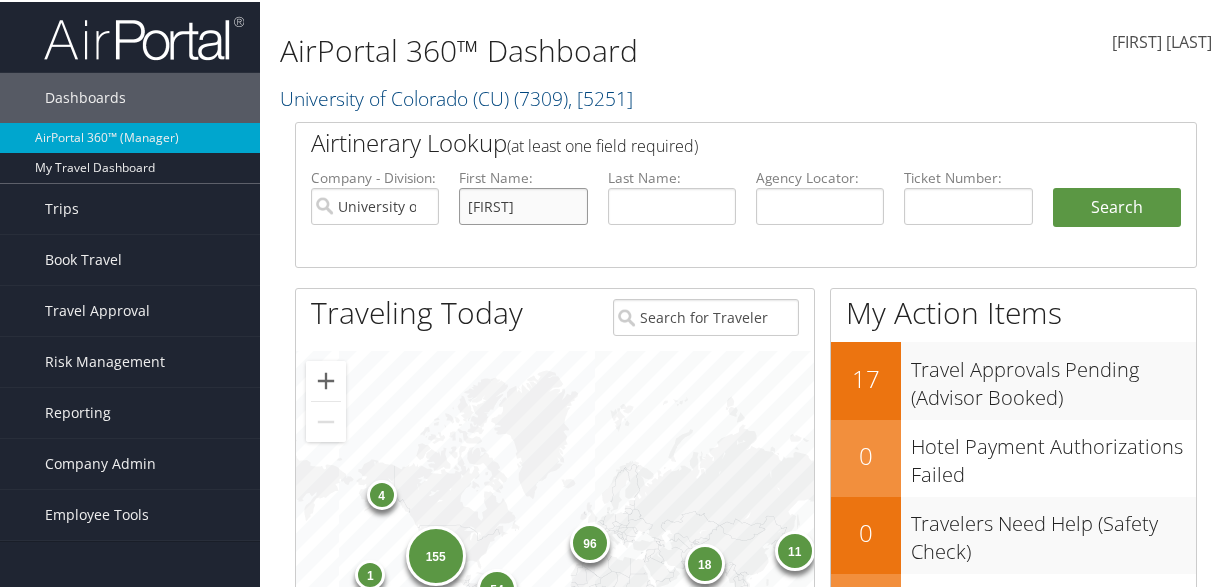type on "nancy" 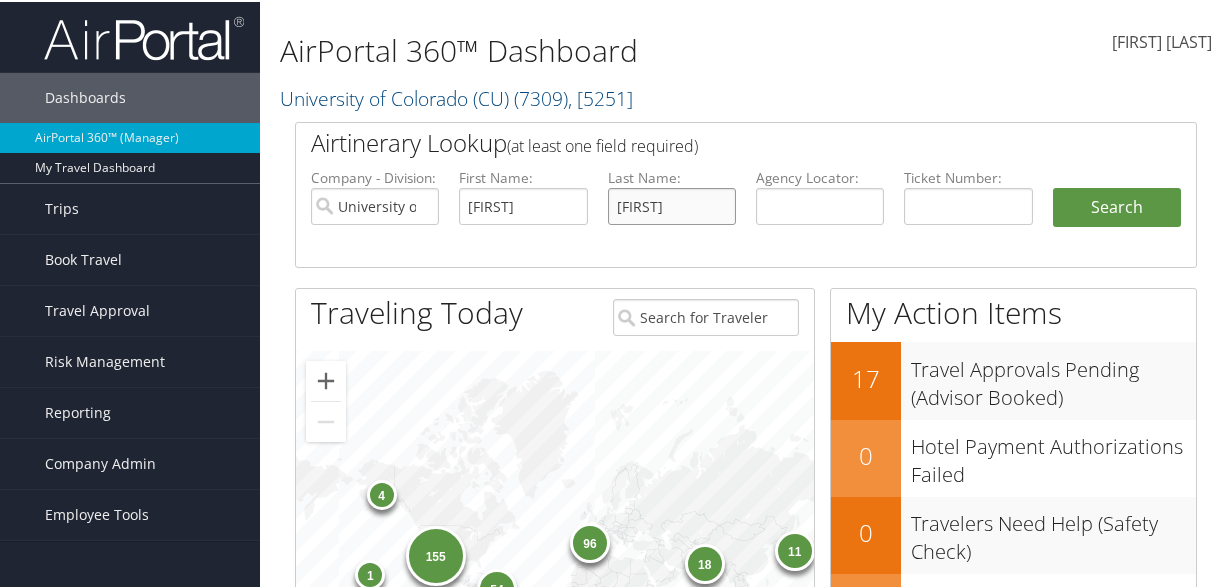 type on "stevens" 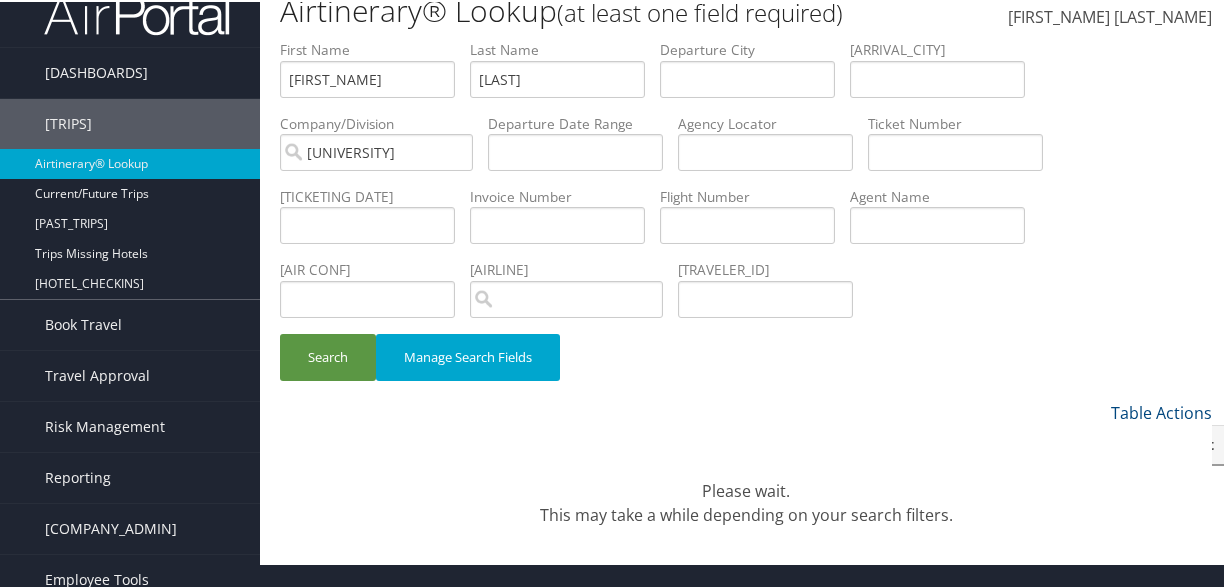 scroll, scrollTop: 39, scrollLeft: 0, axis: vertical 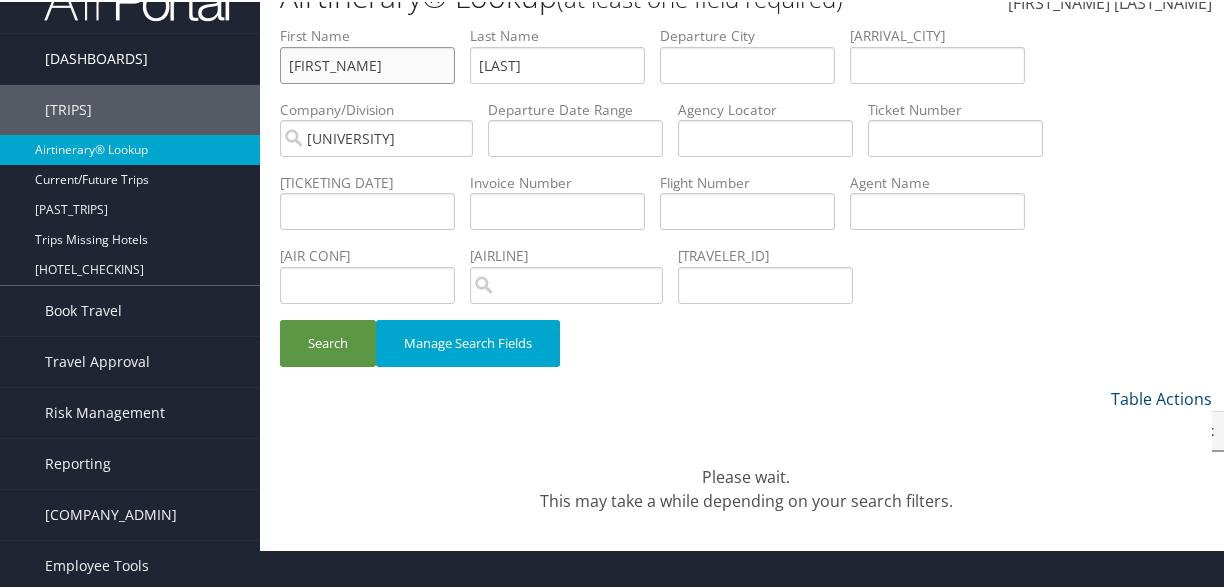 drag, startPoint x: 395, startPoint y: 73, endPoint x: 127, endPoint y: 66, distance: 268.0914 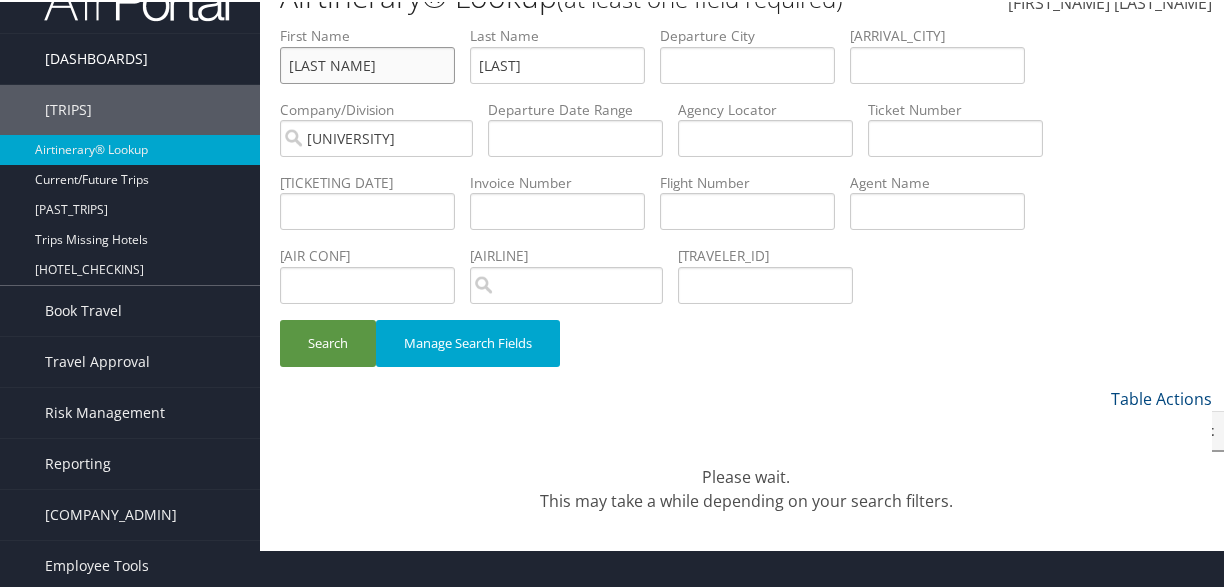 type on "na" 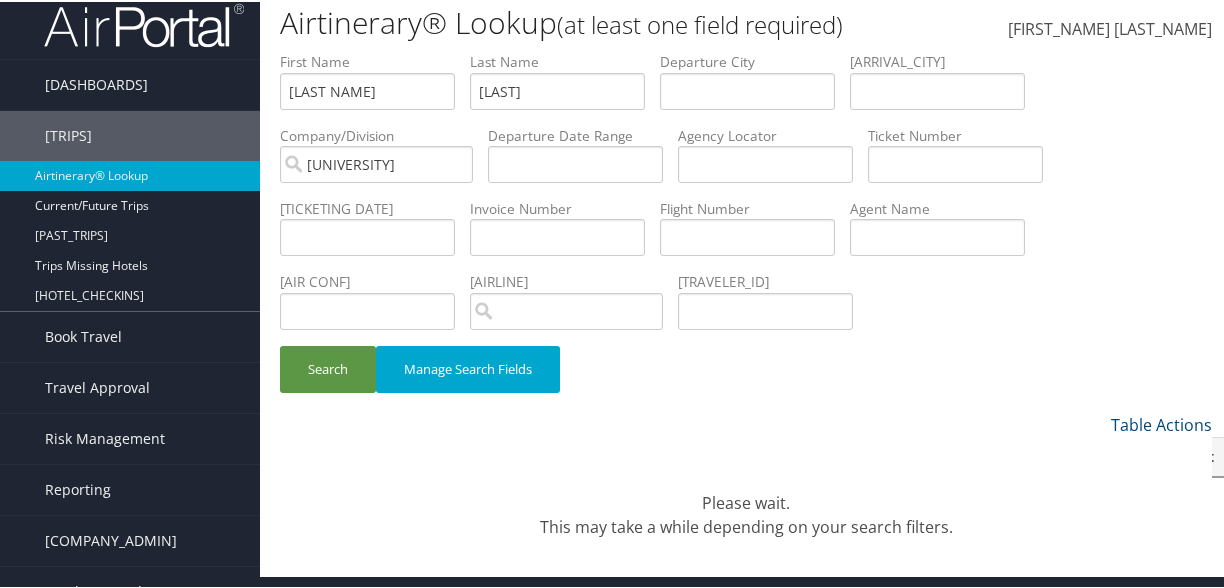 scroll, scrollTop: 0, scrollLeft: 0, axis: both 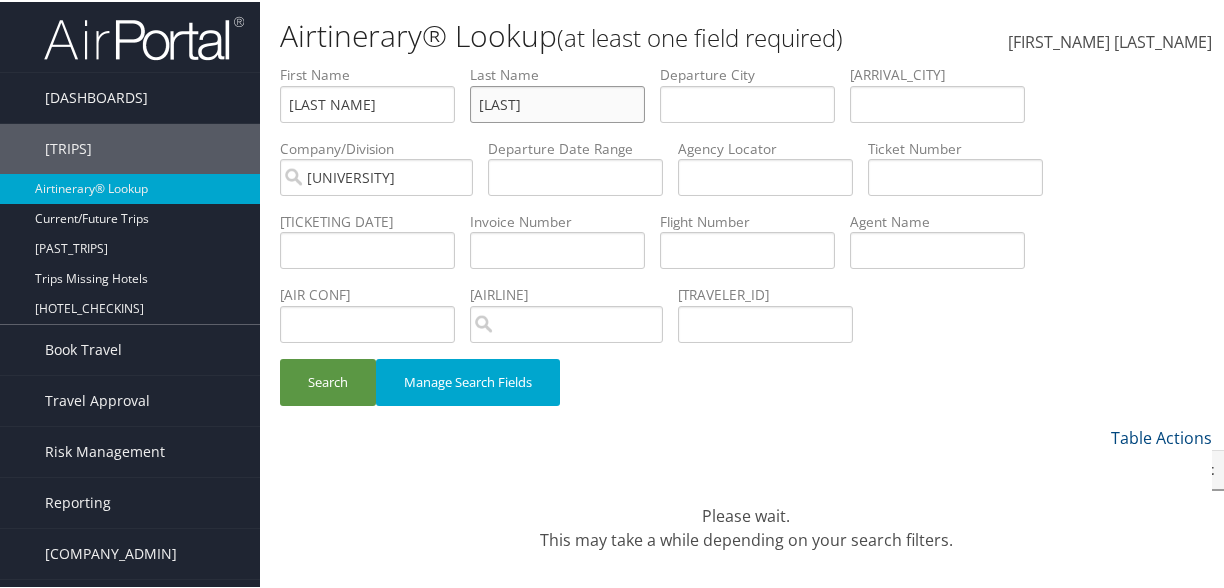 drag, startPoint x: 591, startPoint y: 108, endPoint x: 397, endPoint y: 97, distance: 194.3116 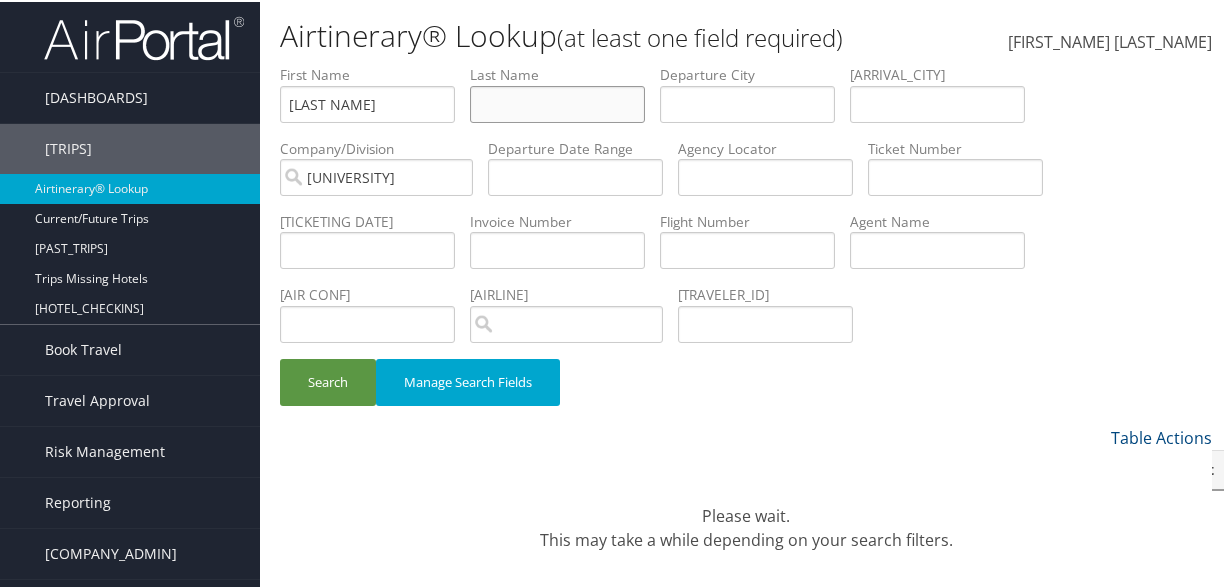 type 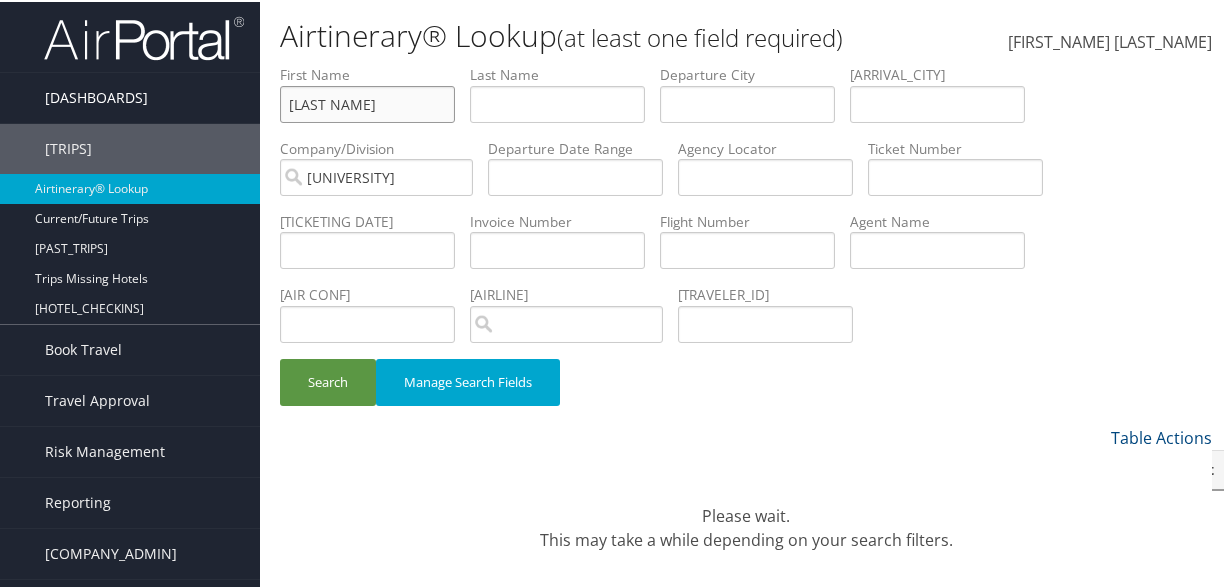 drag, startPoint x: 399, startPoint y: 109, endPoint x: 176, endPoint y: 97, distance: 223.32263 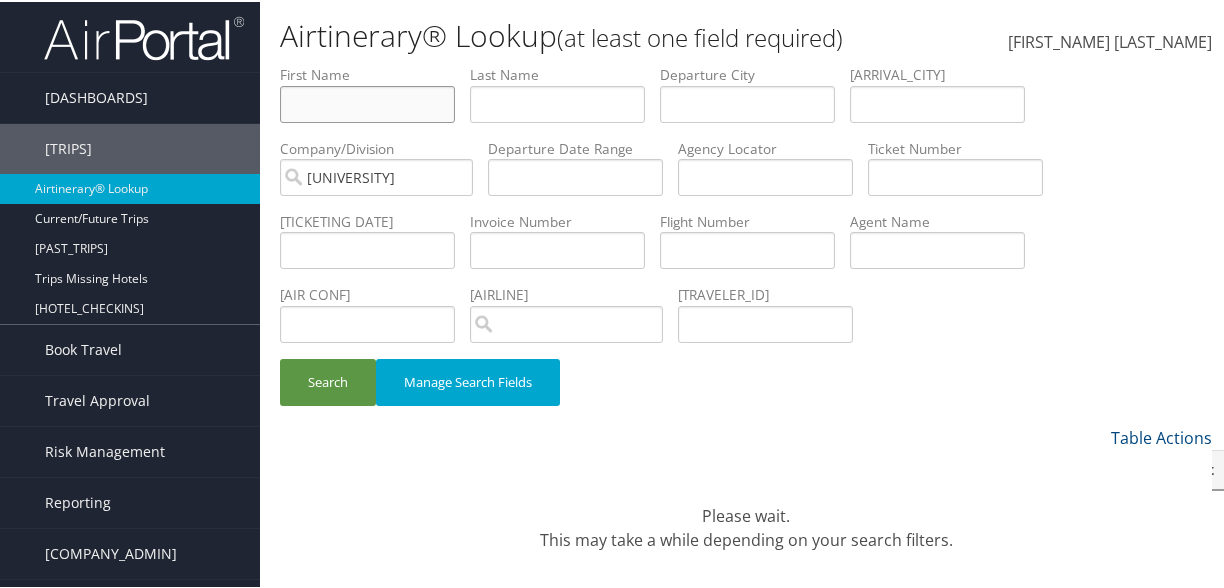type 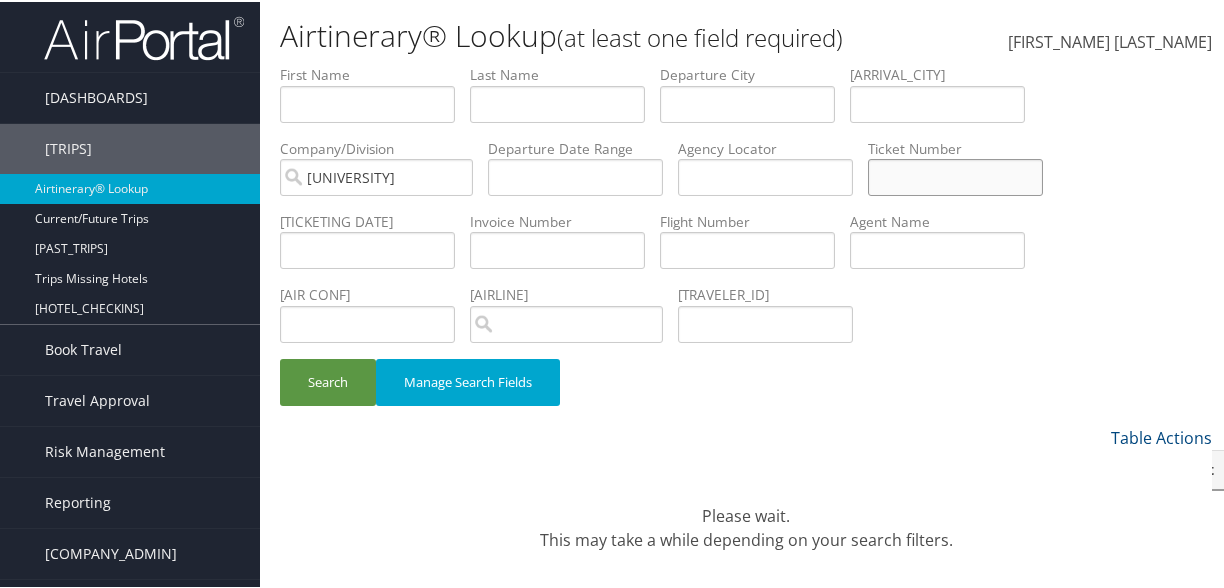 click at bounding box center (367, 102) 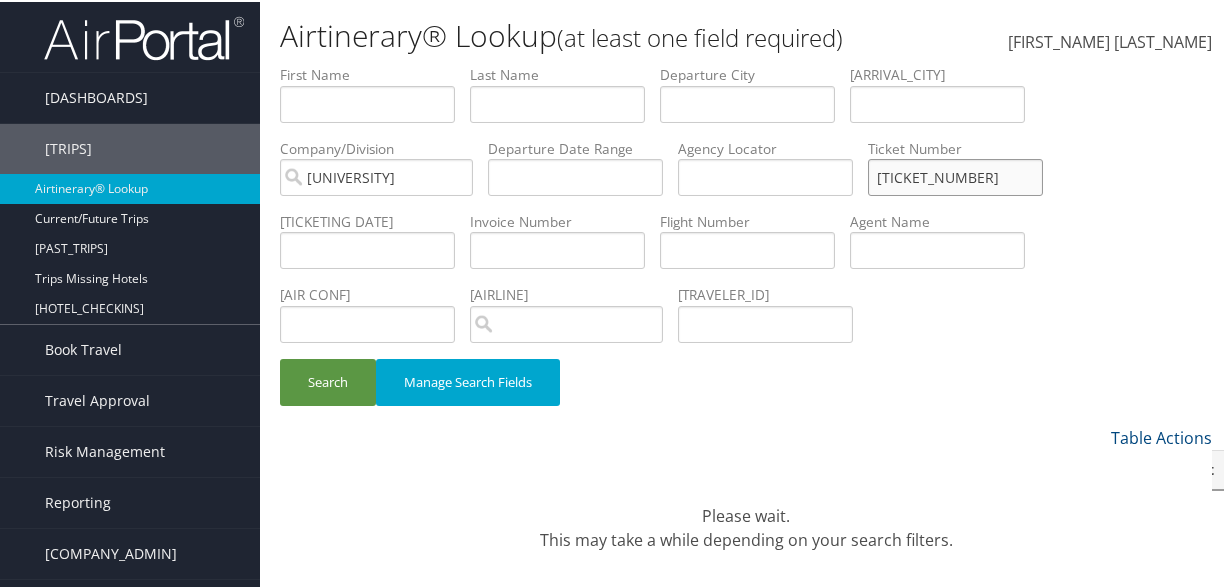 click on "Search" at bounding box center [328, 380] 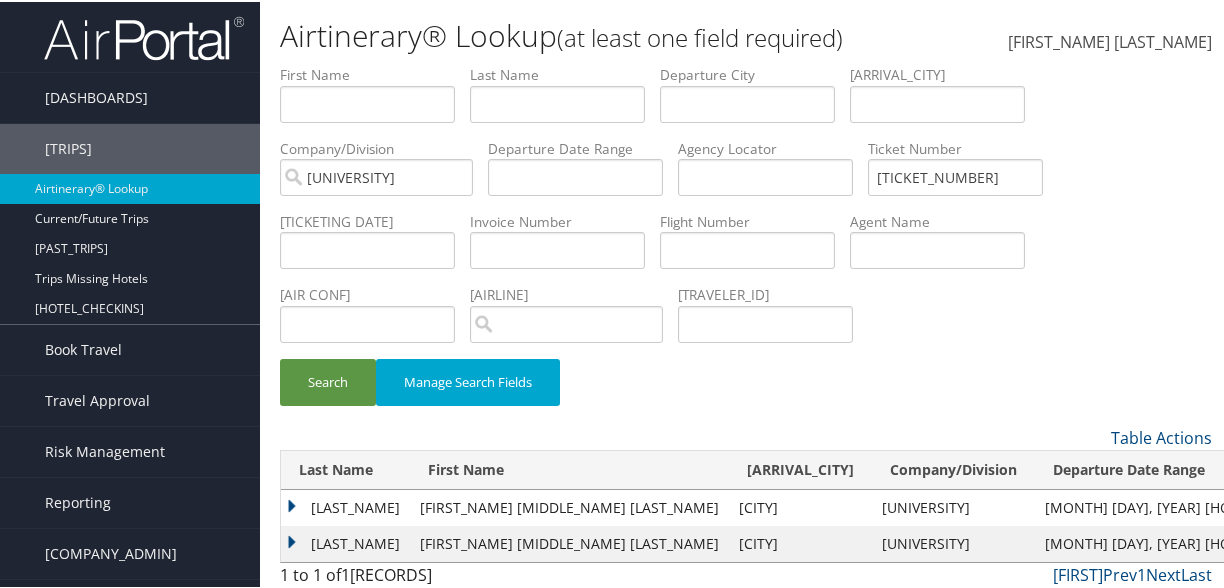 click on "WAREING" at bounding box center [345, 506] 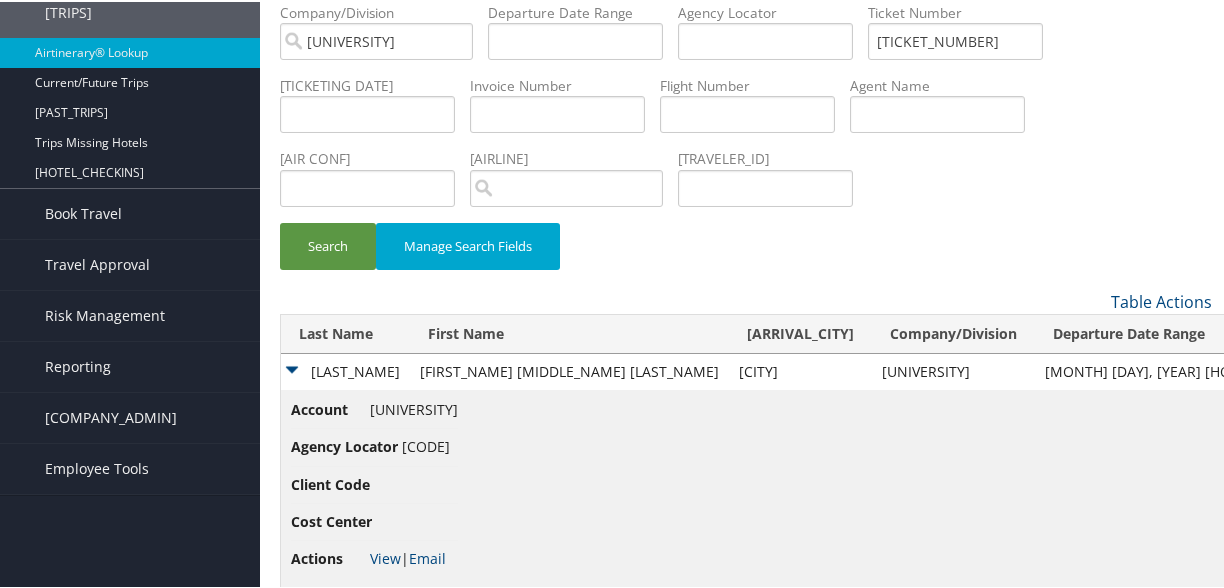 scroll, scrollTop: 202, scrollLeft: 0, axis: vertical 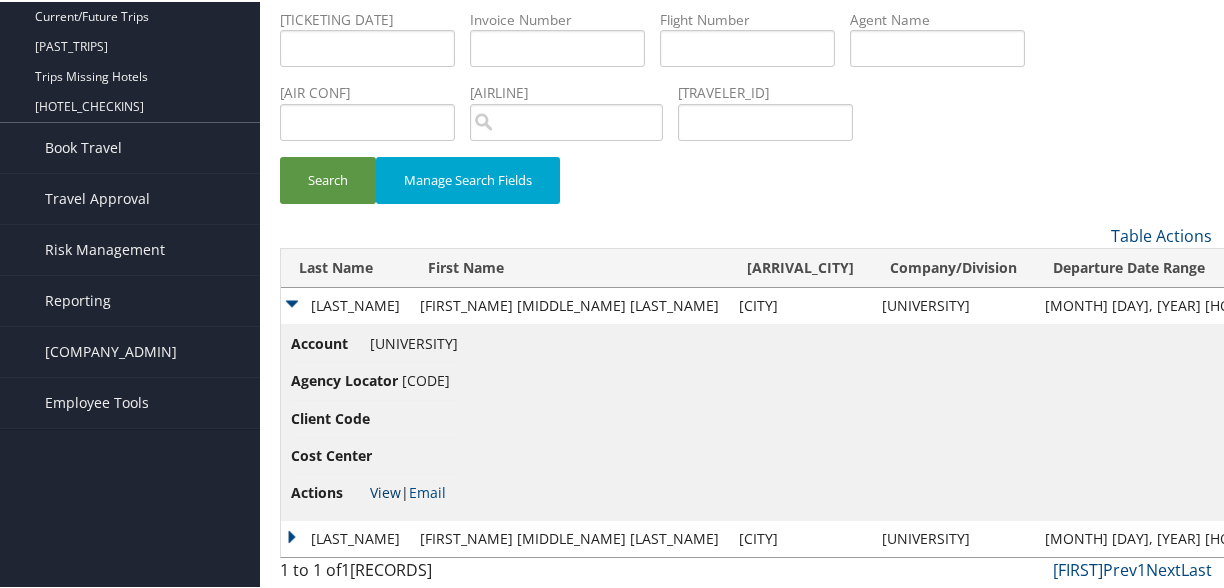 click on "View" at bounding box center (385, 490) 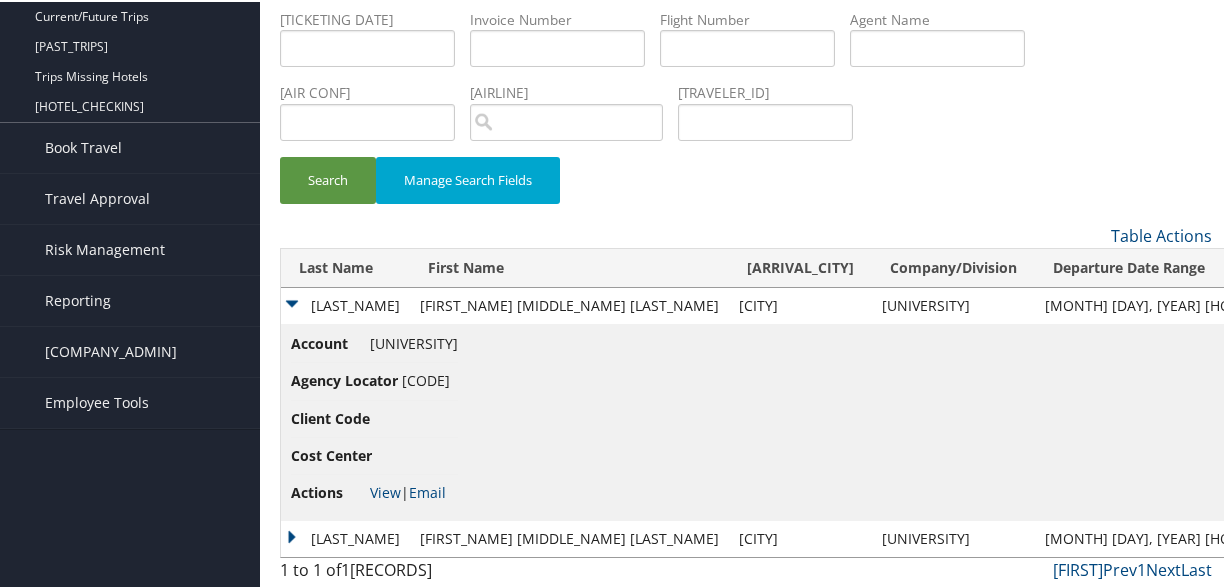 scroll, scrollTop: 0, scrollLeft: 0, axis: both 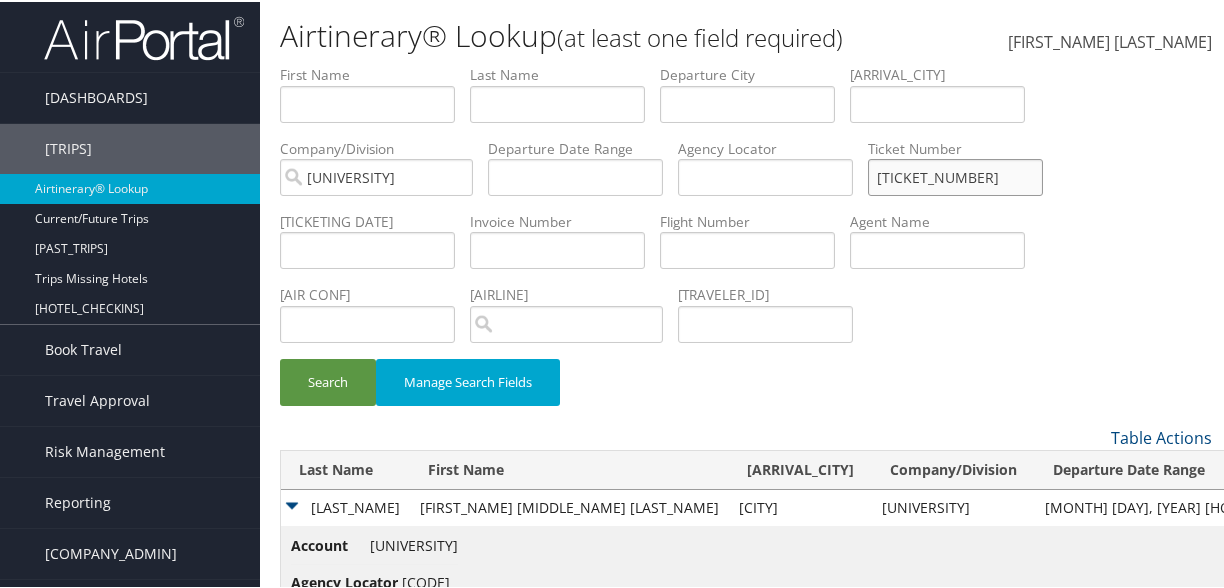 drag, startPoint x: 933, startPoint y: 165, endPoint x: 1140, endPoint y: 181, distance: 207.61743 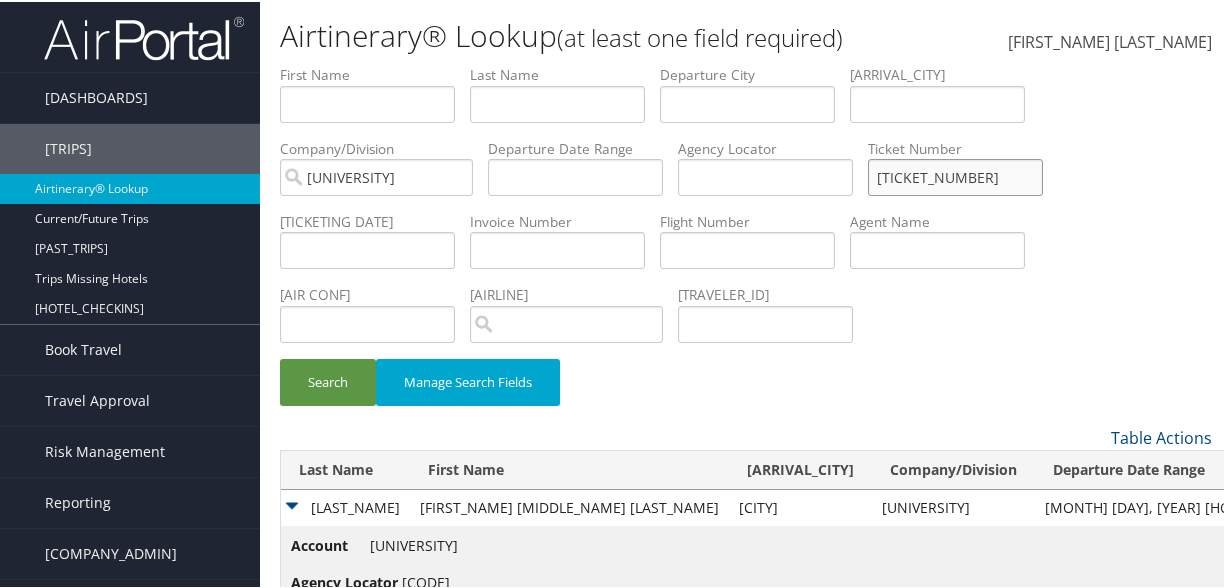 click on "Search" at bounding box center [328, 380] 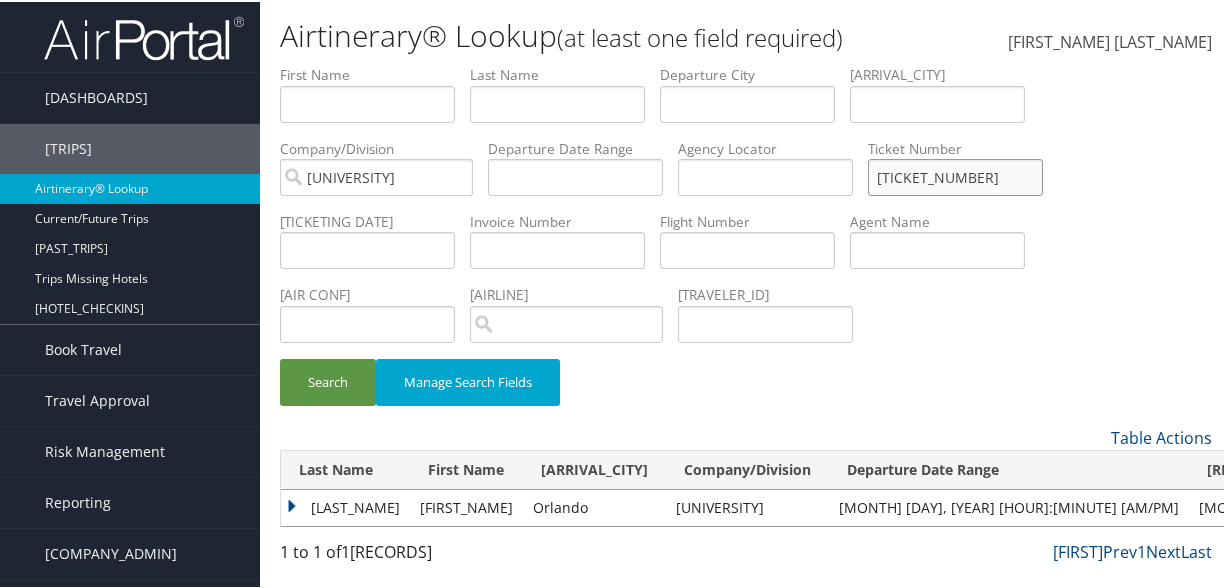 scroll, scrollTop: 39, scrollLeft: 0, axis: vertical 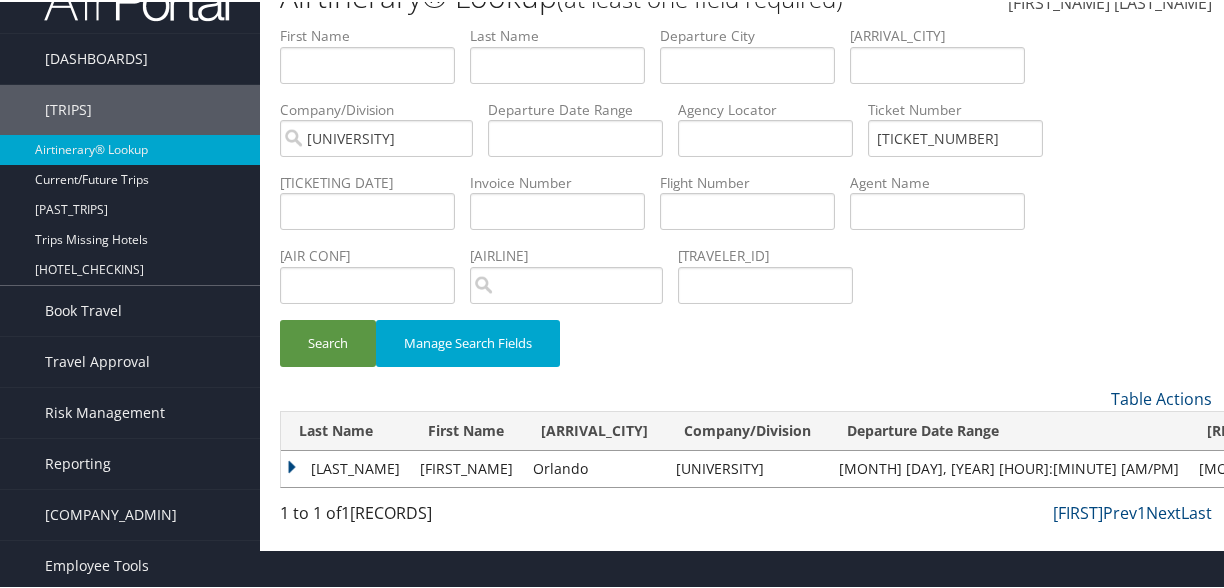 click on "BHANDARI" at bounding box center [345, 467] 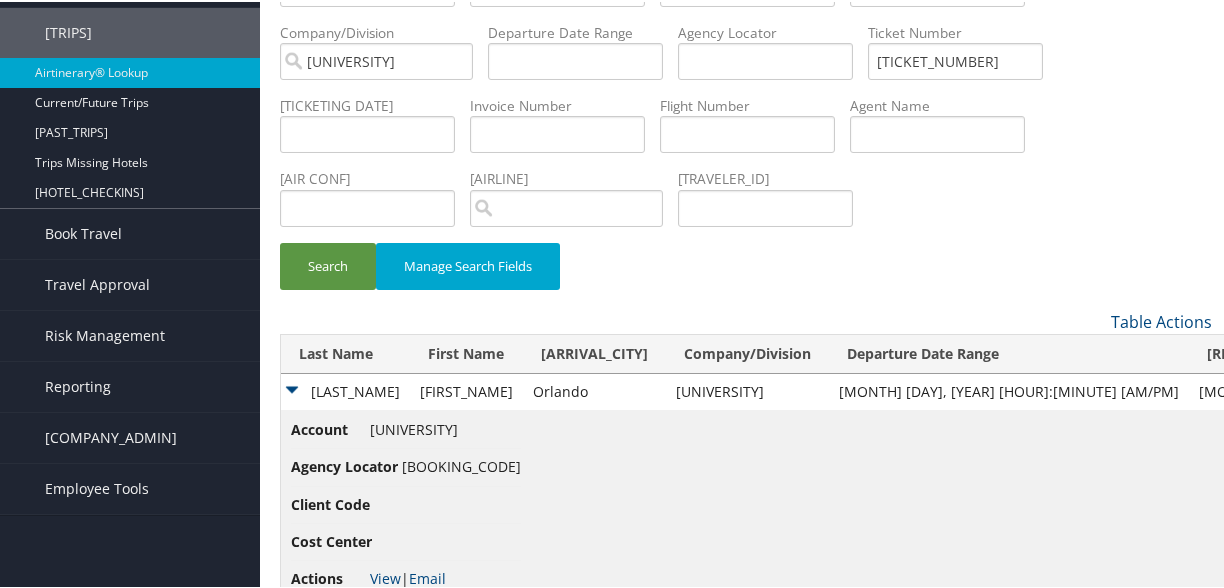 scroll, scrollTop: 166, scrollLeft: 0, axis: vertical 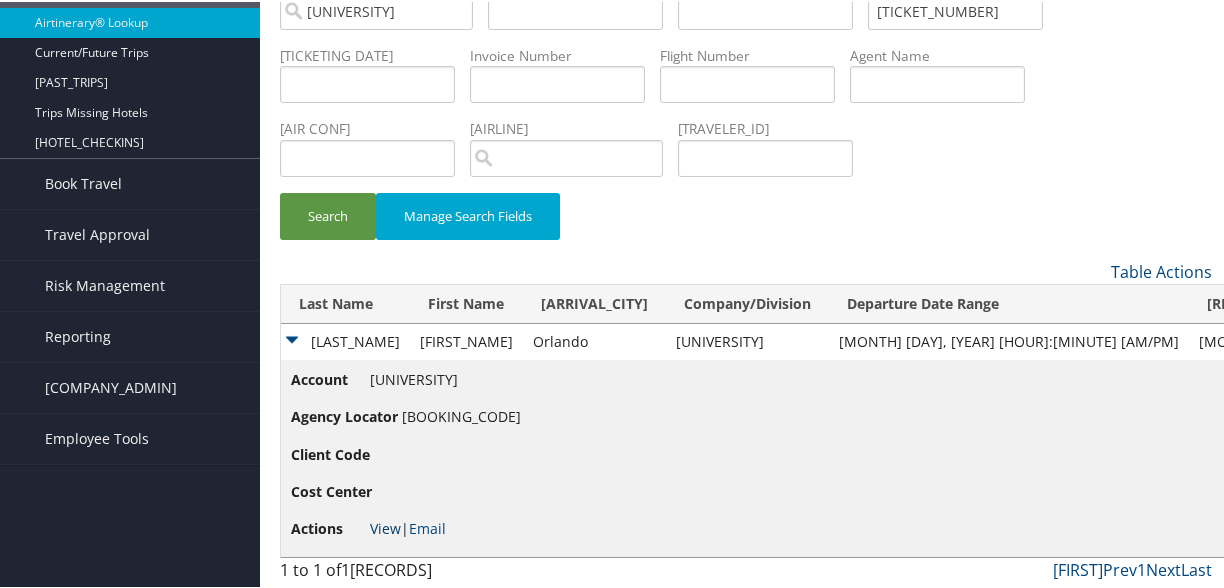 click on "View" at bounding box center (385, 526) 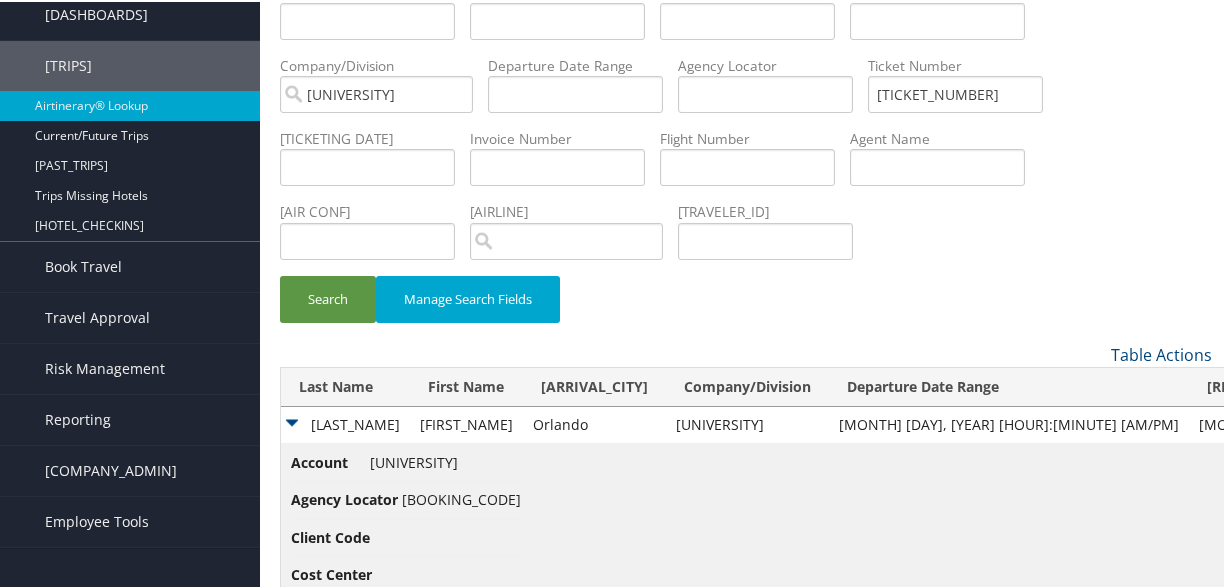 scroll, scrollTop: 0, scrollLeft: 0, axis: both 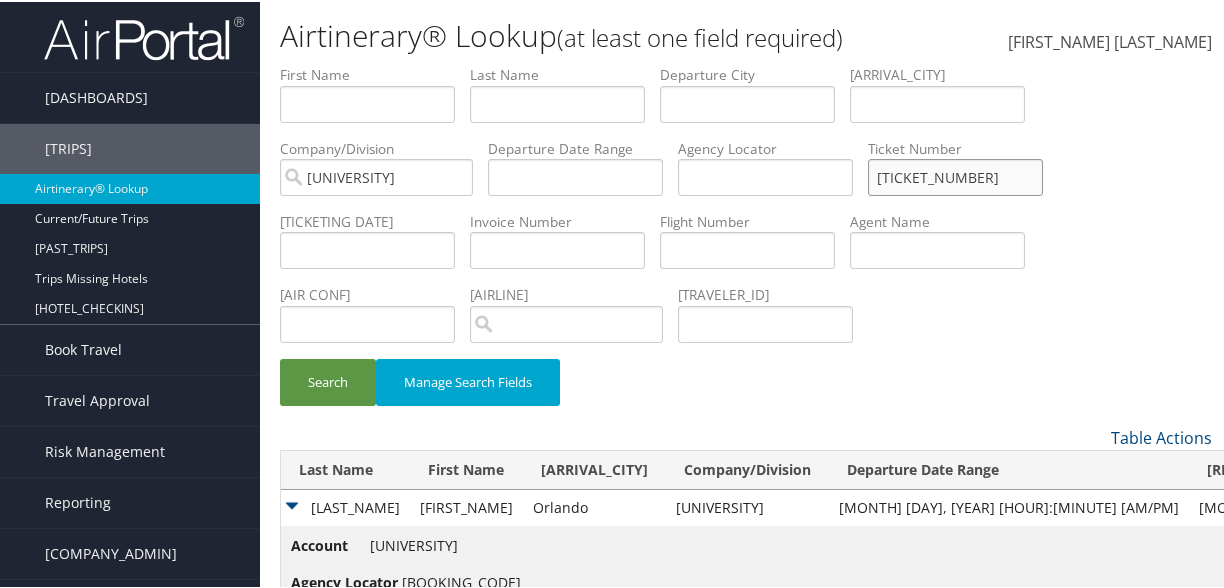drag, startPoint x: 946, startPoint y: 172, endPoint x: 1052, endPoint y: 169, distance: 106.04244 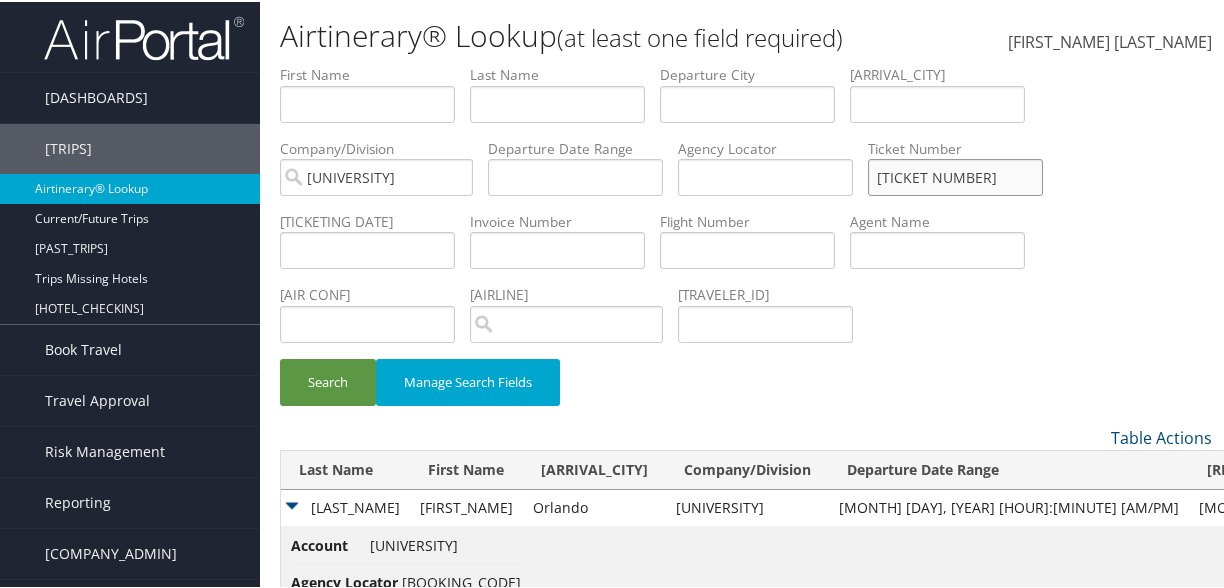 click on "Search" at bounding box center [328, 380] 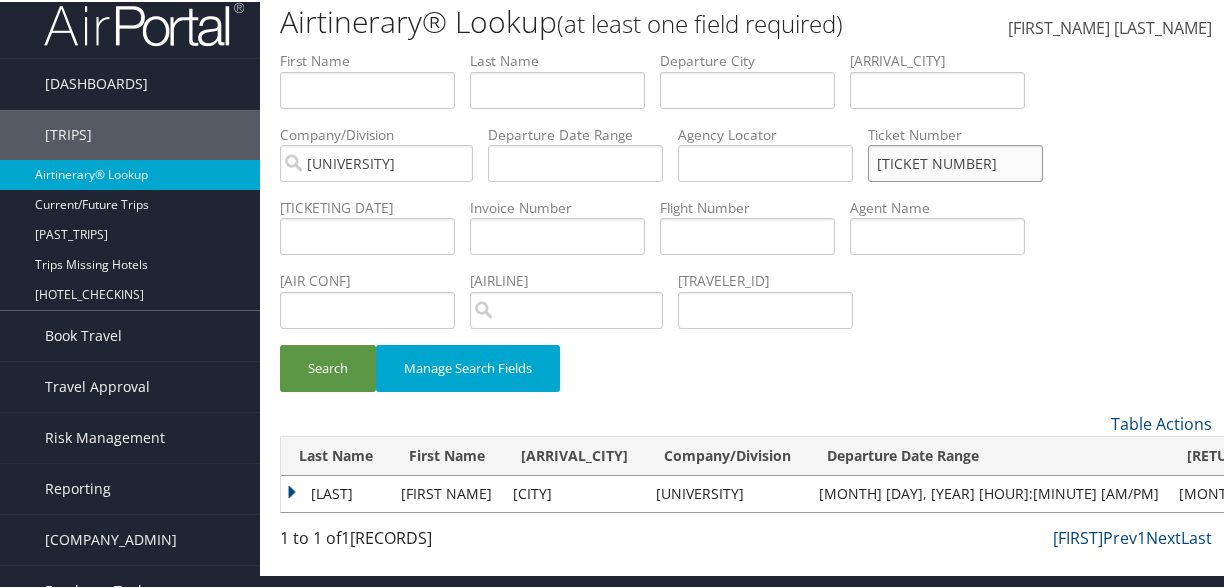 scroll, scrollTop: 39, scrollLeft: 0, axis: vertical 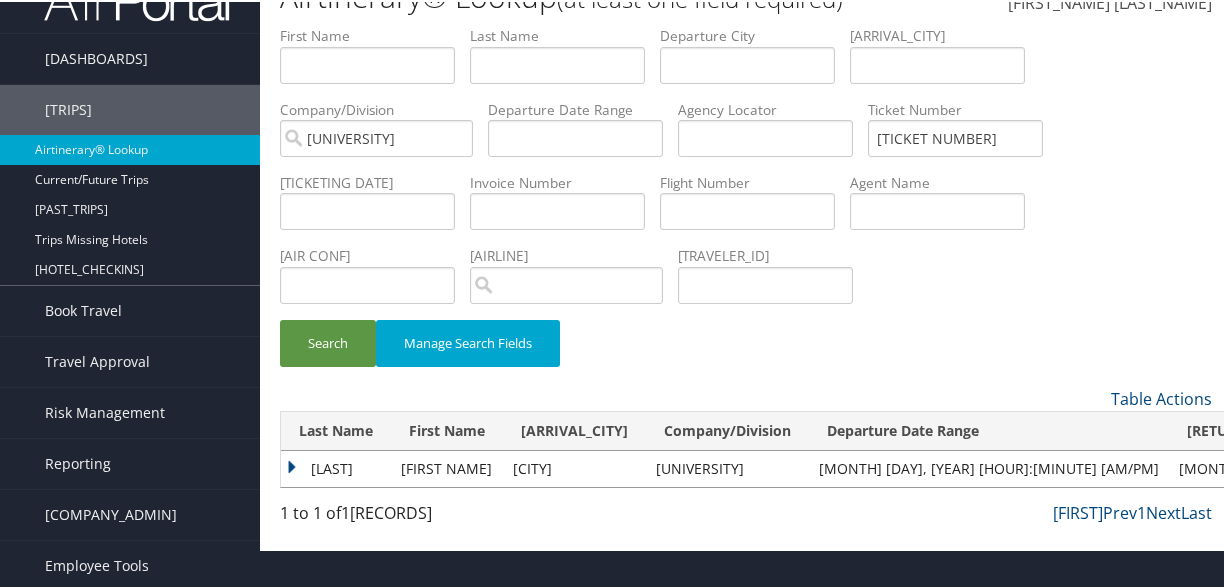click on "BURTT" at bounding box center (336, 467) 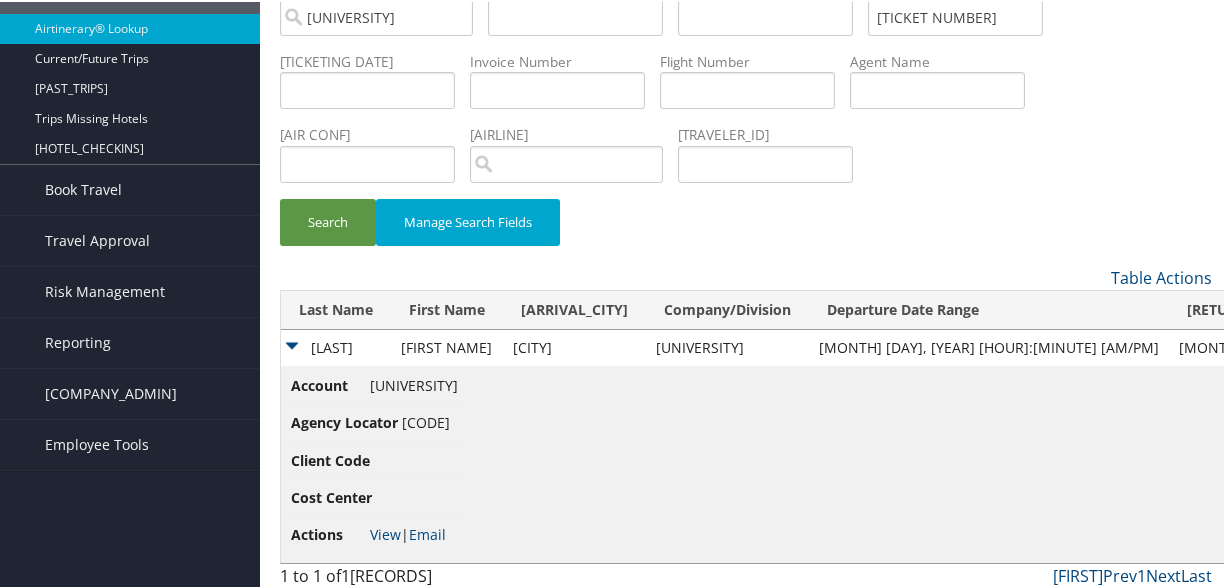 scroll, scrollTop: 166, scrollLeft: 0, axis: vertical 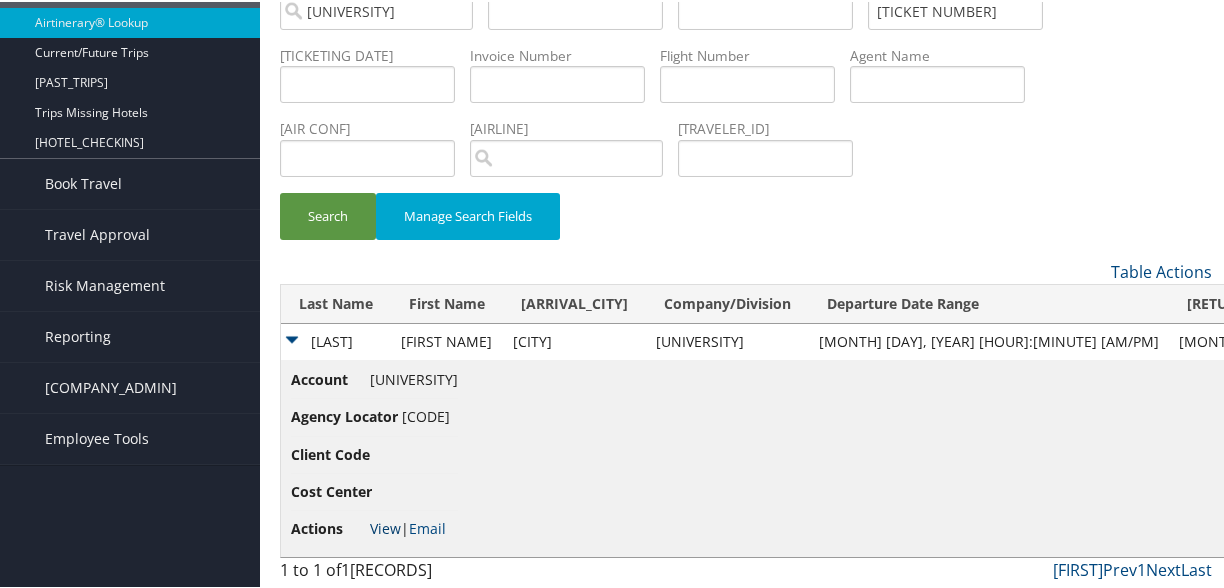 click on "View" at bounding box center [385, 526] 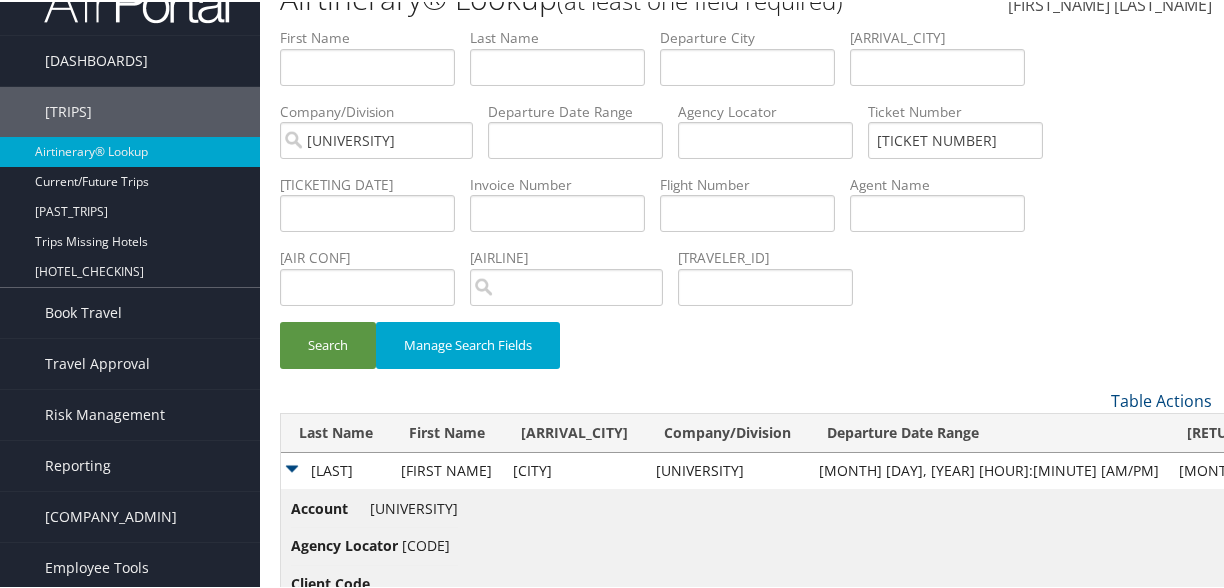 scroll, scrollTop: 0, scrollLeft: 0, axis: both 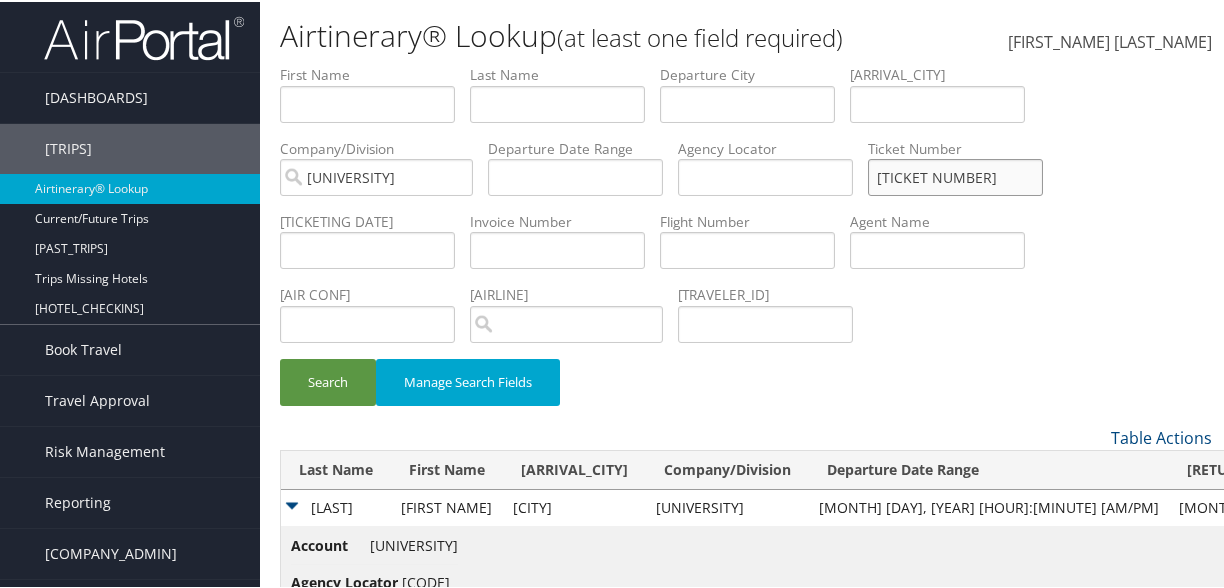 drag, startPoint x: 946, startPoint y: 177, endPoint x: 1097, endPoint y: 177, distance: 151 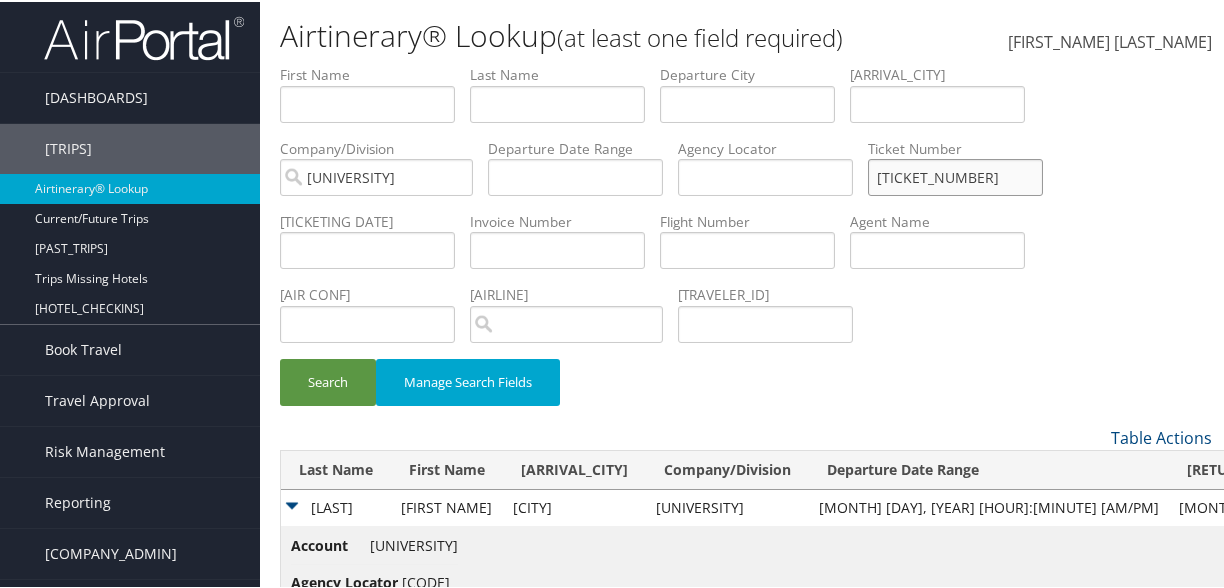 click on "Search" at bounding box center [328, 380] 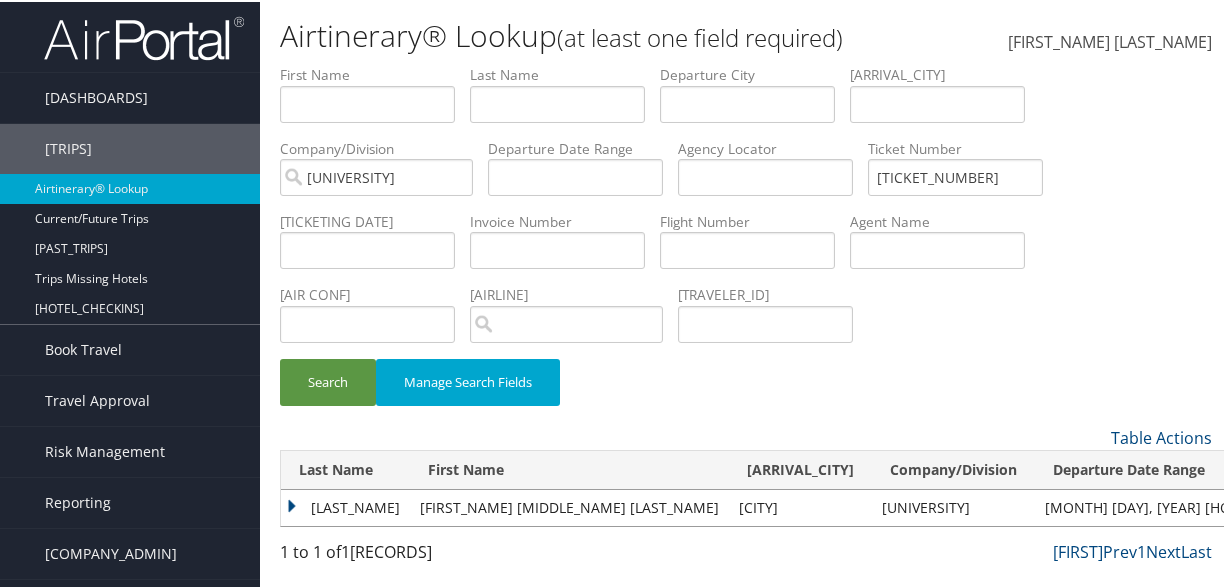 click on "DOOSE" at bounding box center [345, 506] 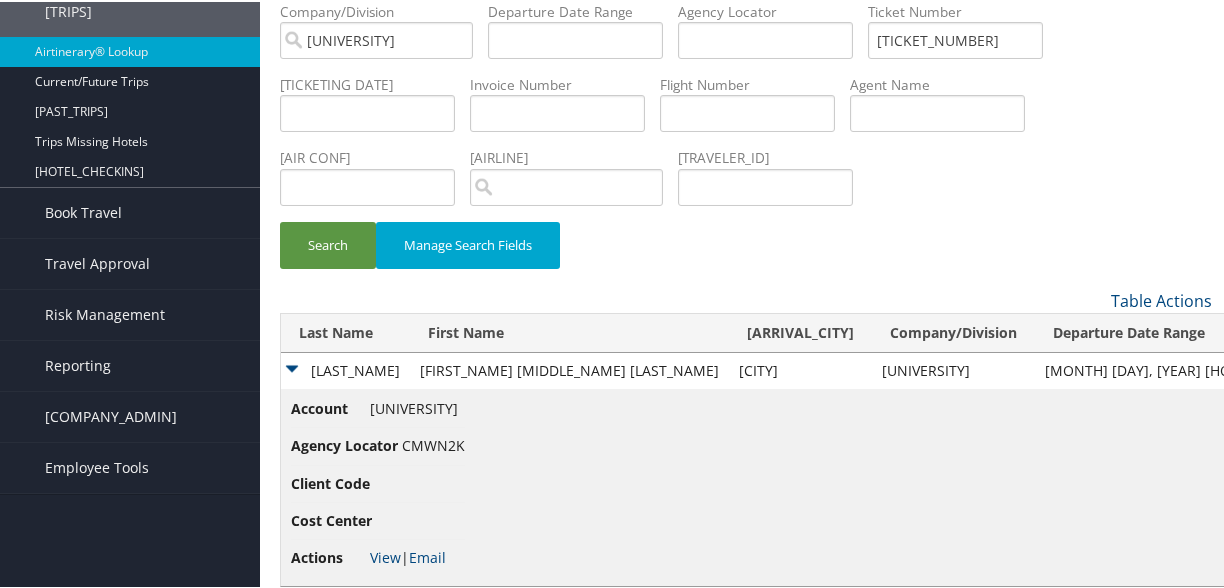 scroll, scrollTop: 166, scrollLeft: 0, axis: vertical 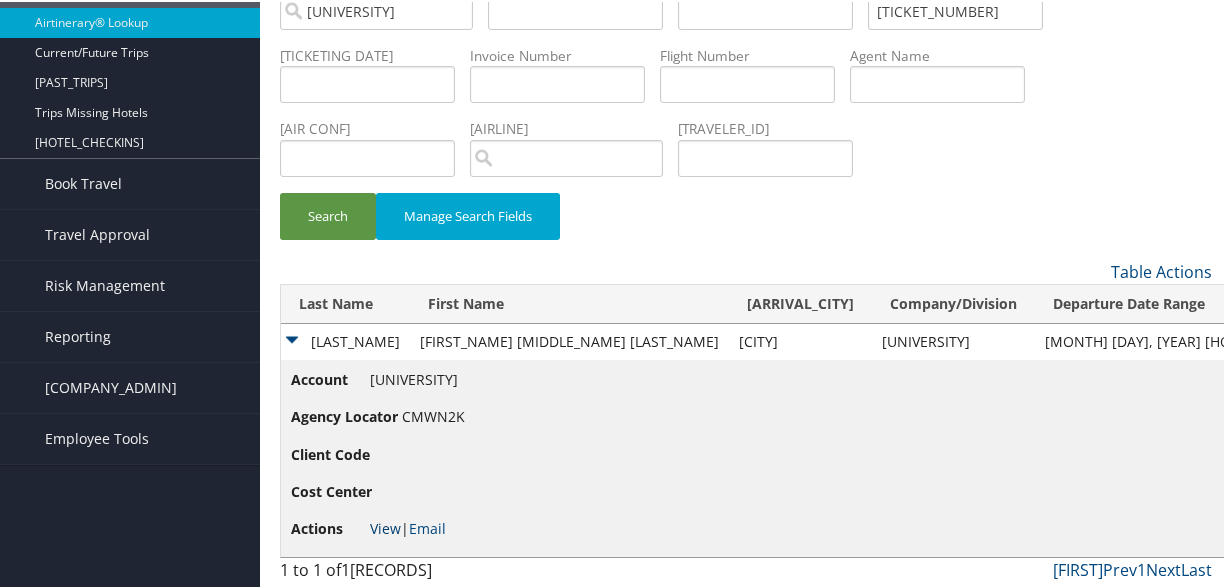 click on "View" at bounding box center (385, 526) 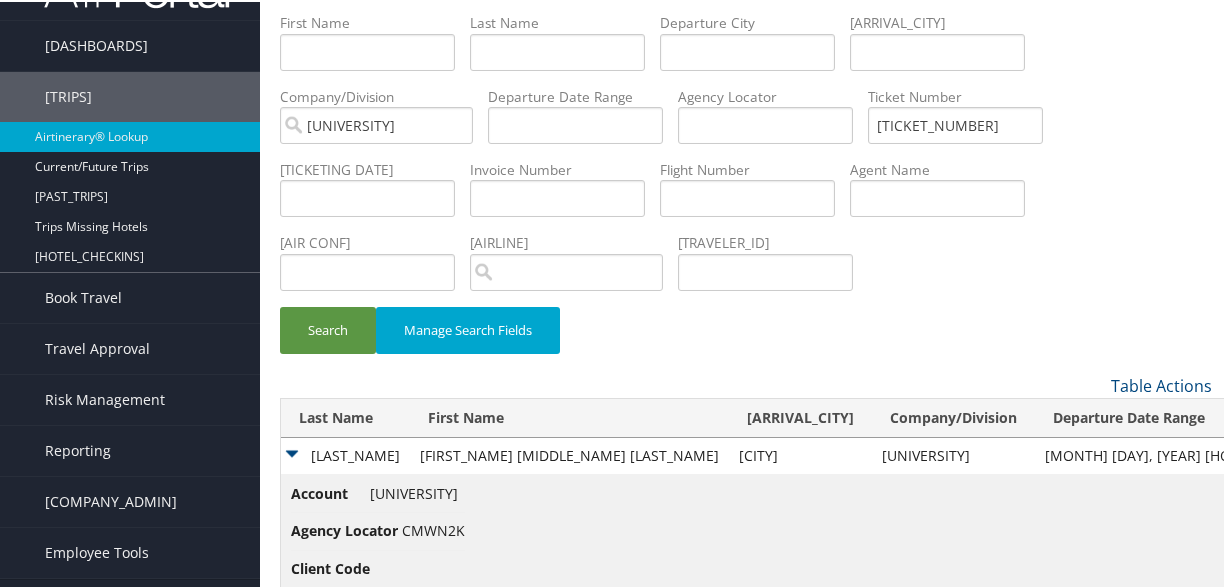 scroll, scrollTop: 0, scrollLeft: 0, axis: both 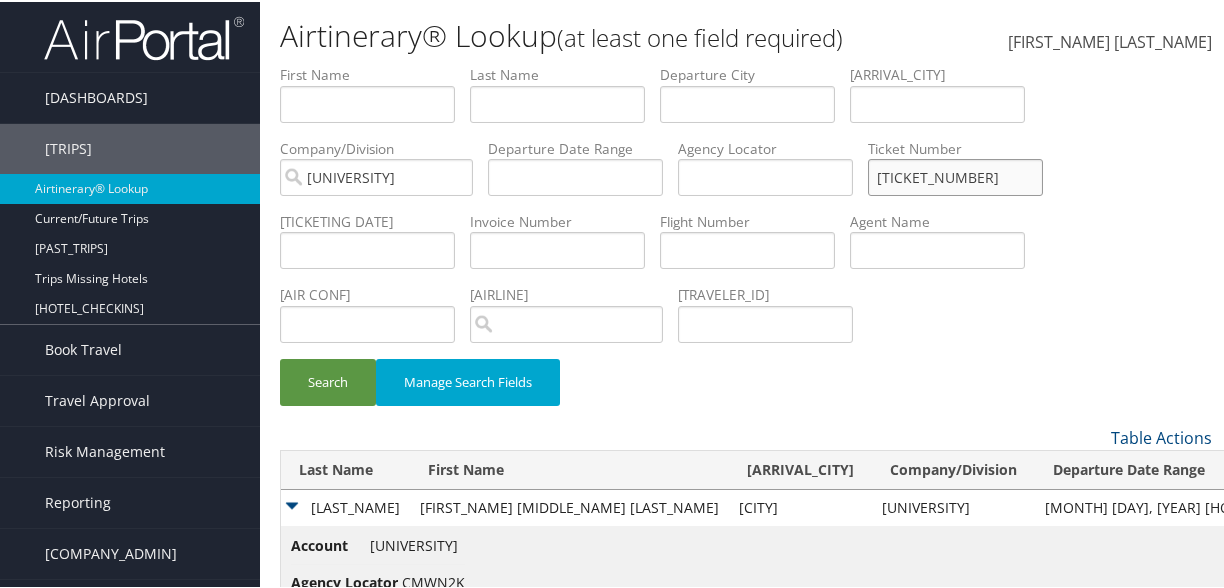 drag, startPoint x: 941, startPoint y: 173, endPoint x: 1146, endPoint y: 181, distance: 205.15604 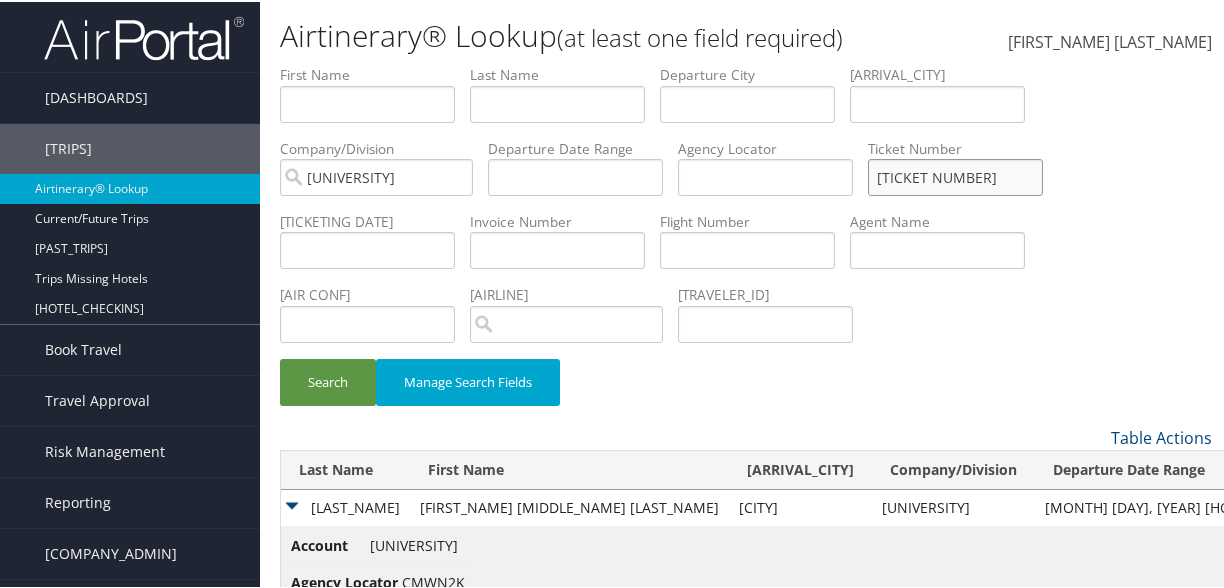 click on "Search" at bounding box center [328, 380] 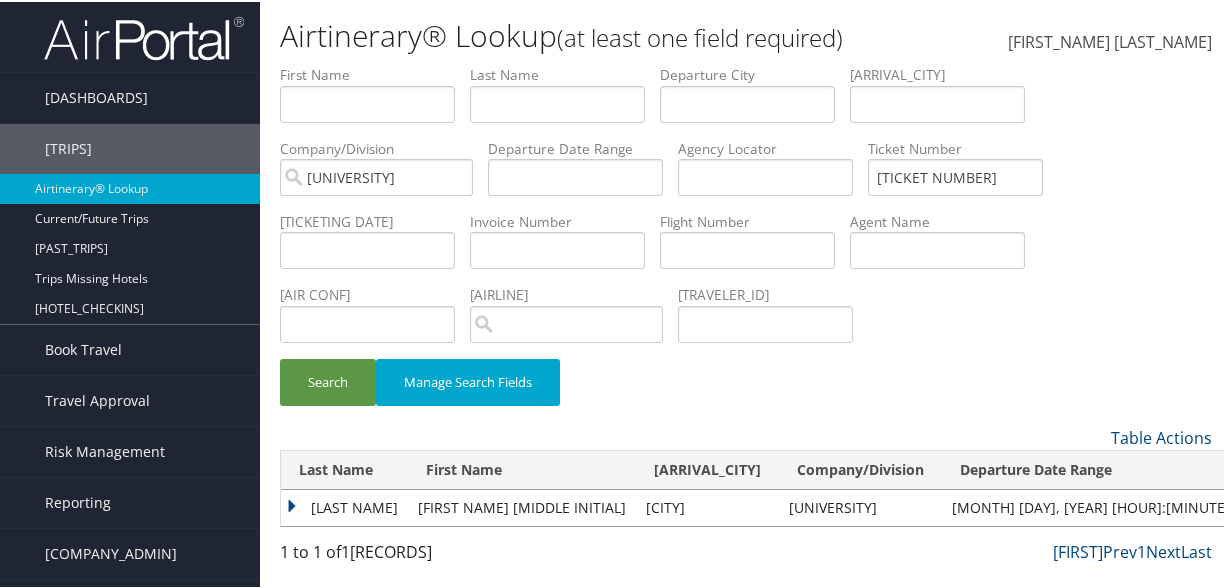 click on "EPARVIER" at bounding box center (344, 506) 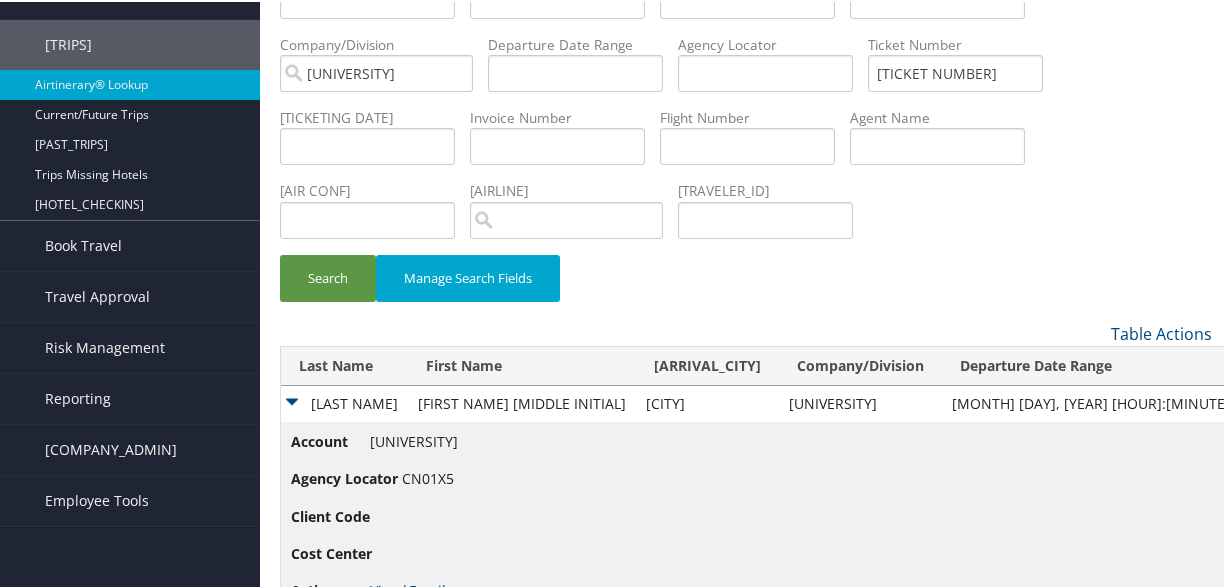 scroll, scrollTop: 166, scrollLeft: 0, axis: vertical 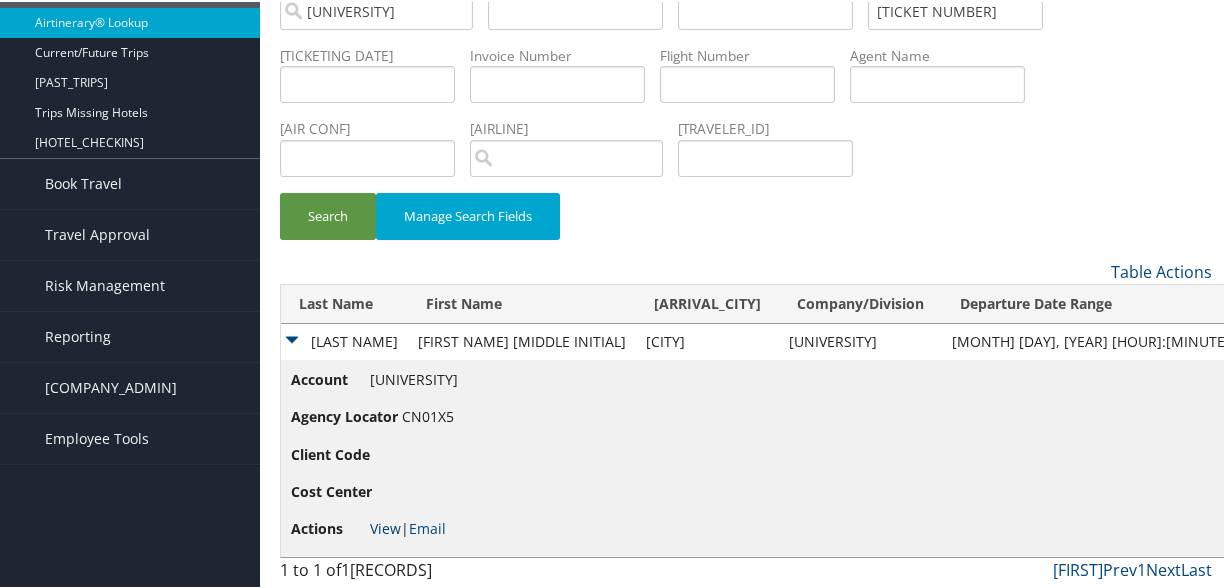 click on "View" at bounding box center [385, 526] 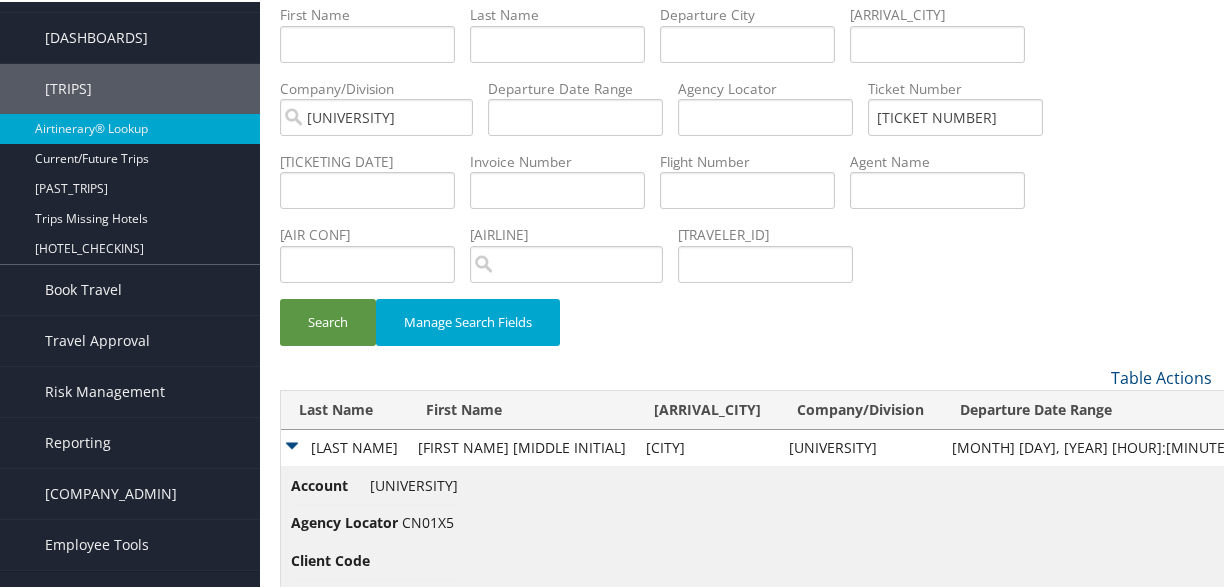 scroll, scrollTop: 0, scrollLeft: 0, axis: both 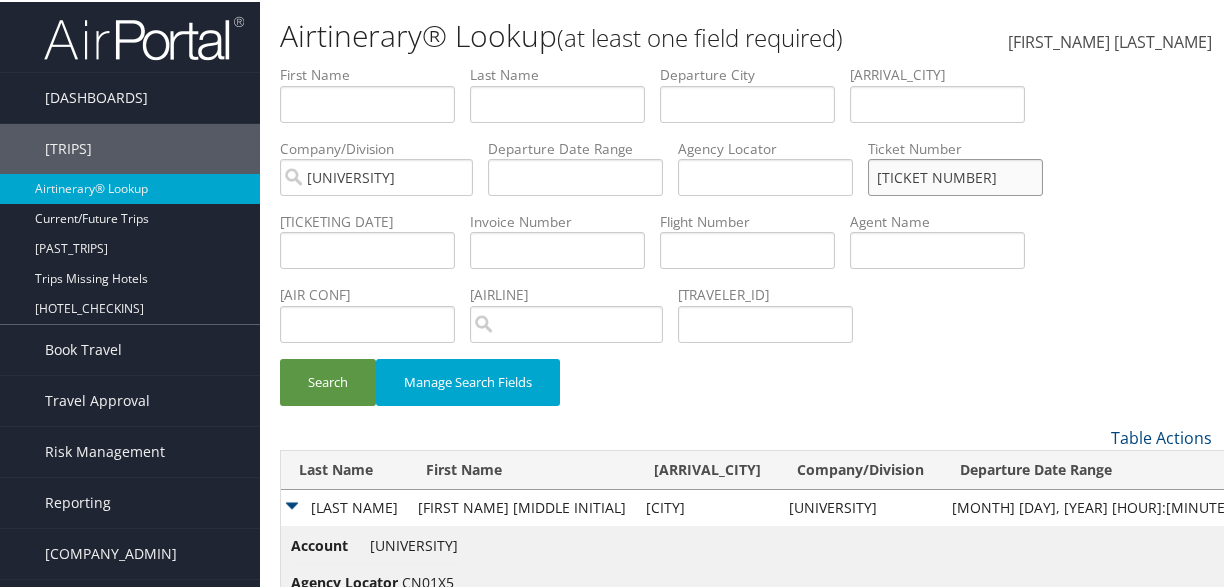 drag, startPoint x: 955, startPoint y: 173, endPoint x: 1169, endPoint y: 171, distance: 214.00934 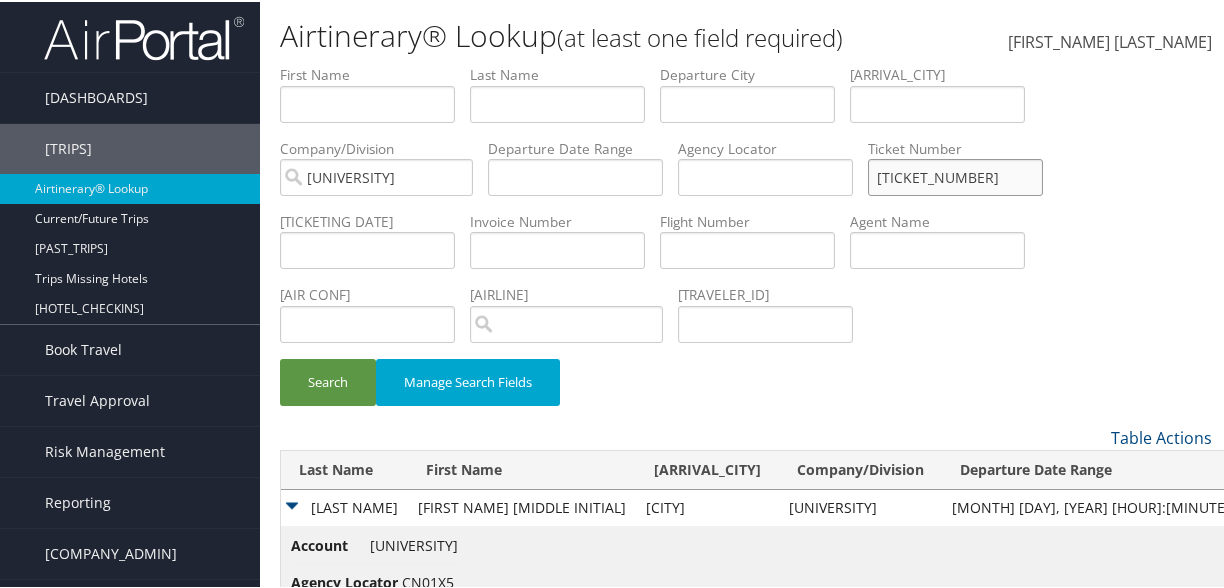 click on "Search" at bounding box center [328, 380] 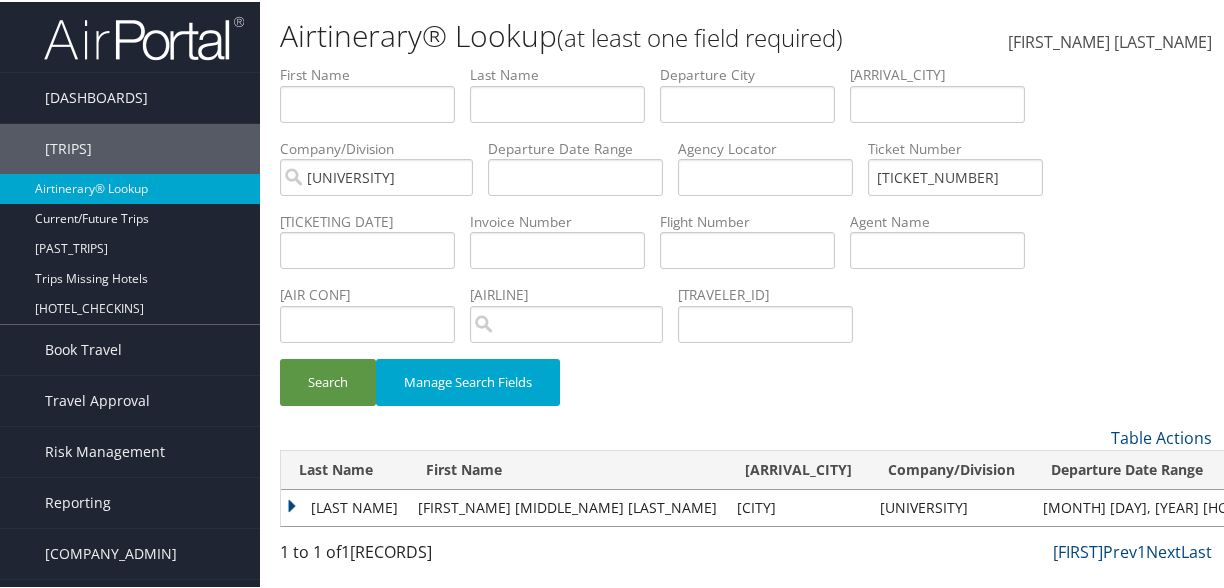click on "FULLINGTON" at bounding box center (344, 506) 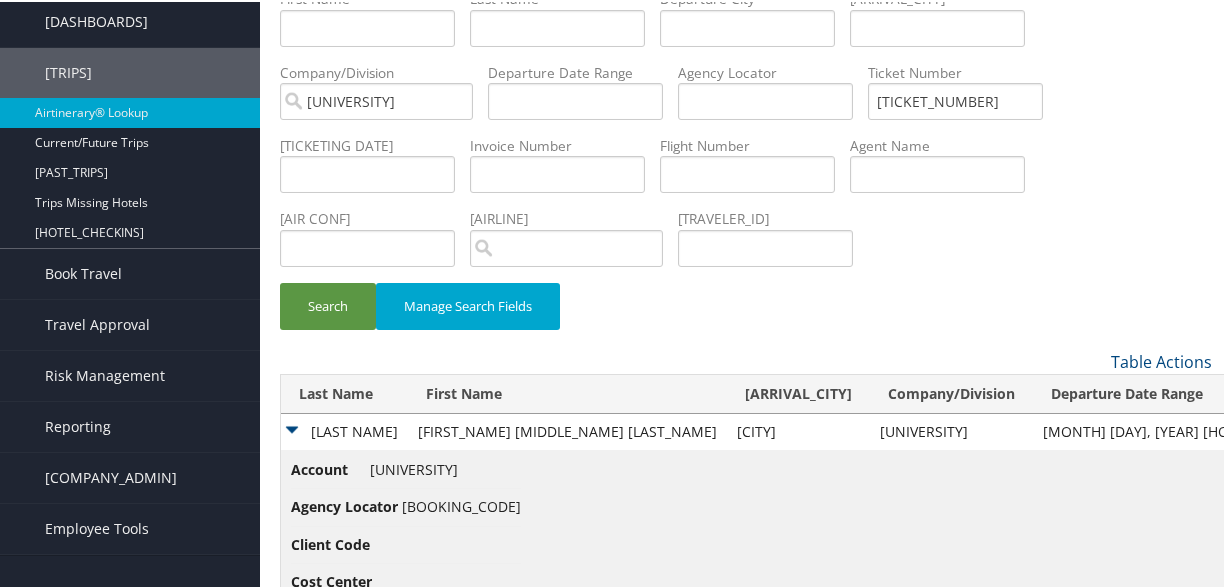 scroll, scrollTop: 166, scrollLeft: 0, axis: vertical 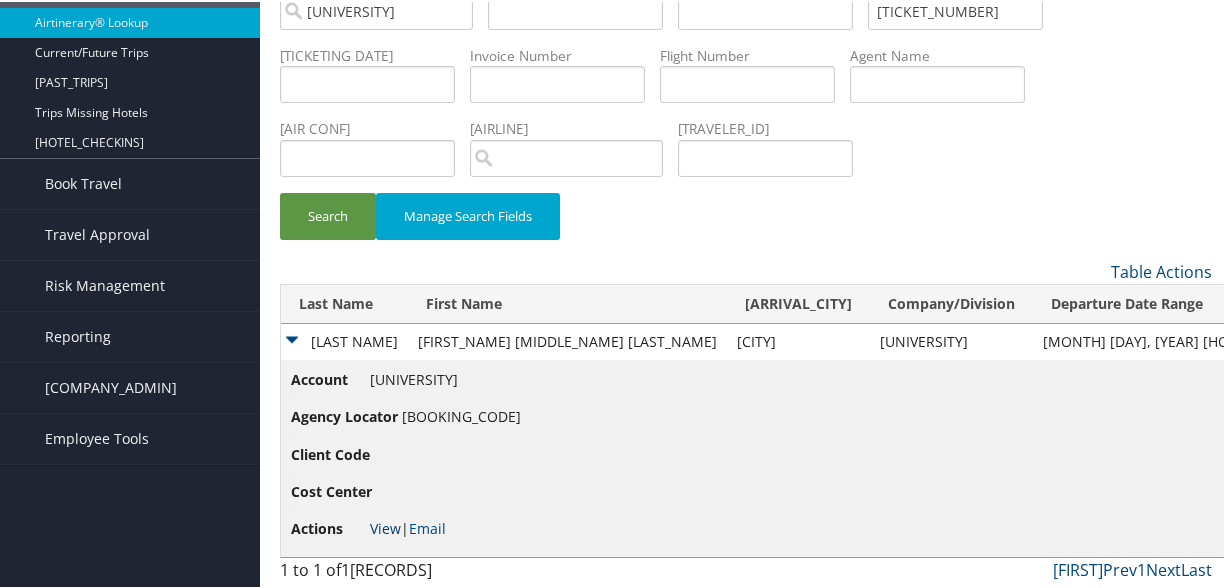 click on "View" at bounding box center (385, 526) 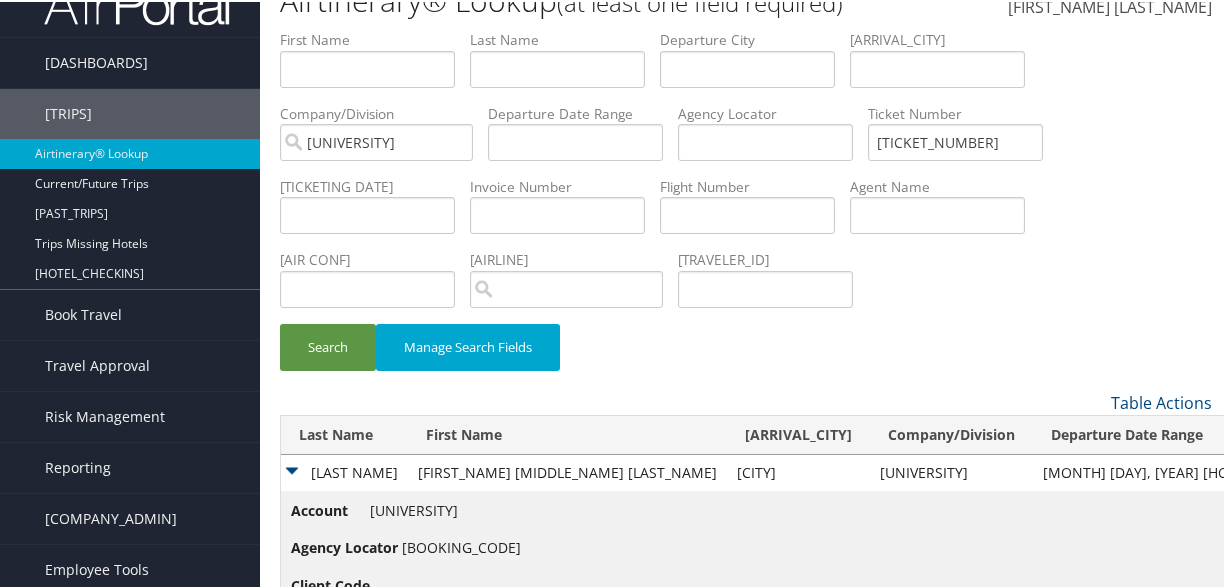 scroll, scrollTop: 0, scrollLeft: 0, axis: both 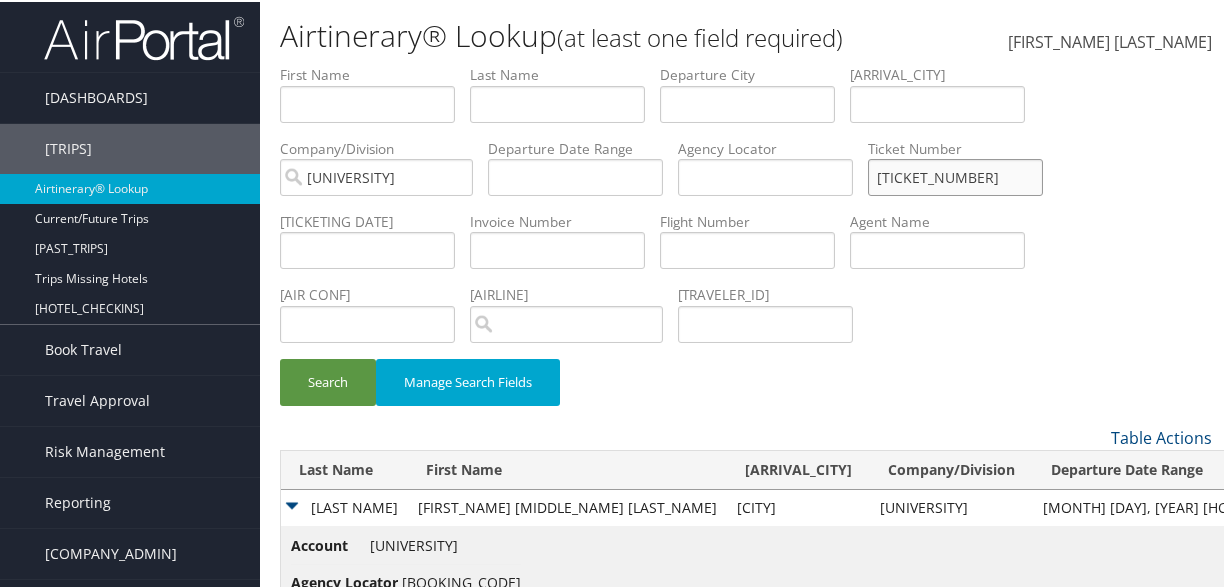 drag, startPoint x: 944, startPoint y: 178, endPoint x: 1138, endPoint y: 181, distance: 194.0232 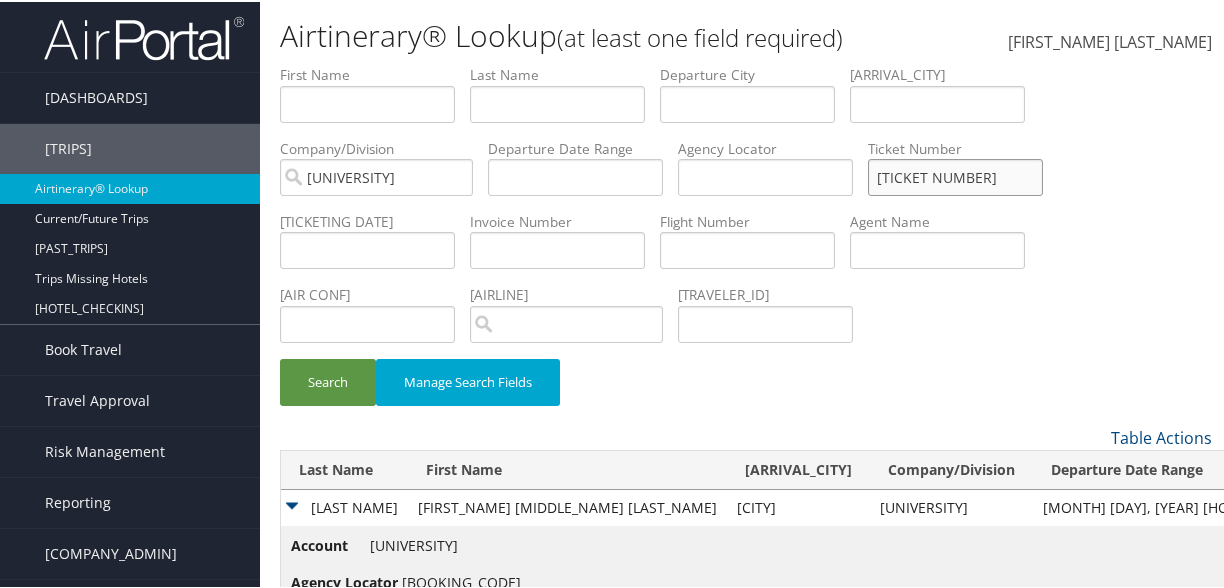 click on "Search" at bounding box center [328, 380] 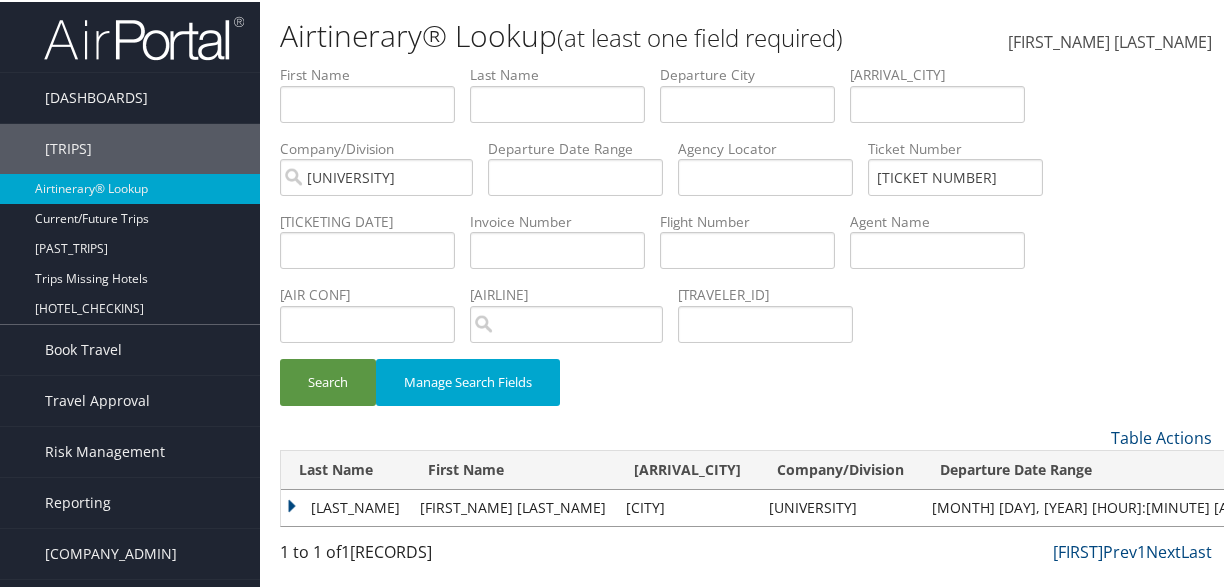 click on "JACOBS" at bounding box center (345, 506) 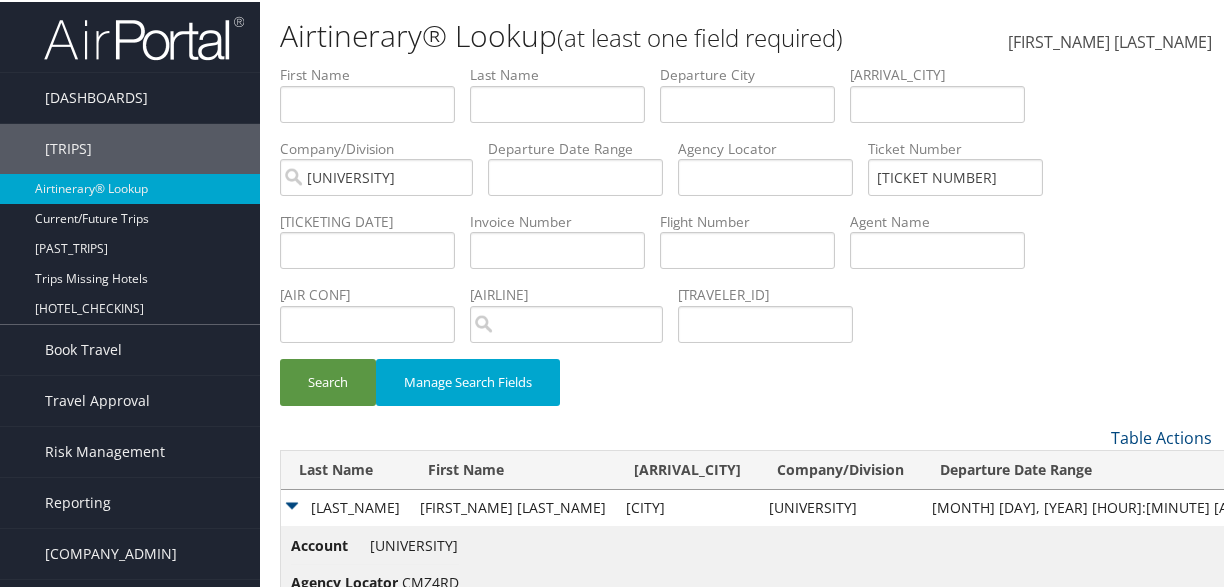 scroll, scrollTop: 166, scrollLeft: 0, axis: vertical 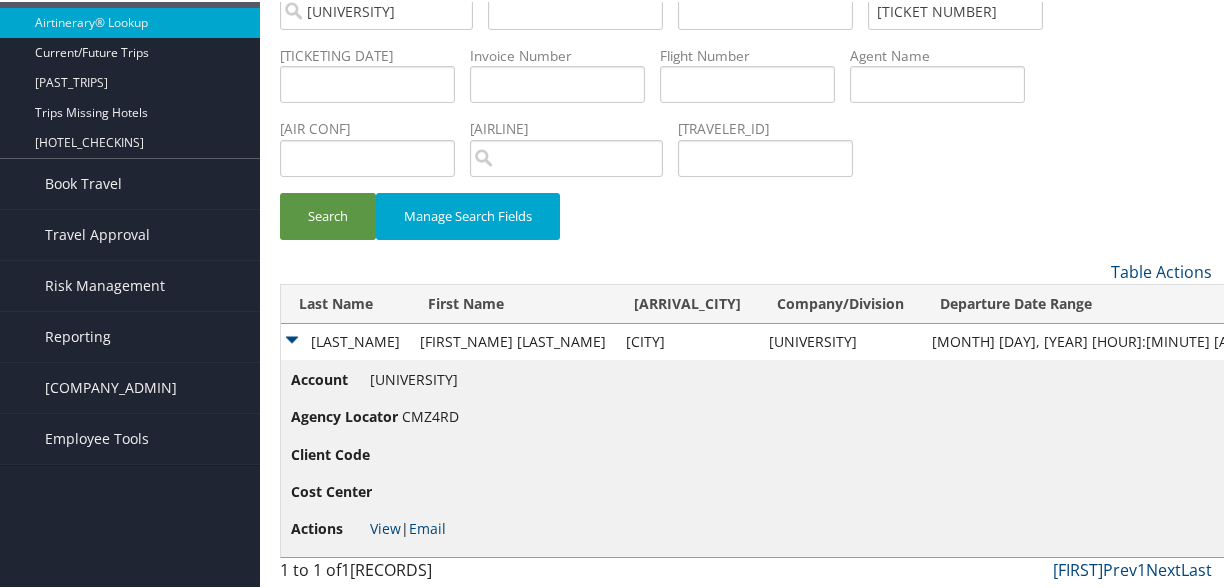 click on "Actions   View  |  Email" at bounding box center (375, 527) 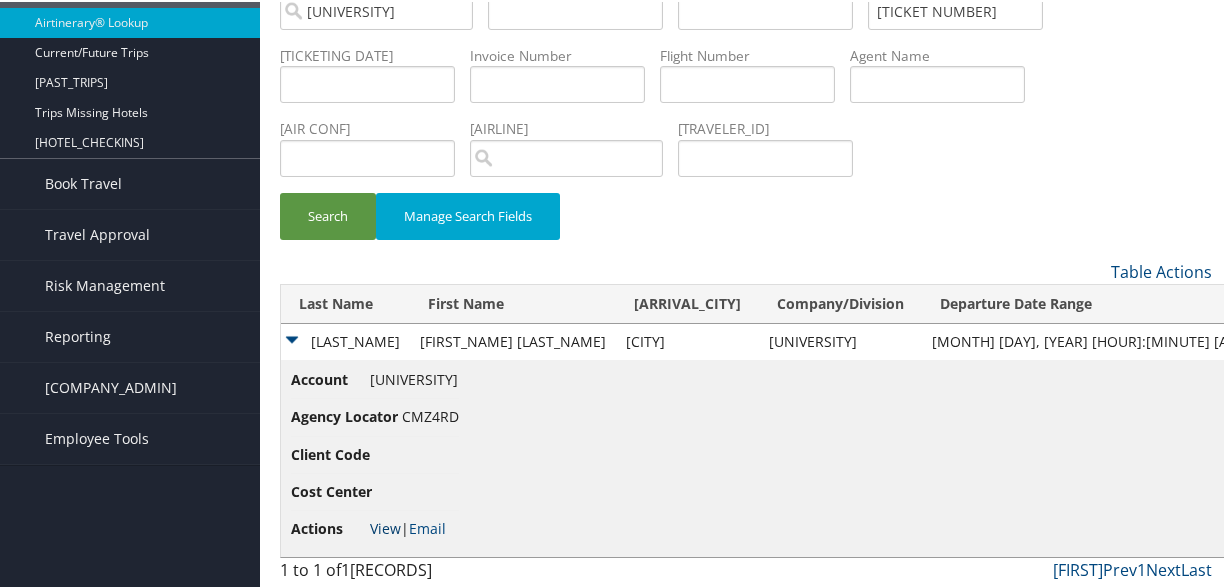 click on "View" at bounding box center [385, 526] 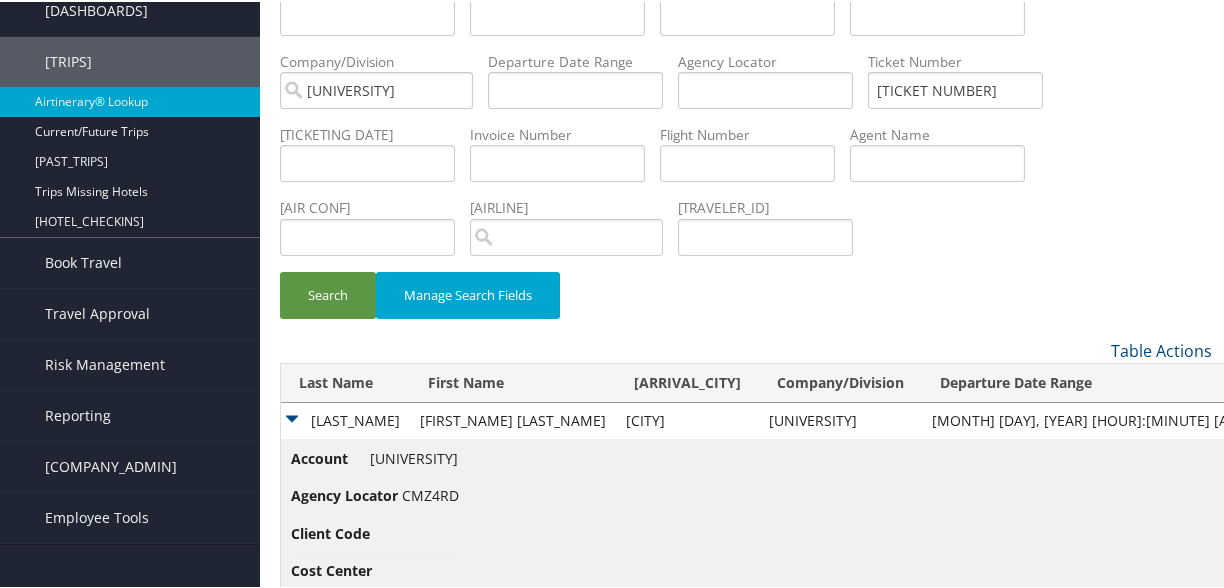 scroll, scrollTop: 0, scrollLeft: 0, axis: both 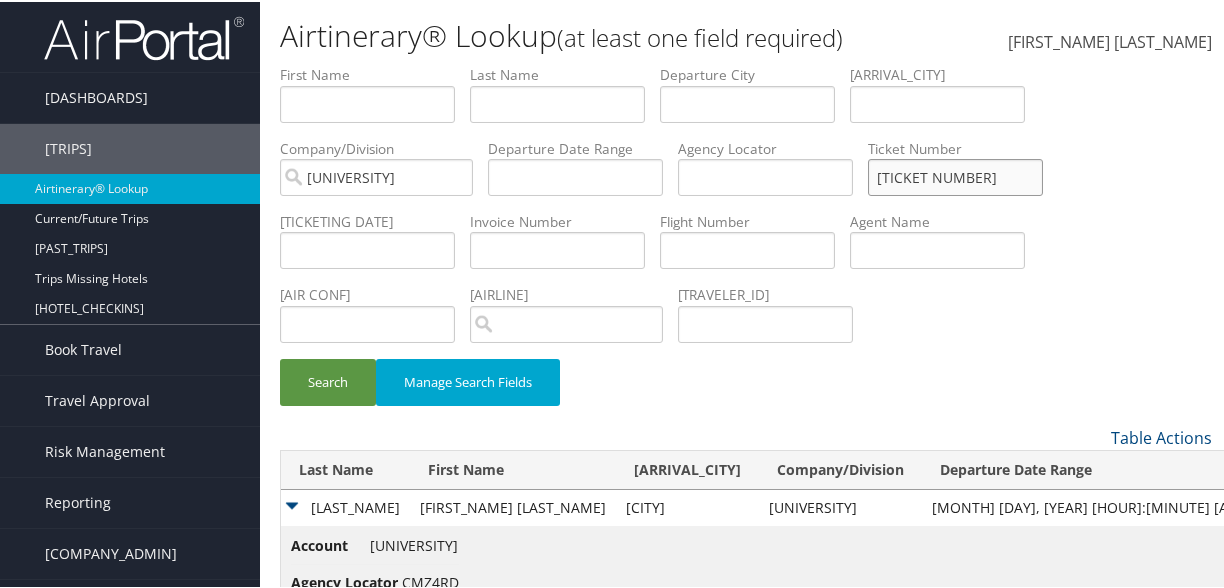 drag, startPoint x: 944, startPoint y: 177, endPoint x: 1148, endPoint y: 178, distance: 204.00246 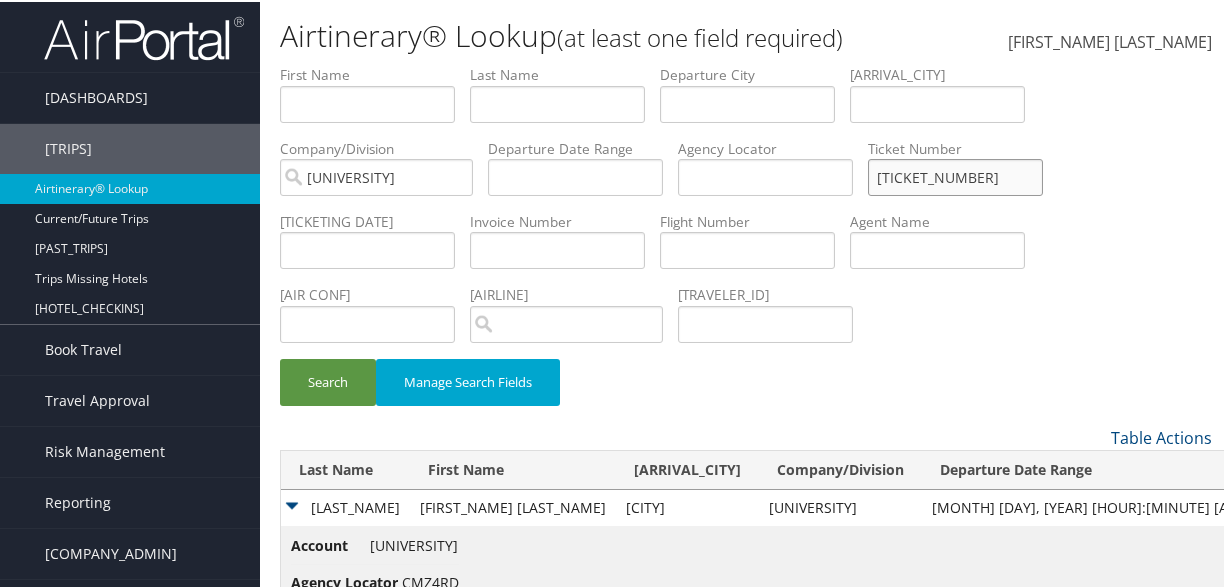click on "Search" at bounding box center [328, 380] 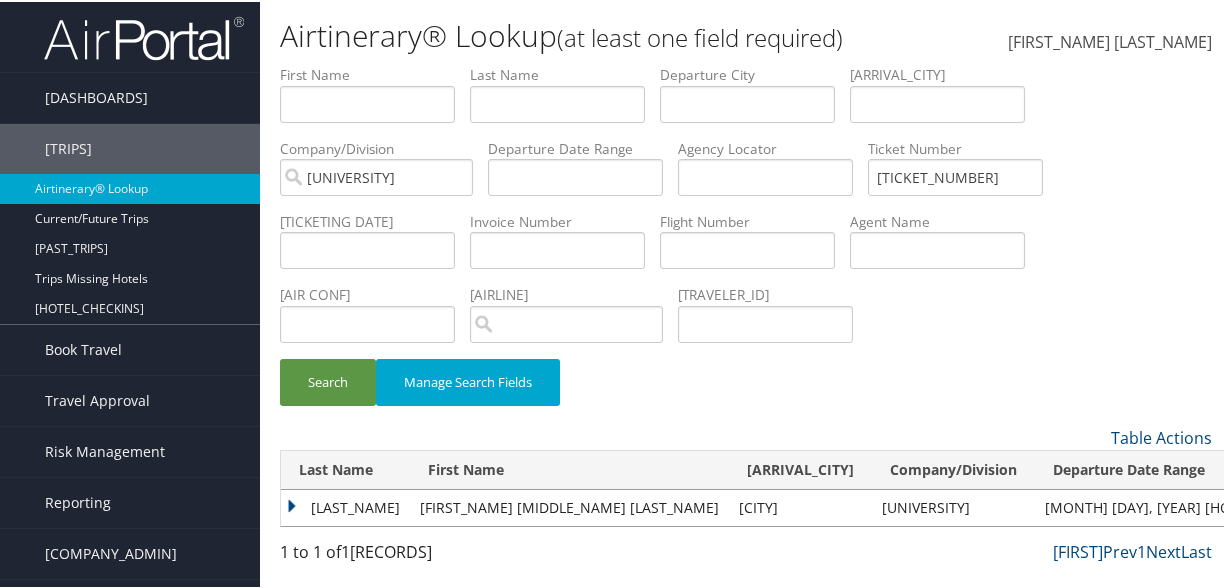 click on "MARTIN" at bounding box center (345, 506) 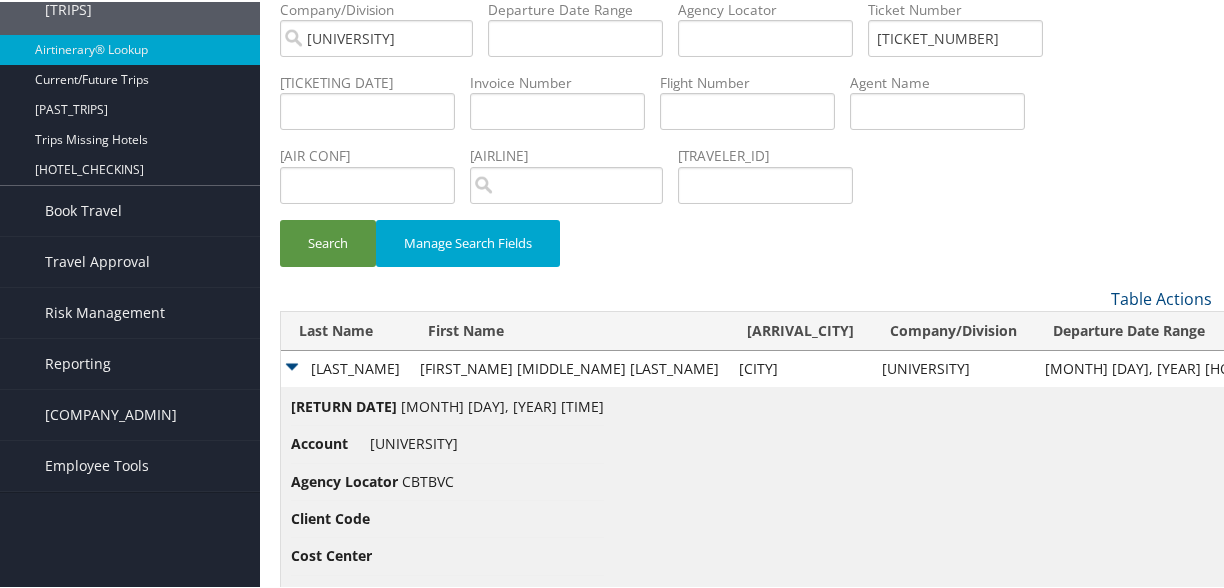 scroll, scrollTop: 203, scrollLeft: 0, axis: vertical 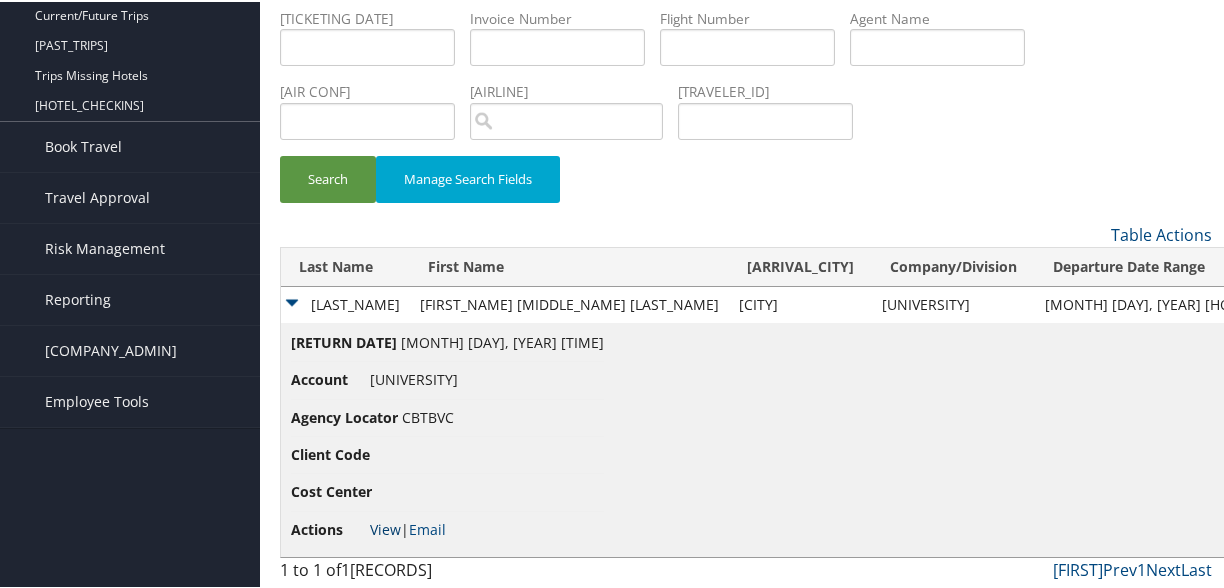 click on "View" at bounding box center (385, 527) 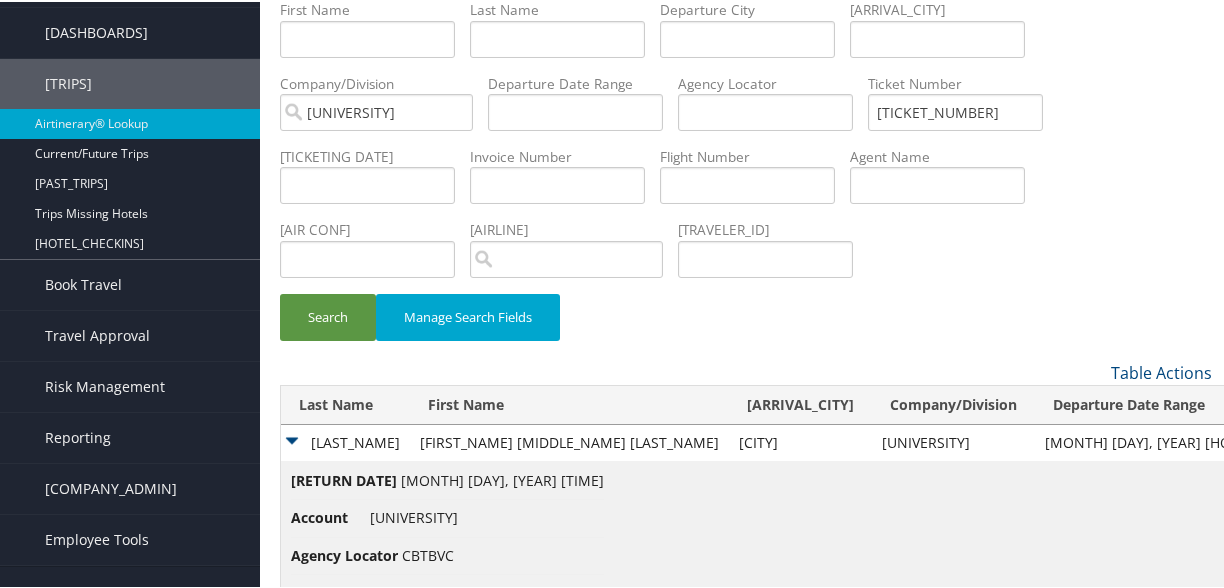 scroll, scrollTop: 0, scrollLeft: 0, axis: both 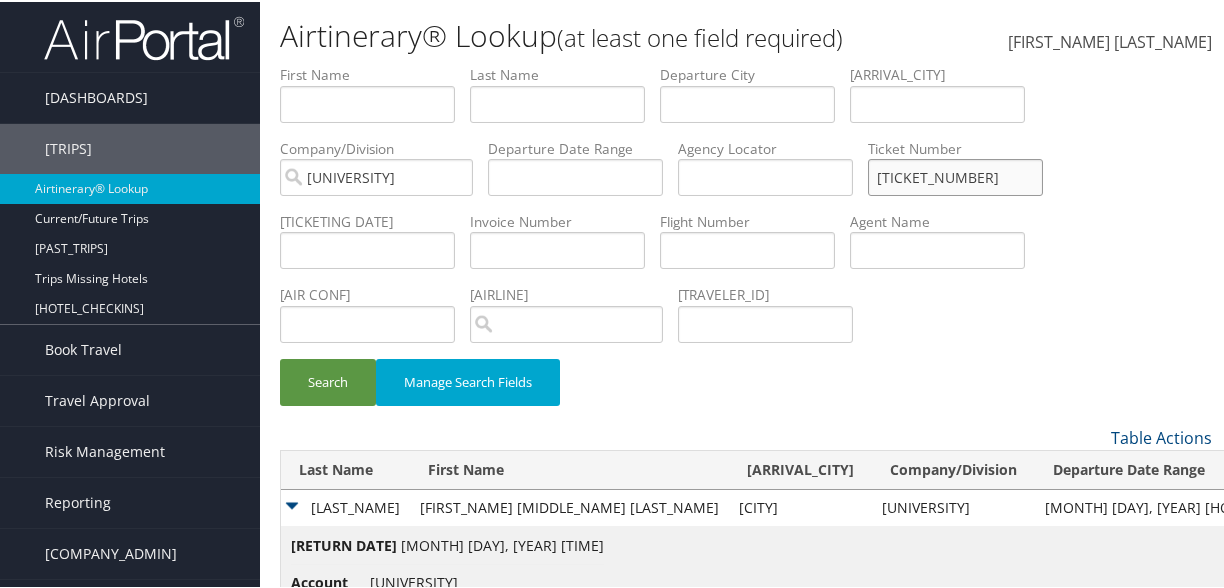 drag, startPoint x: 949, startPoint y: 169, endPoint x: 1222, endPoint y: 169, distance: 273 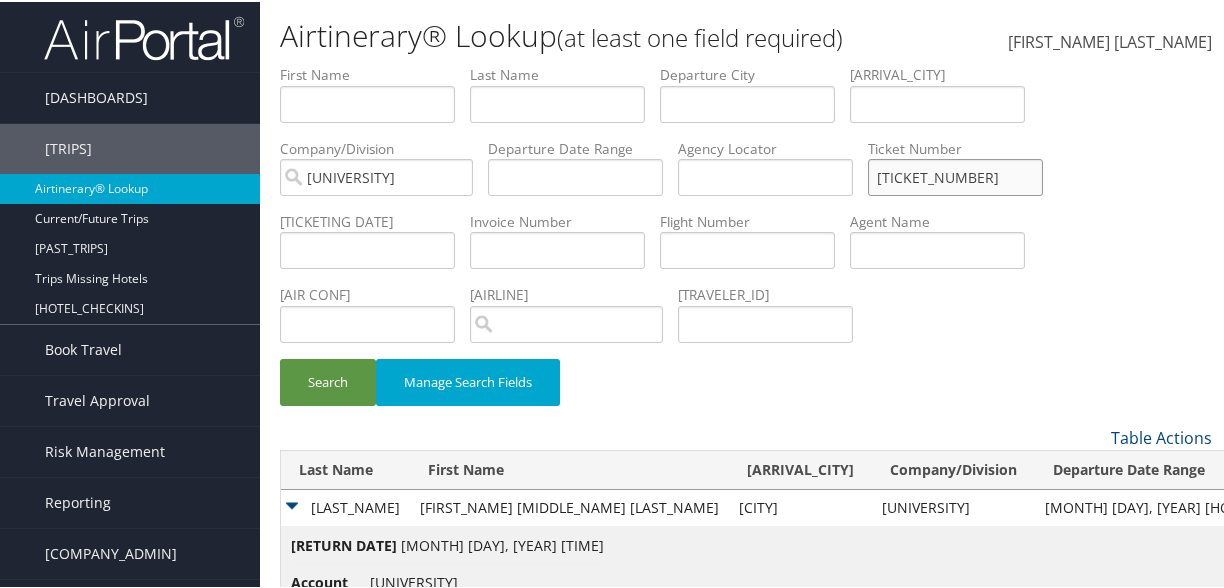 click on "Search" at bounding box center [328, 380] 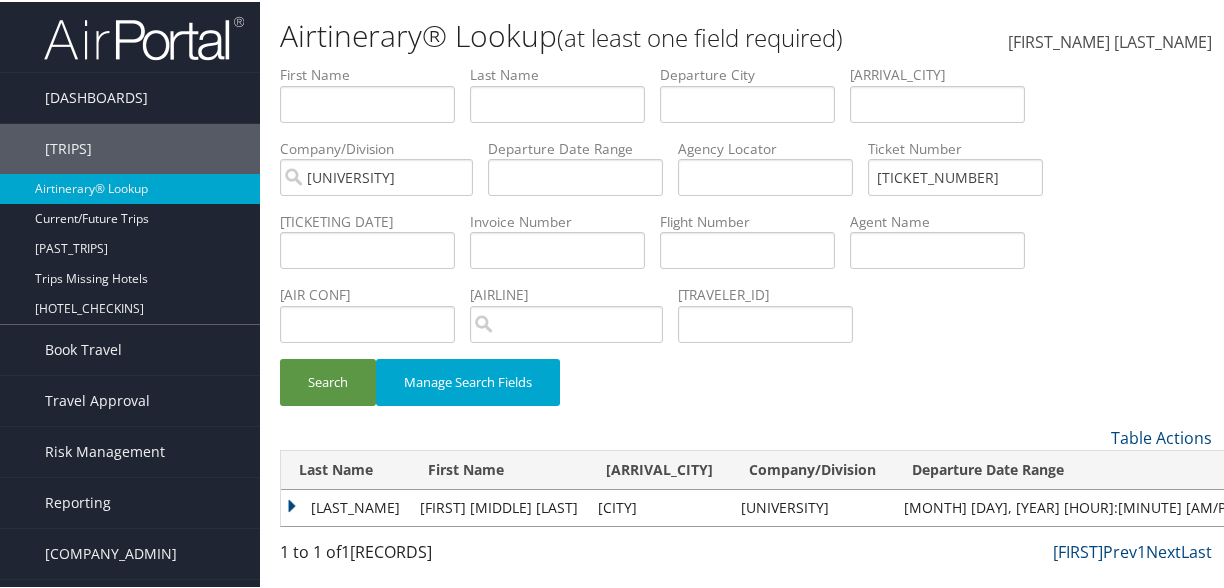 click on "MONAGHAN" at bounding box center (345, 506) 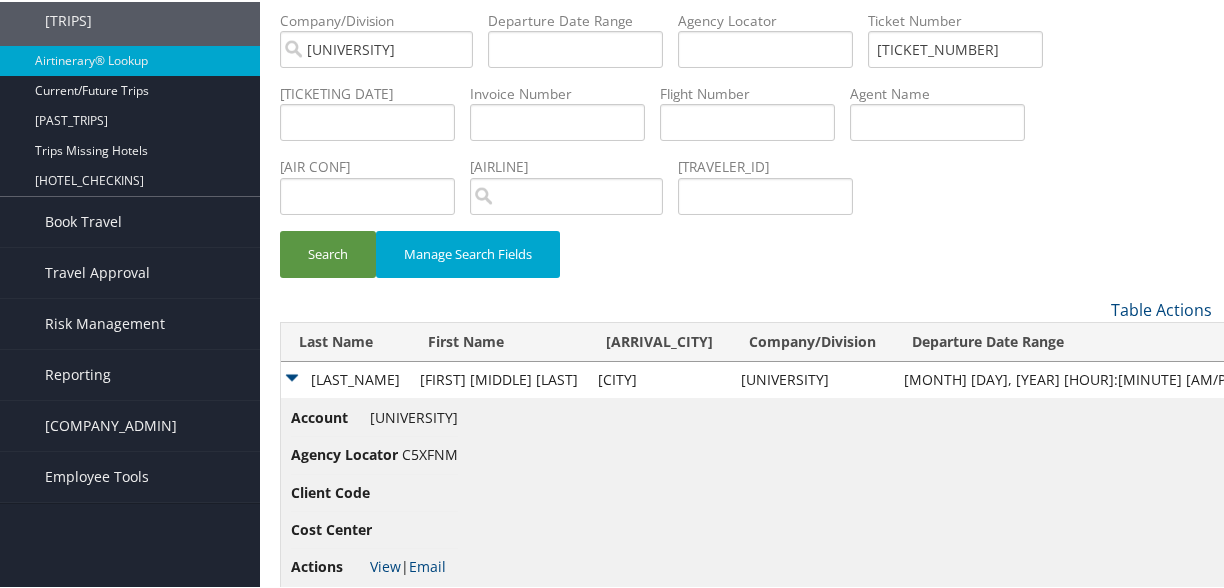 scroll, scrollTop: 166, scrollLeft: 0, axis: vertical 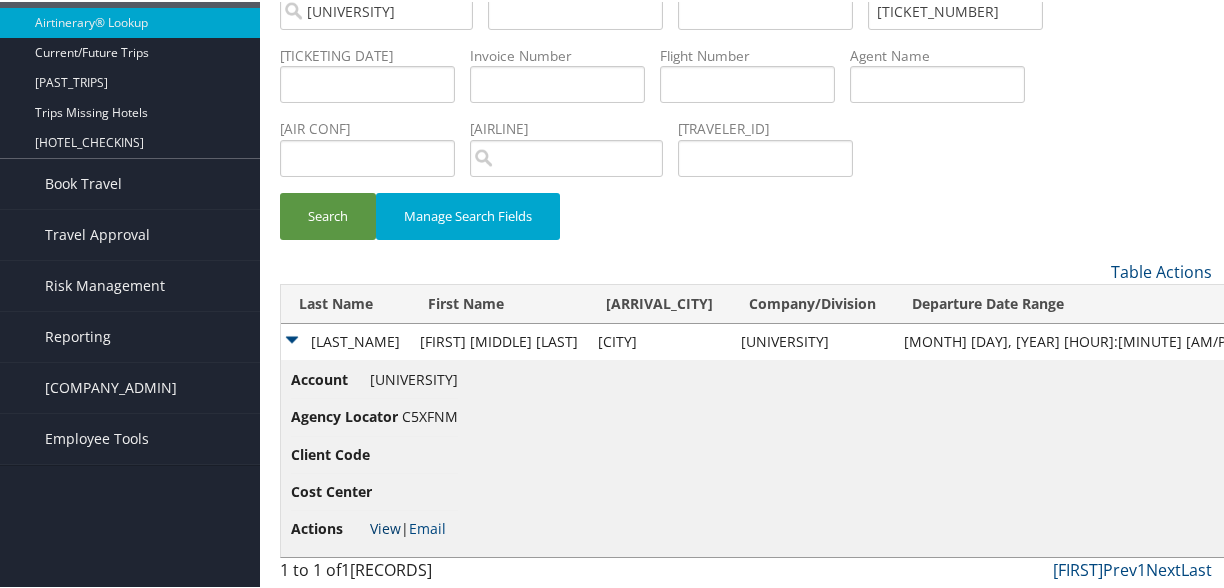 click on "View" at bounding box center (385, 526) 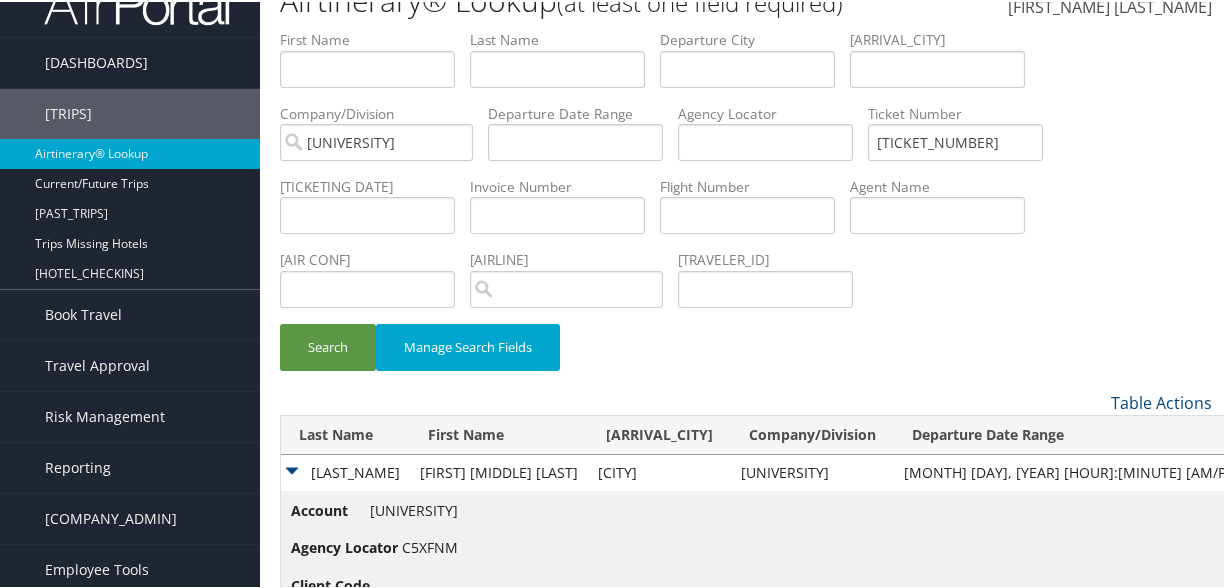 scroll, scrollTop: 0, scrollLeft: 0, axis: both 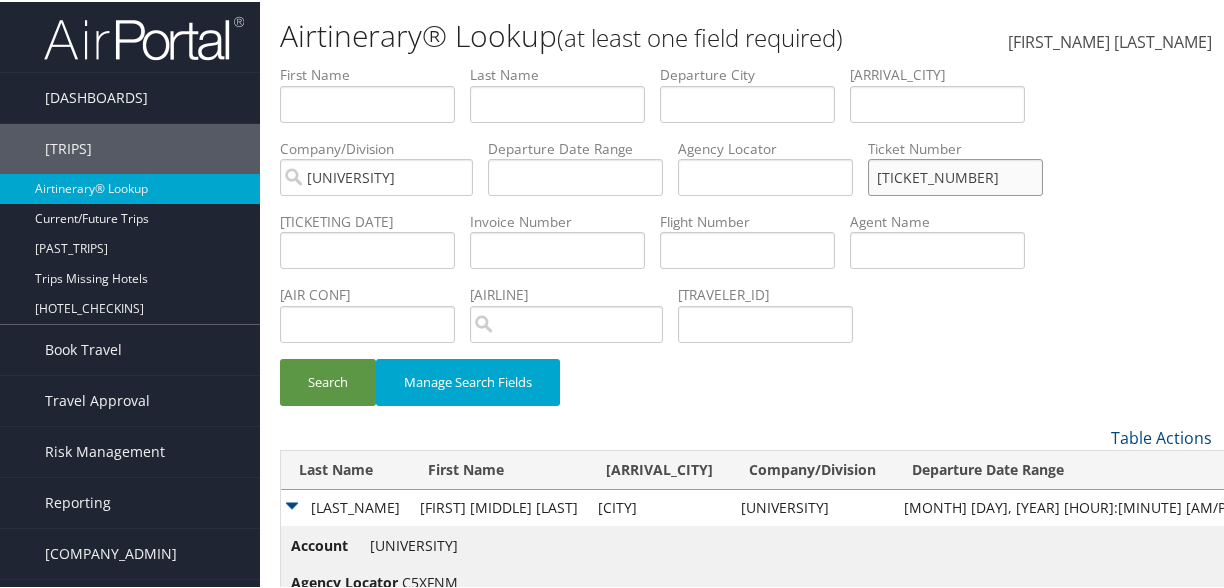 drag, startPoint x: 946, startPoint y: 173, endPoint x: 1230, endPoint y: 179, distance: 284.0634 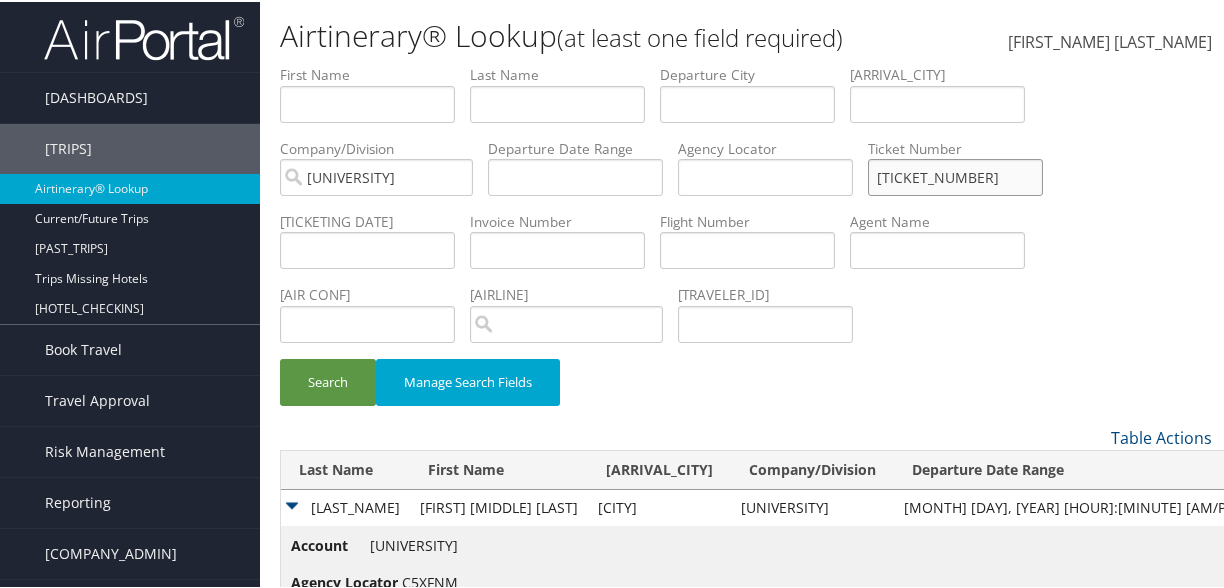 click on "Search" at bounding box center (328, 380) 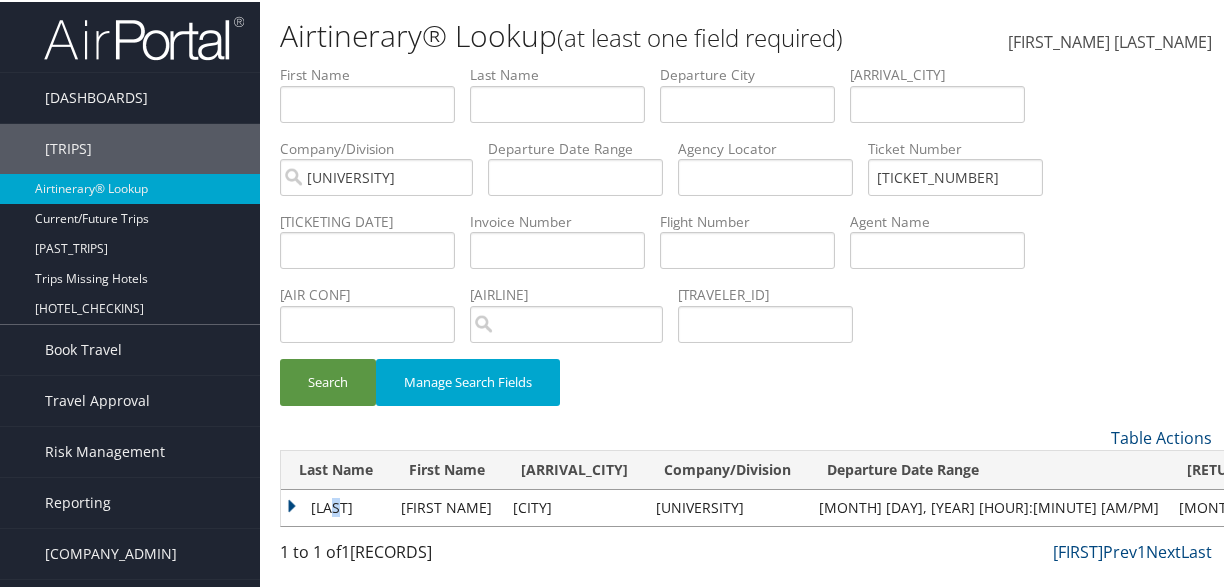 drag, startPoint x: 343, startPoint y: 505, endPoint x: 361, endPoint y: 496, distance: 20.12461 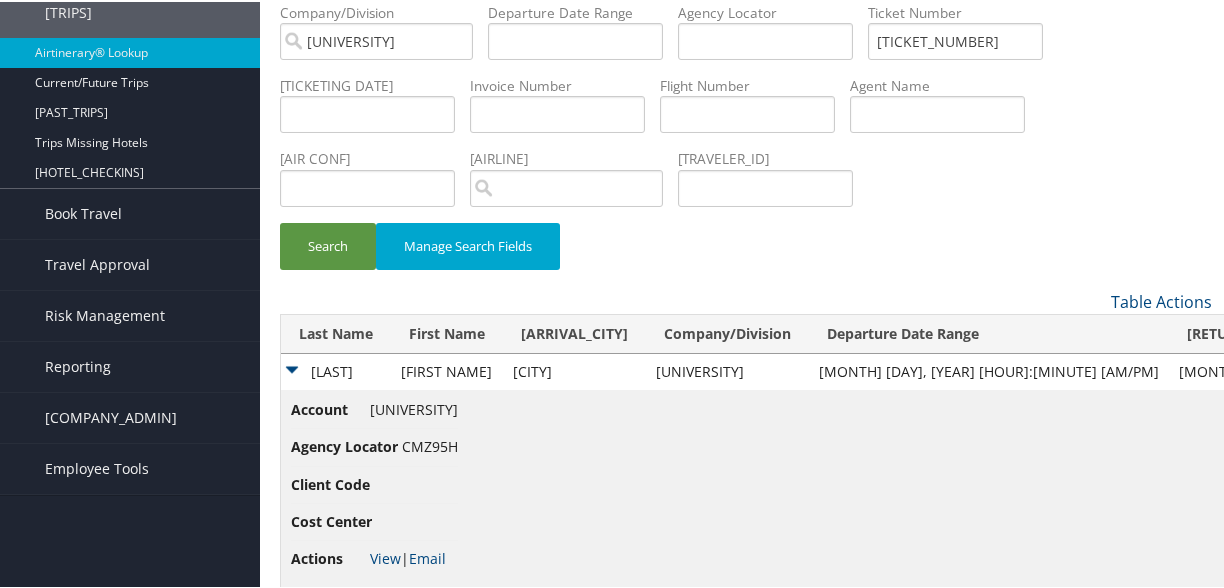 scroll, scrollTop: 166, scrollLeft: 0, axis: vertical 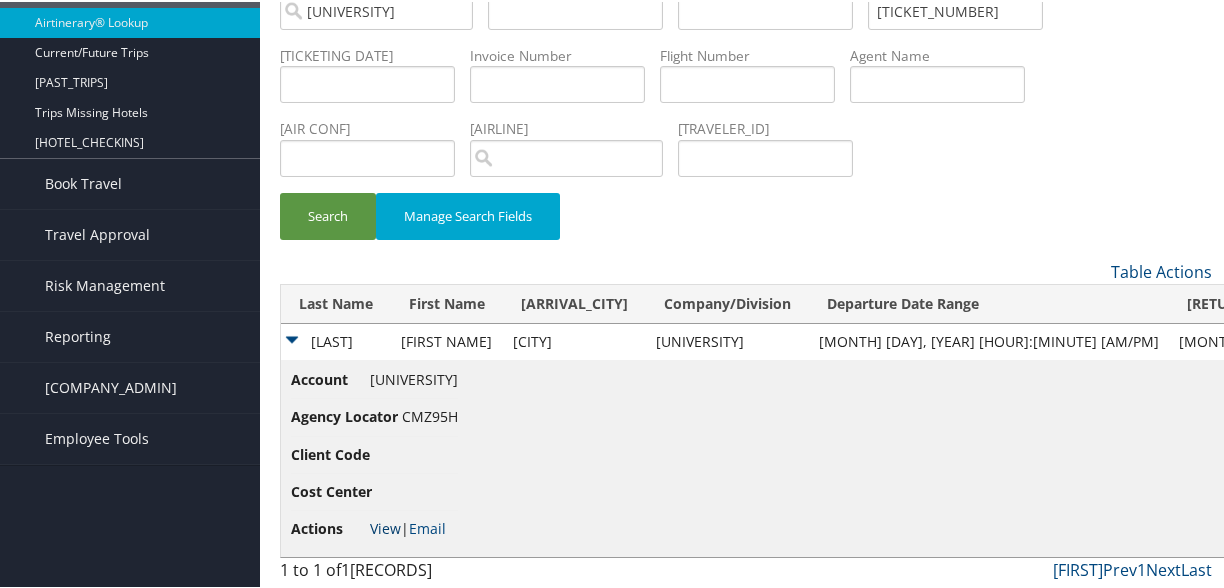 click on "View" at bounding box center [385, 526] 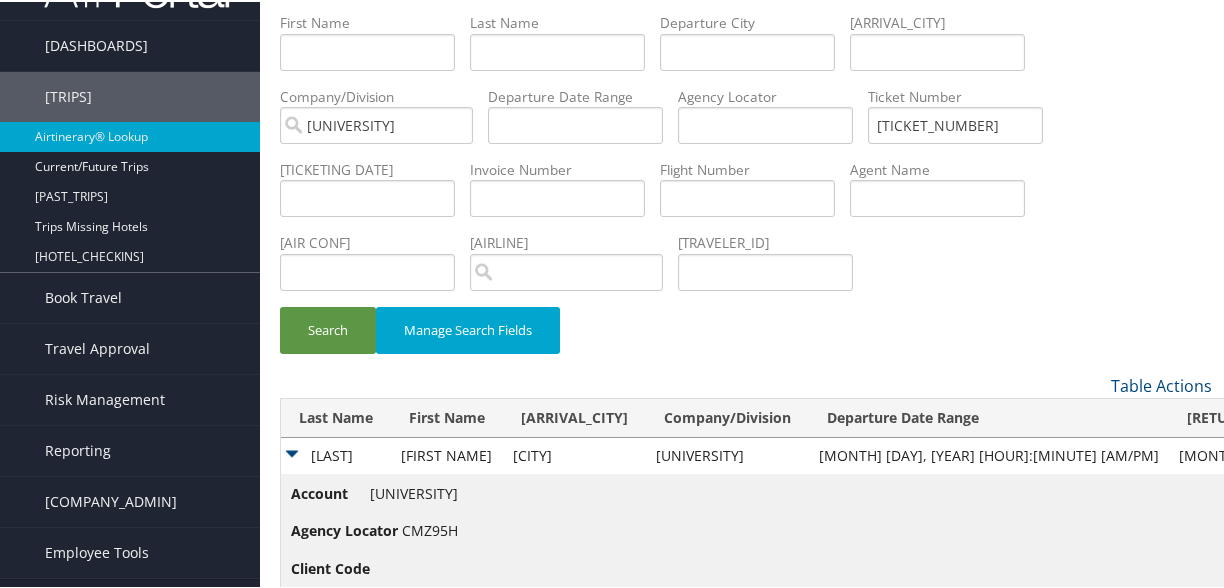 scroll, scrollTop: 0, scrollLeft: 0, axis: both 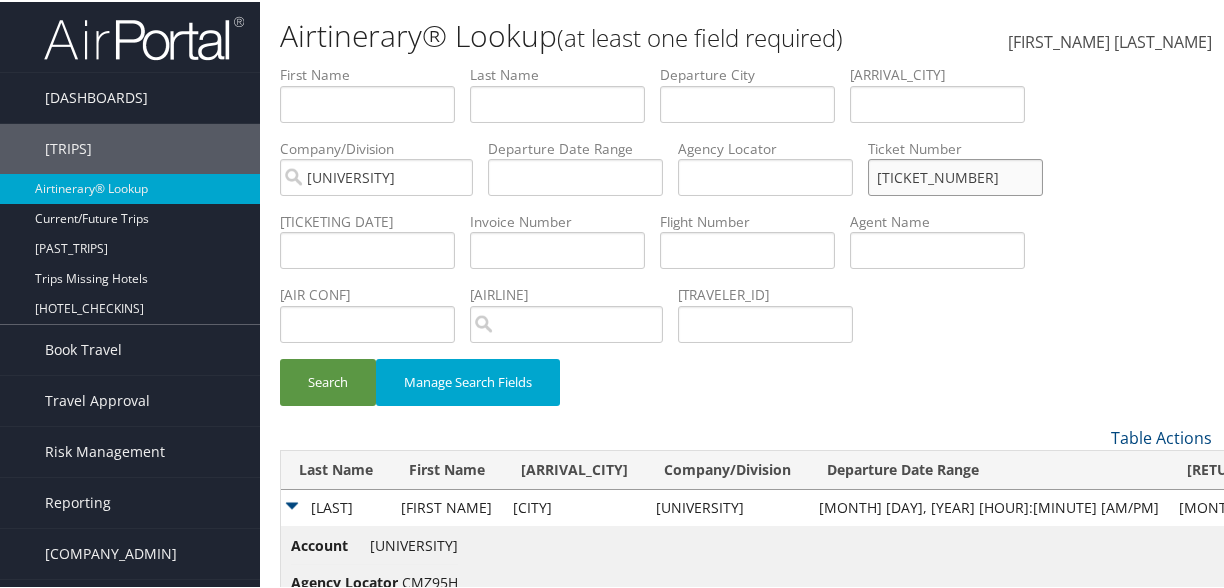 drag, startPoint x: 947, startPoint y: 177, endPoint x: 1092, endPoint y: 182, distance: 145.08618 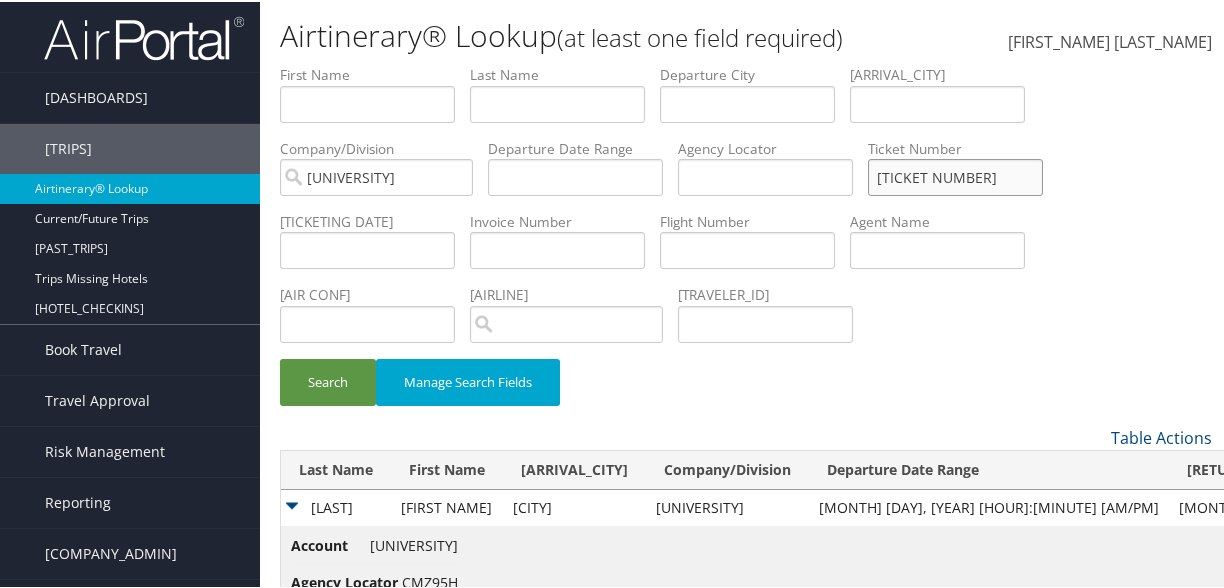 click on "Search" at bounding box center (328, 380) 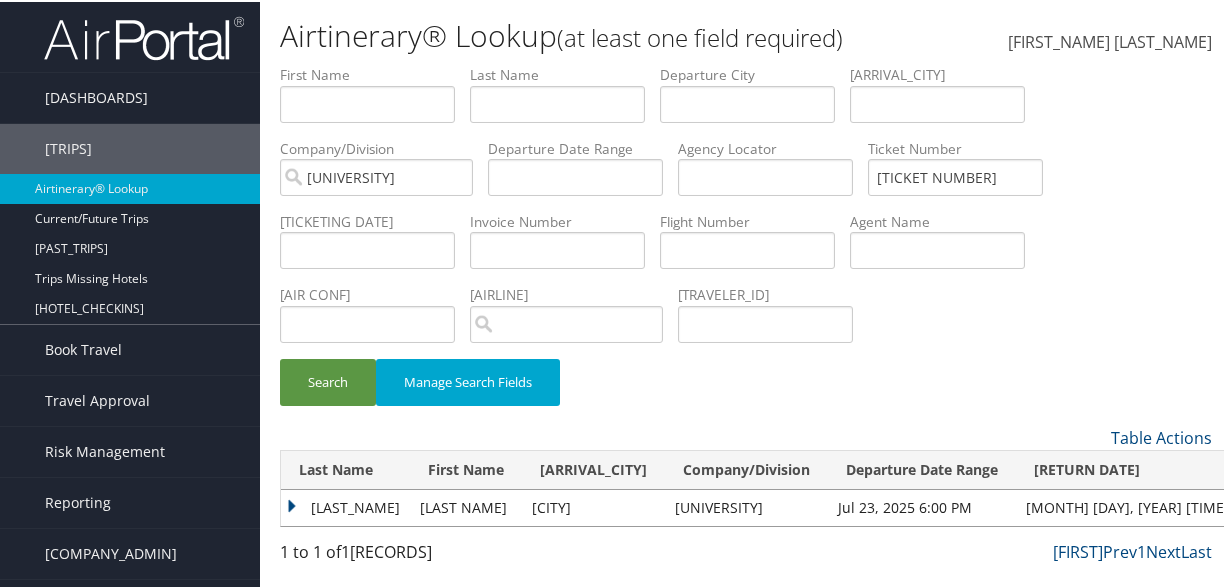 drag, startPoint x: 325, startPoint y: 507, endPoint x: 336, endPoint y: 494, distance: 17.029387 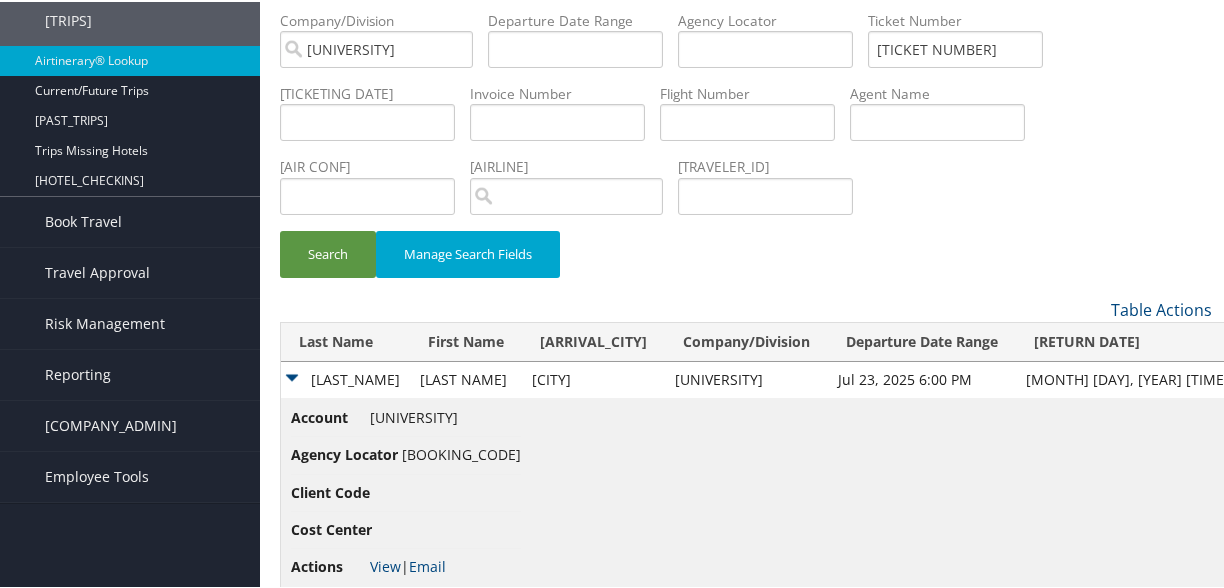 scroll, scrollTop: 166, scrollLeft: 0, axis: vertical 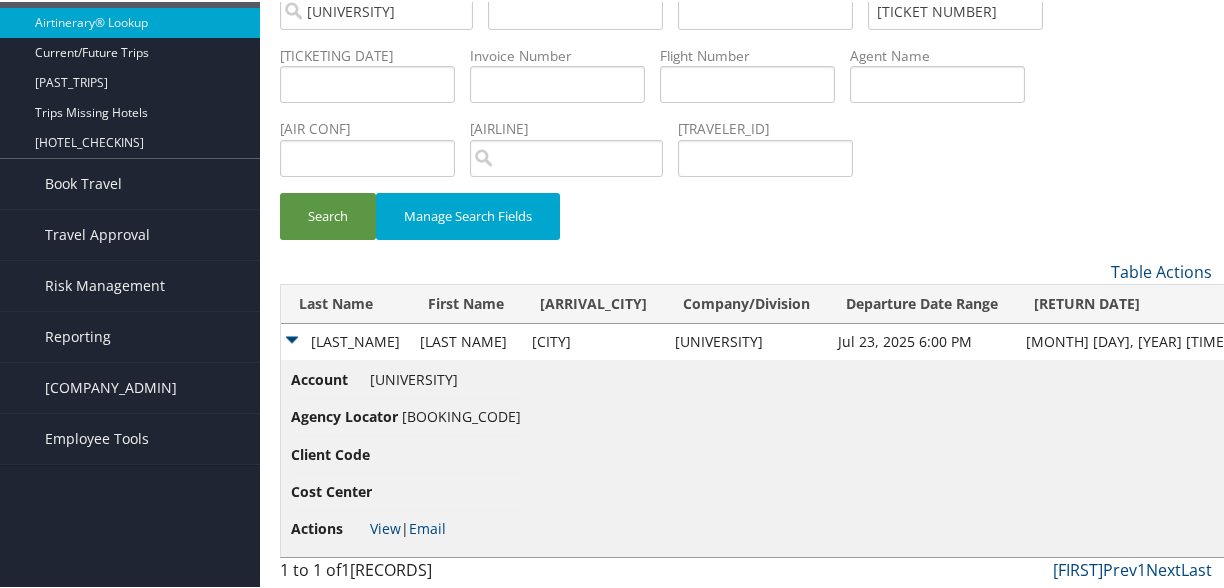 click on "Actions   View  |  Email" at bounding box center [406, 527] 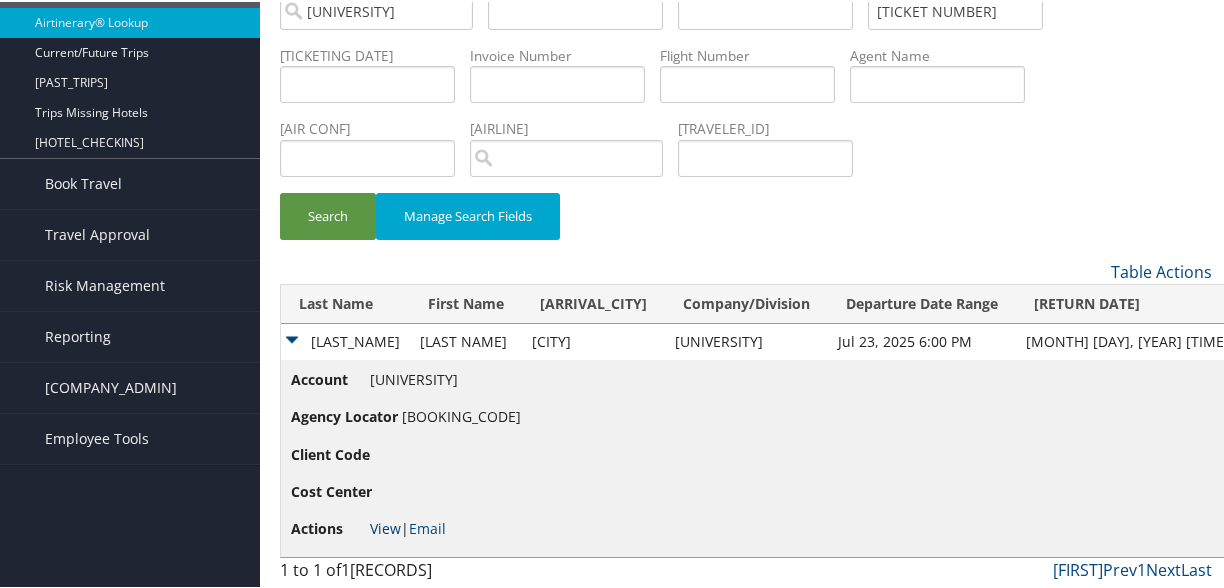 click on "View" at bounding box center (385, 526) 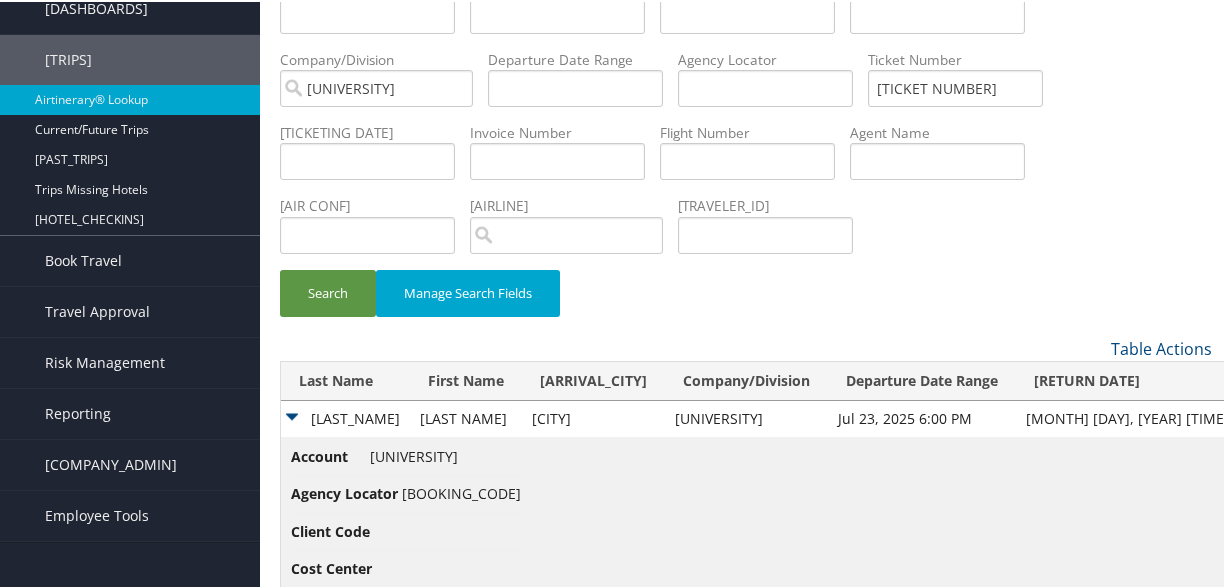 scroll, scrollTop: 0, scrollLeft: 0, axis: both 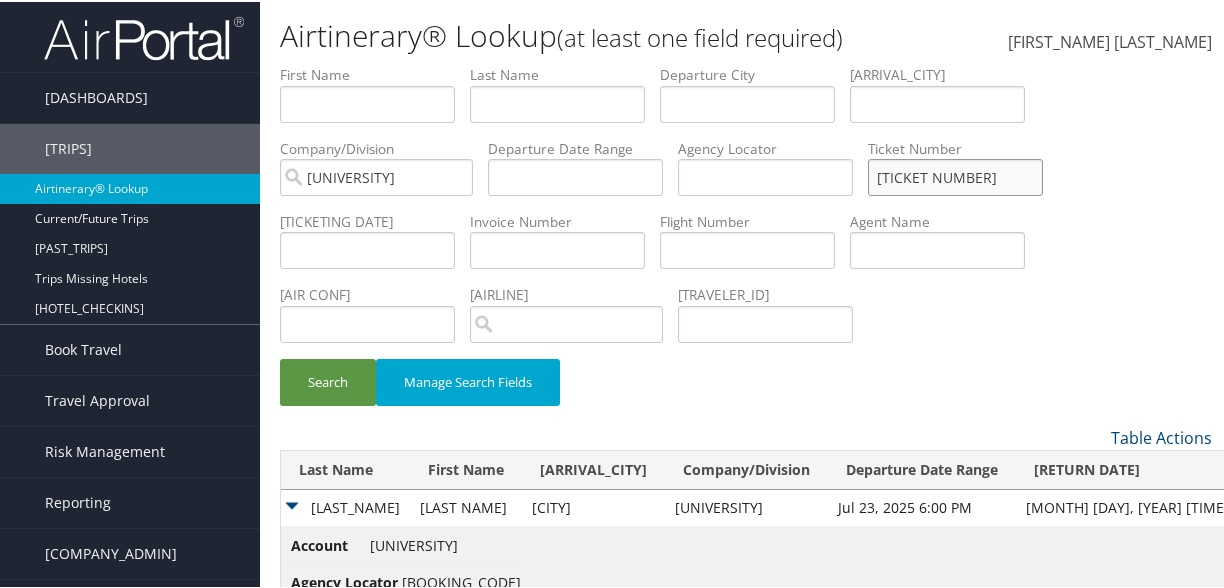 drag, startPoint x: 940, startPoint y: 175, endPoint x: 1079, endPoint y: 171, distance: 139.05754 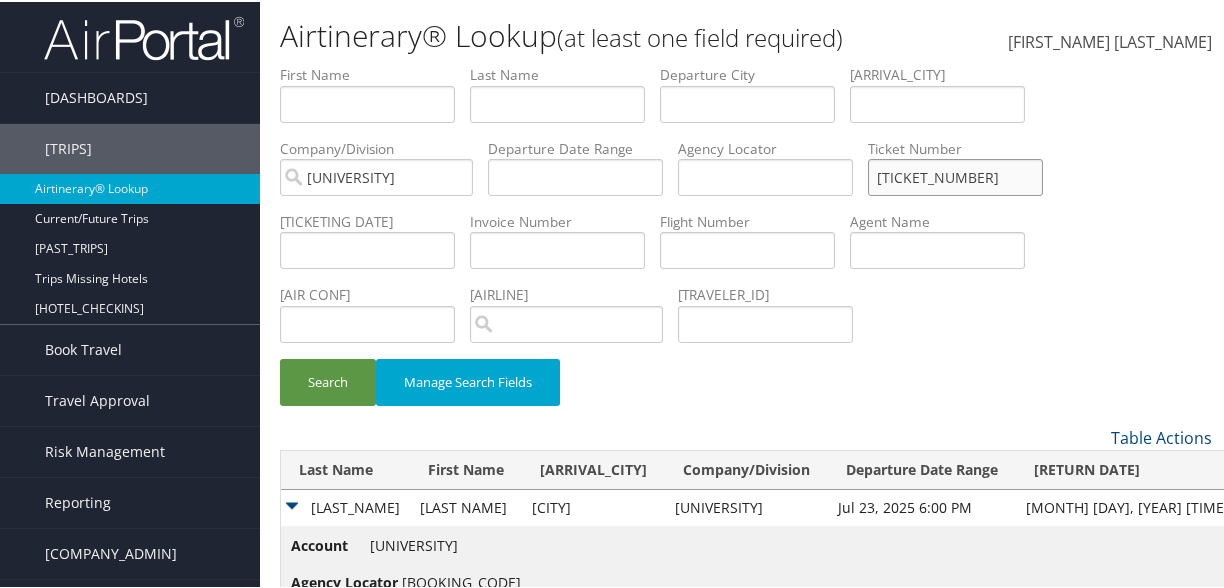 click on "Search" at bounding box center (328, 380) 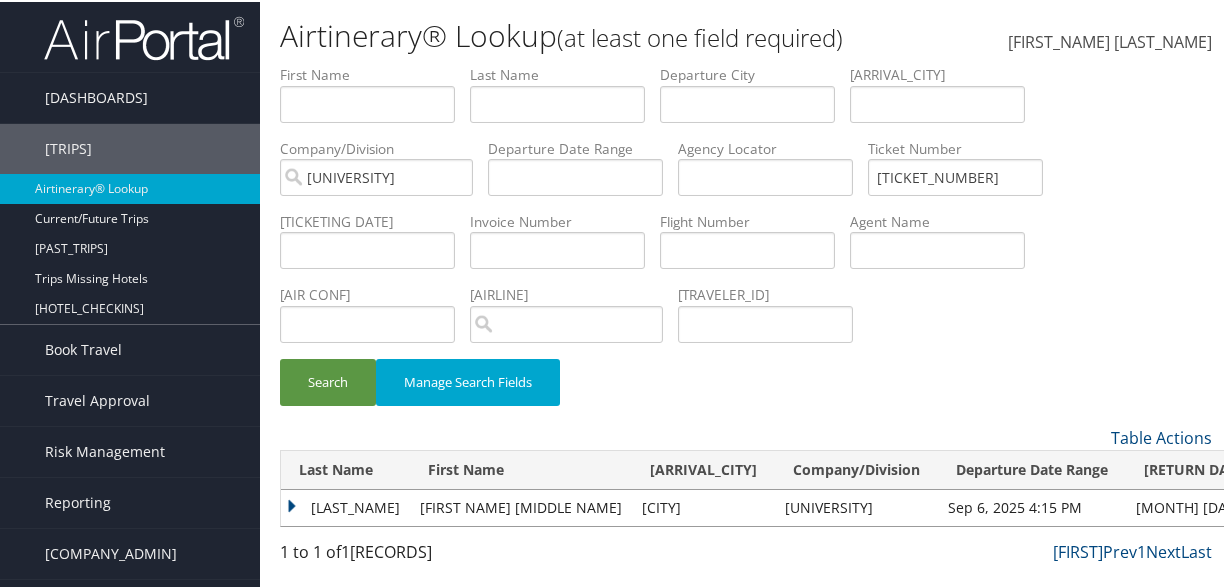 click on "SIMPSON" at bounding box center (345, 506) 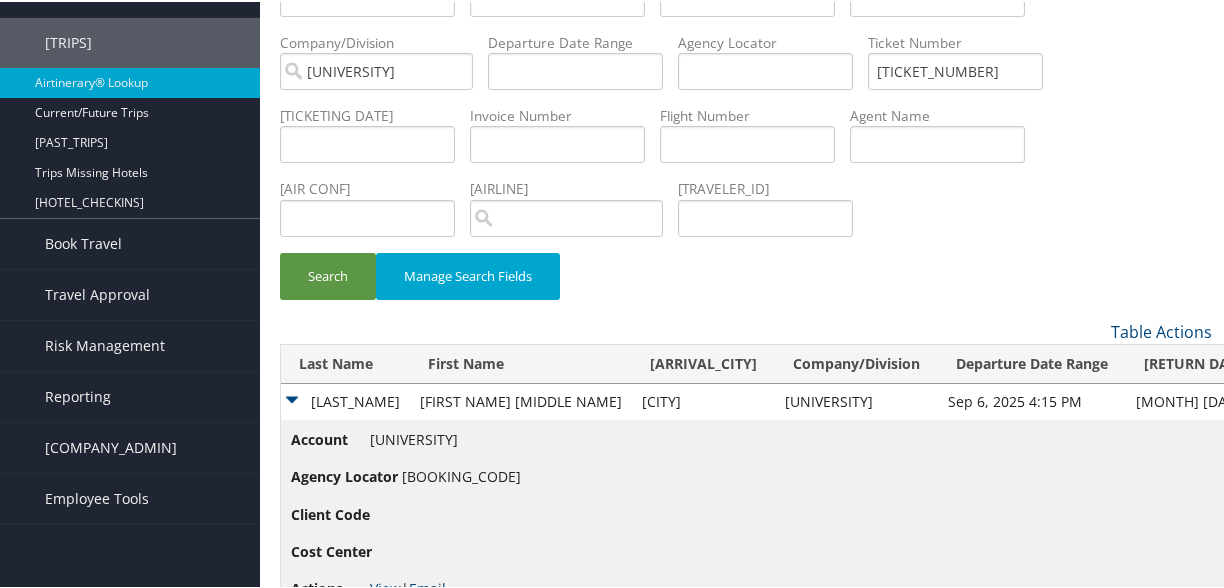 scroll, scrollTop: 166, scrollLeft: 0, axis: vertical 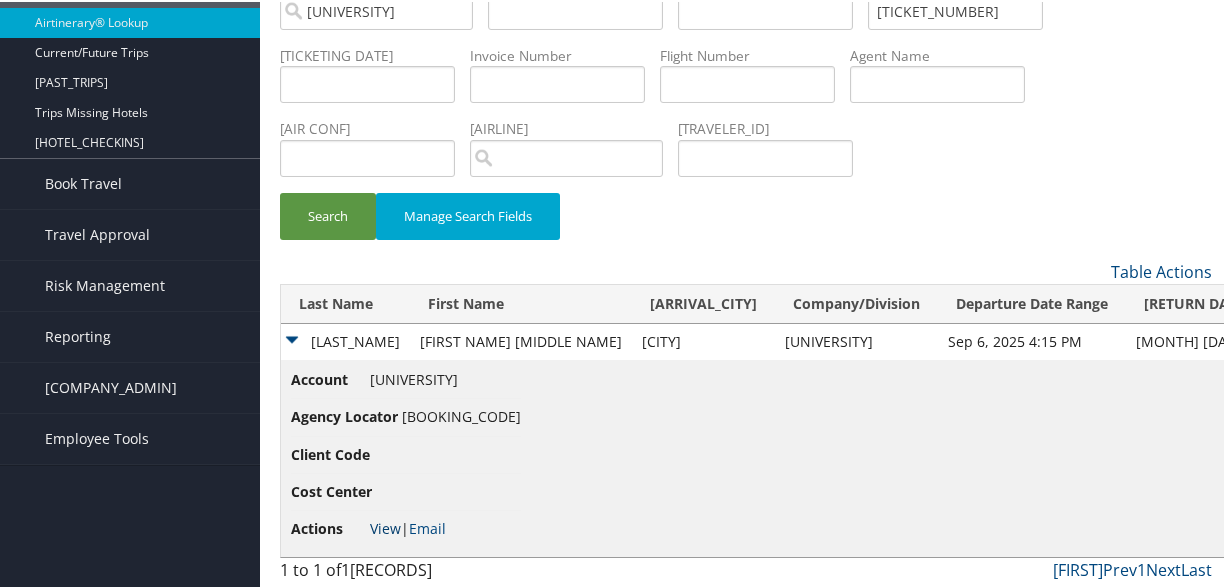 click on "View" at bounding box center [385, 526] 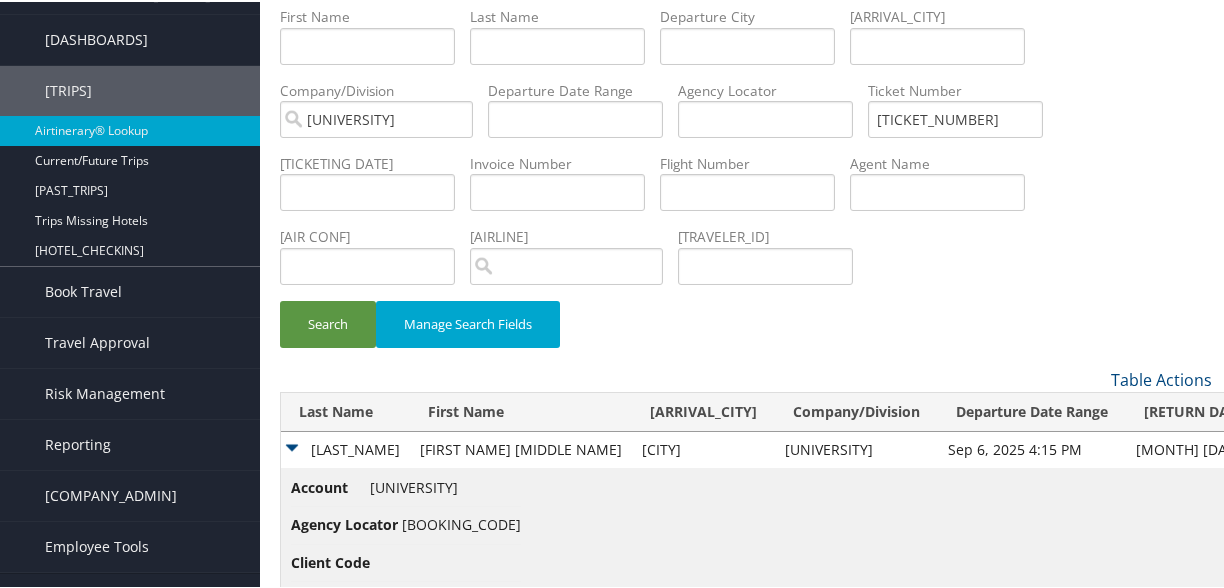 scroll, scrollTop: 0, scrollLeft: 0, axis: both 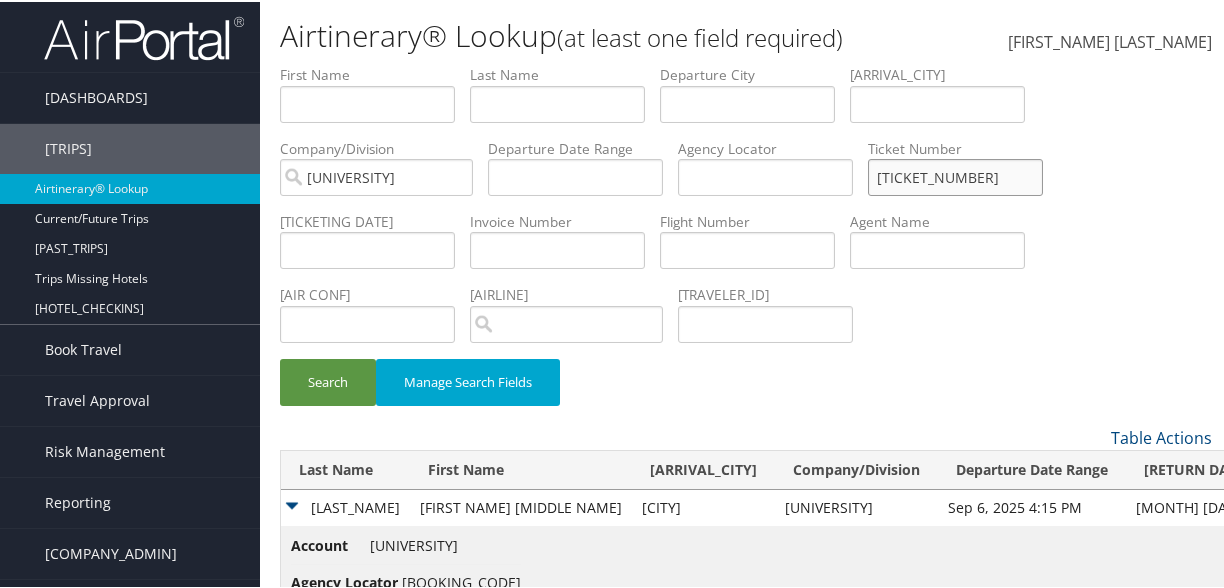 drag, startPoint x: 939, startPoint y: 176, endPoint x: 1156, endPoint y: 173, distance: 217.02074 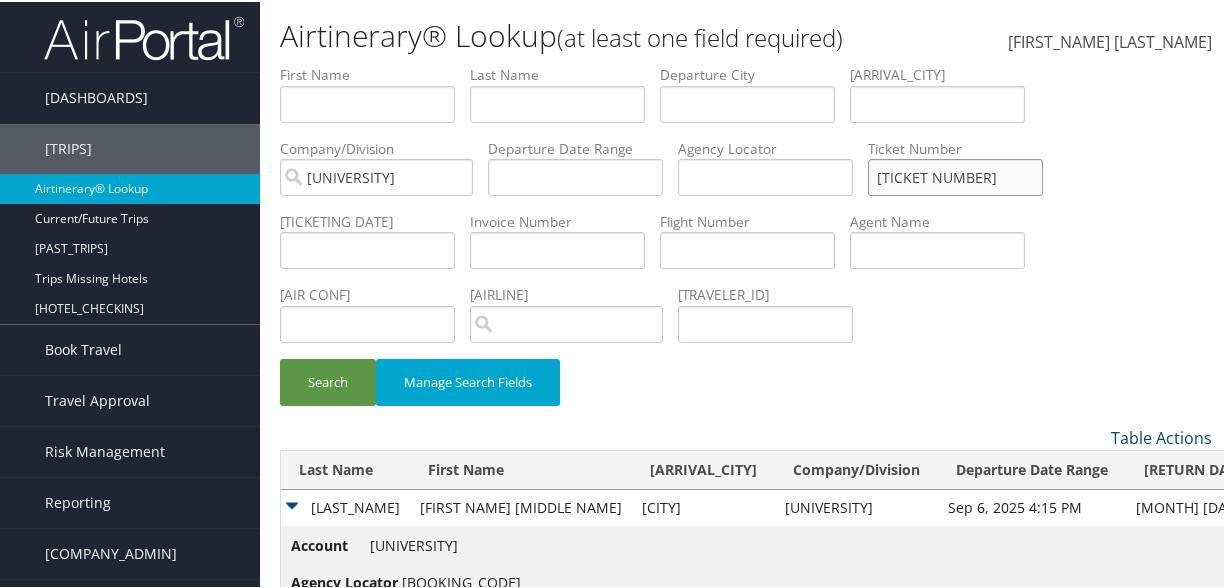 click on "Search" at bounding box center (328, 380) 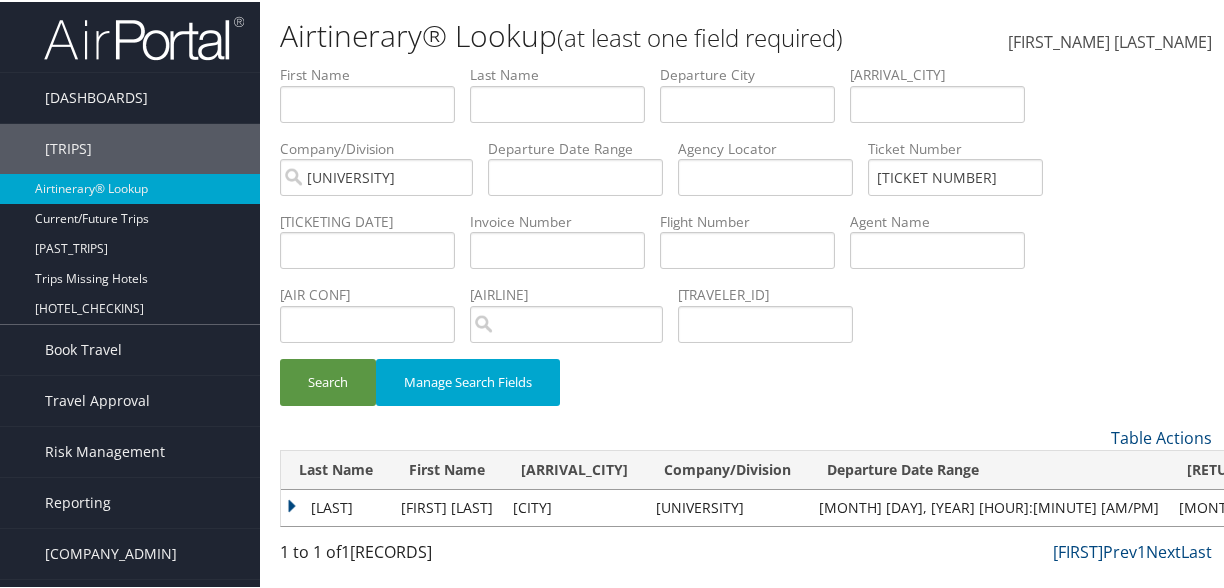 click on "TRAHANT" at bounding box center (336, 506) 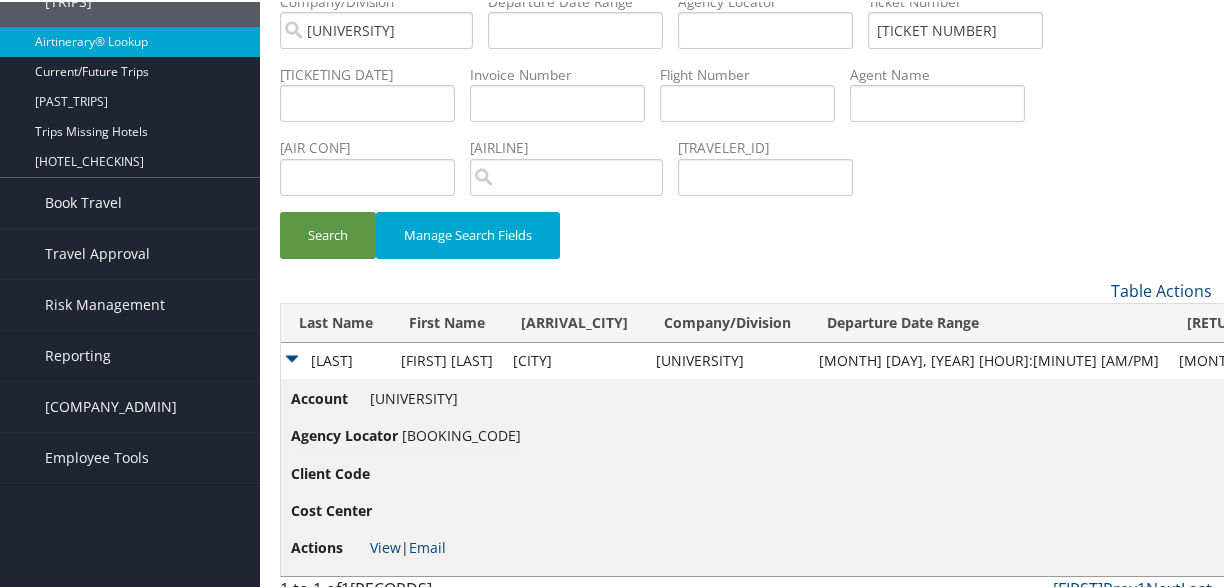 scroll, scrollTop: 166, scrollLeft: 0, axis: vertical 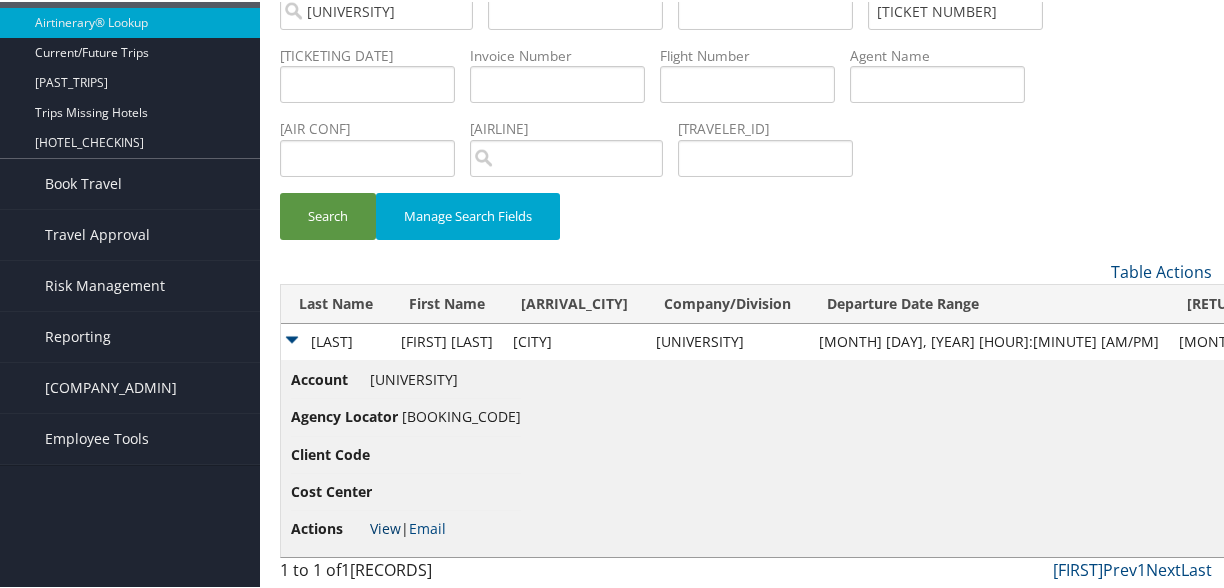 click on "Actions   View  |  Email" at bounding box center [406, 527] 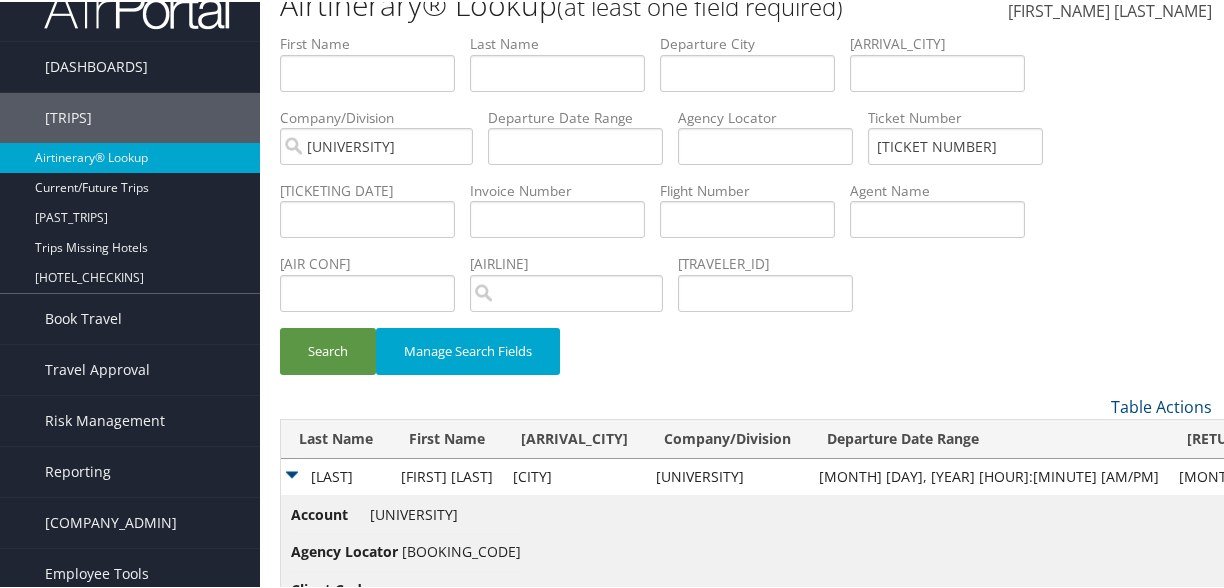 scroll, scrollTop: 0, scrollLeft: 0, axis: both 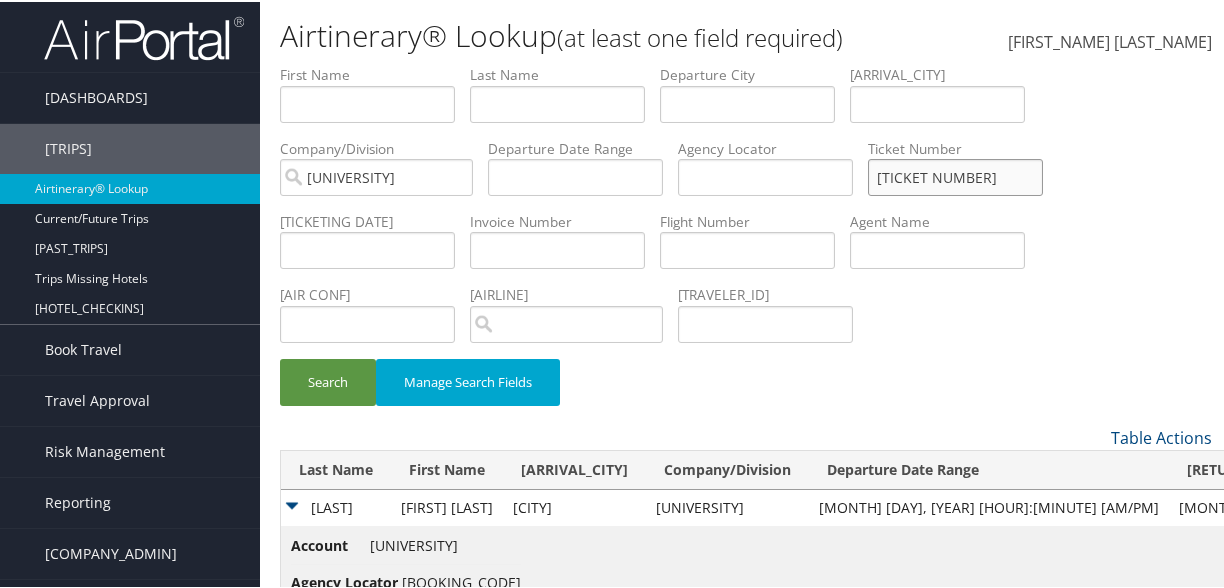 drag, startPoint x: 950, startPoint y: 177, endPoint x: 1164, endPoint y: 169, distance: 214.14948 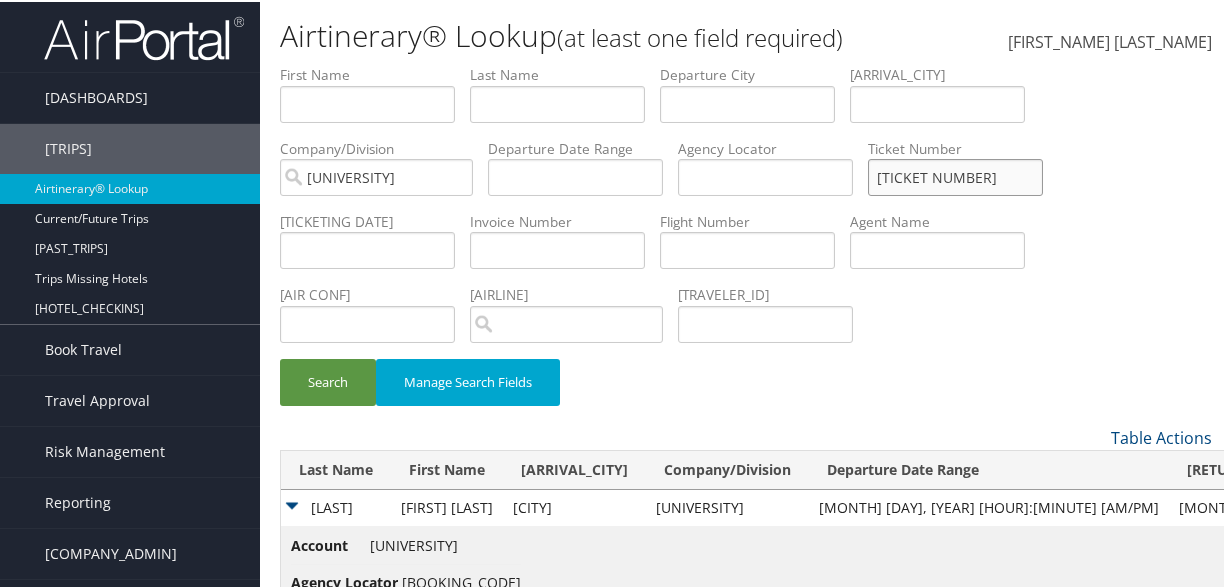 type on "8900897324275" 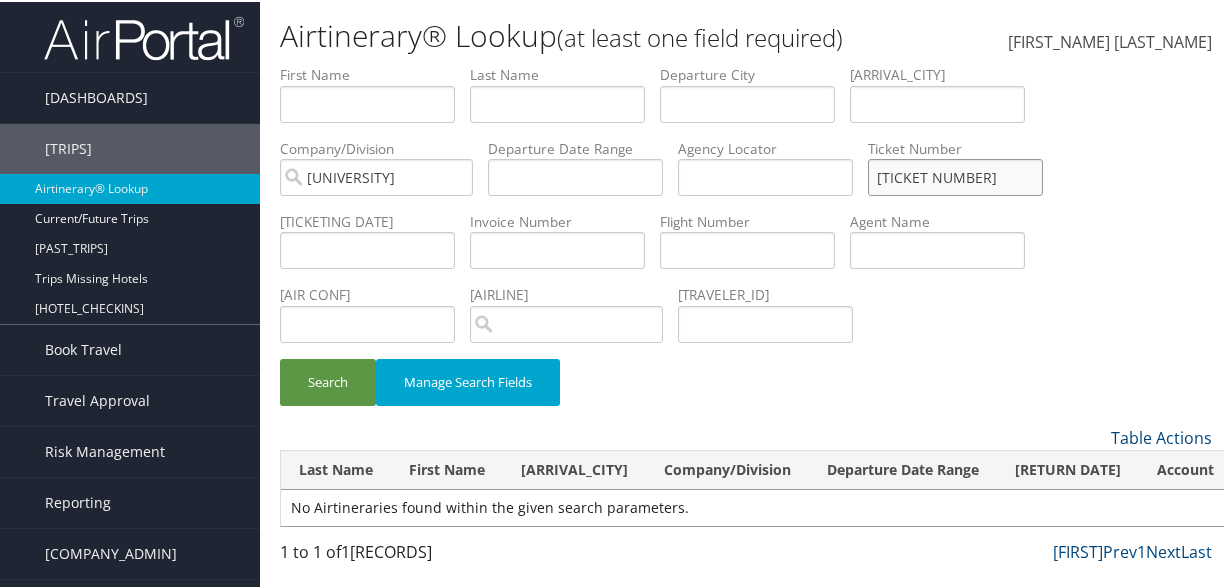 drag, startPoint x: 1021, startPoint y: 180, endPoint x: 514, endPoint y: 144, distance: 508.2765 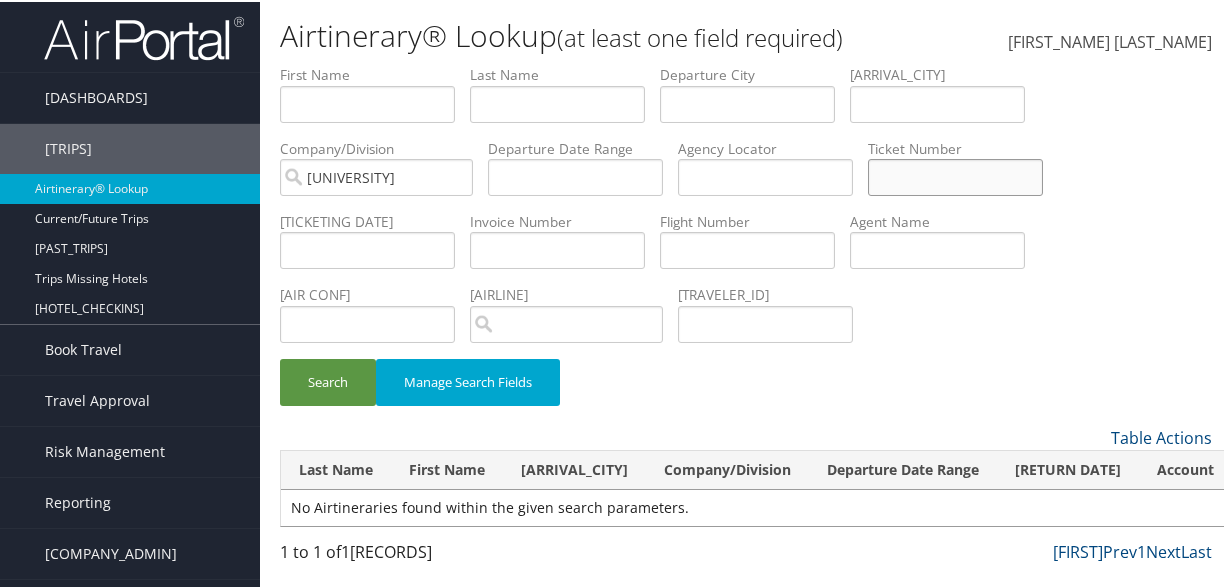 type 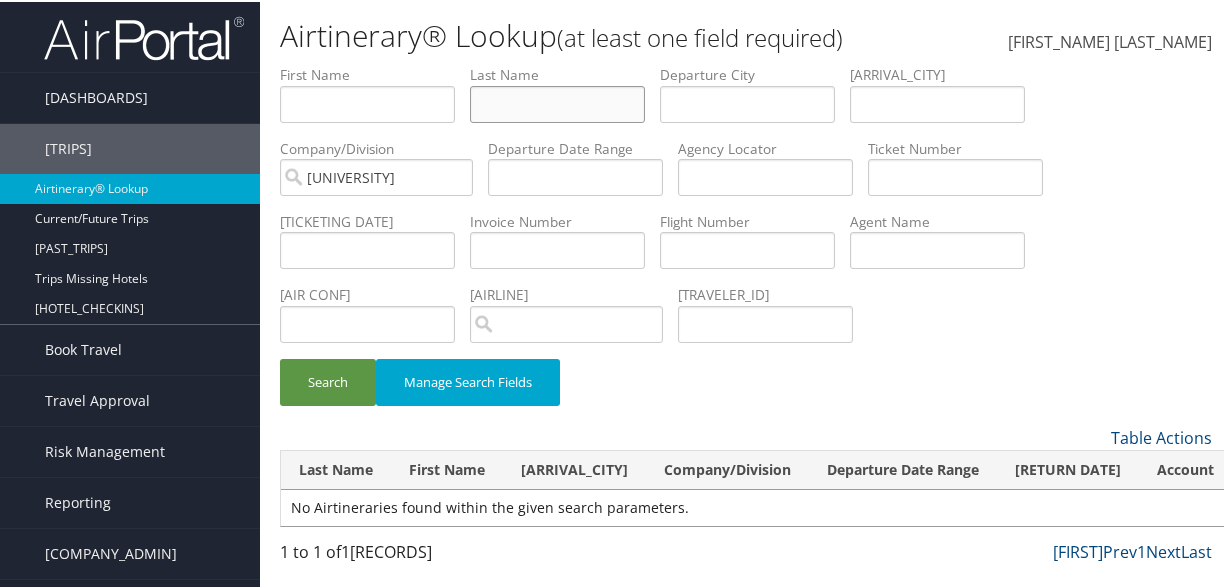 click at bounding box center [367, 102] 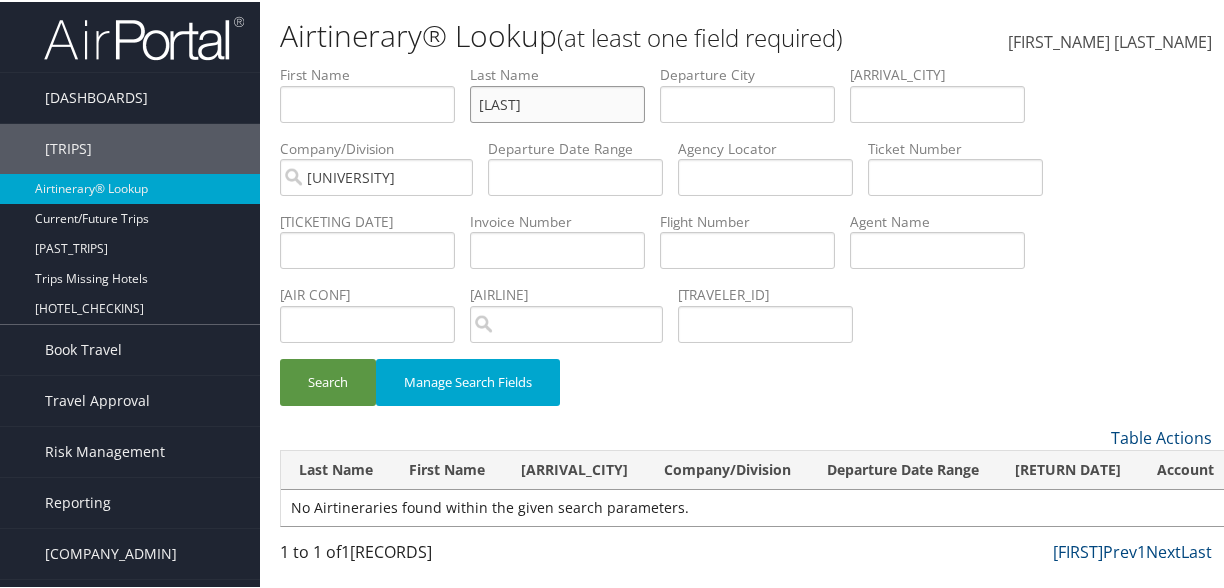 type on "zaheer" 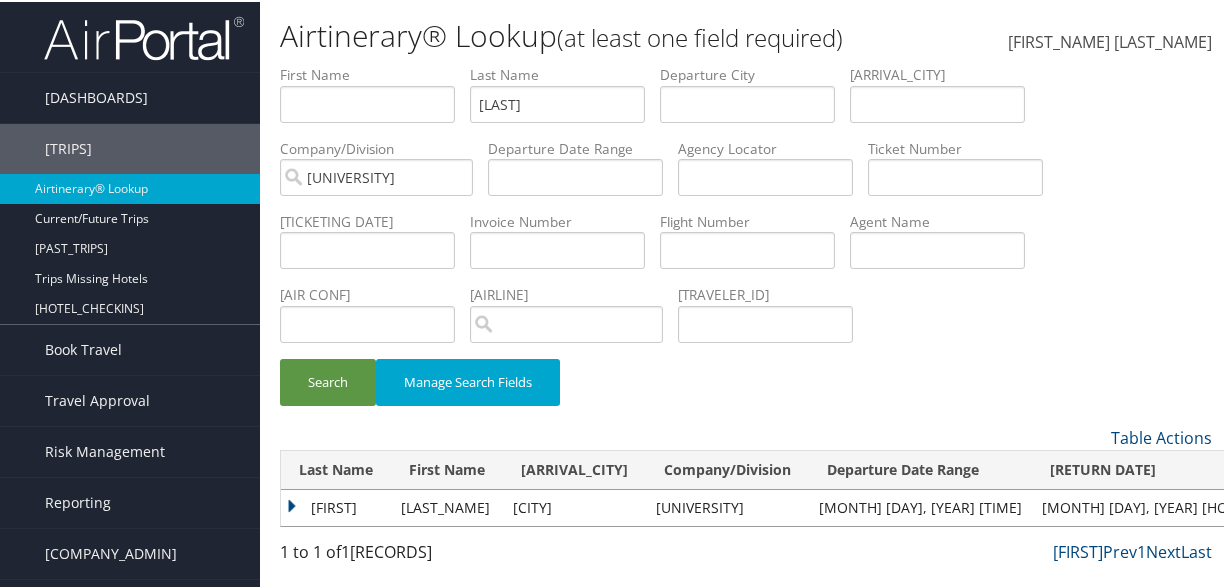 click on "ZAHEER" at bounding box center (336, 506) 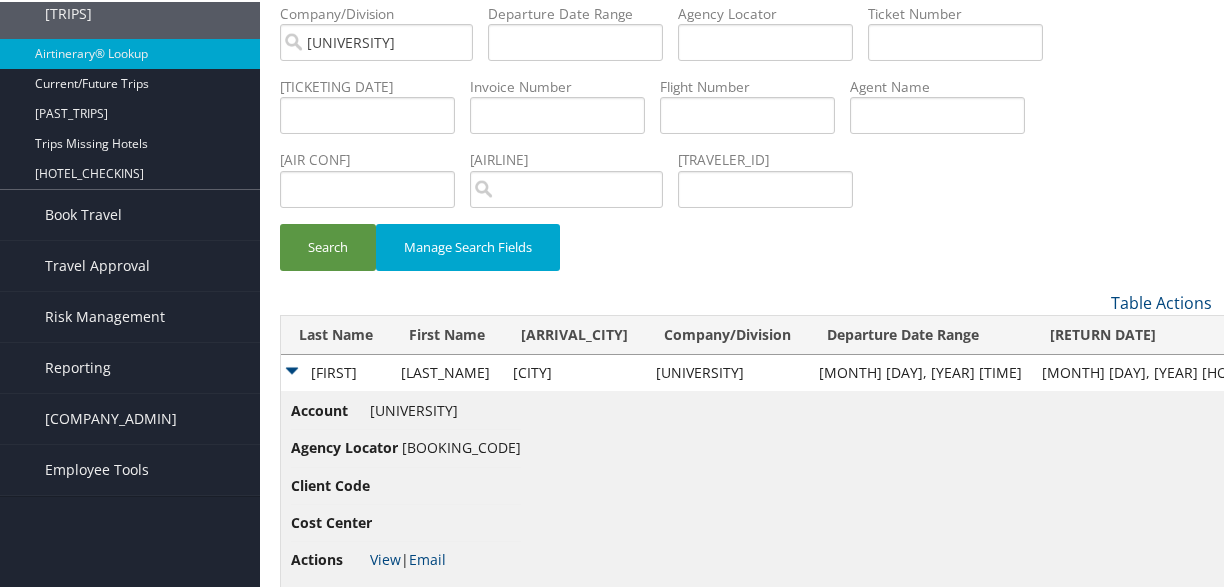 scroll, scrollTop: 166, scrollLeft: 0, axis: vertical 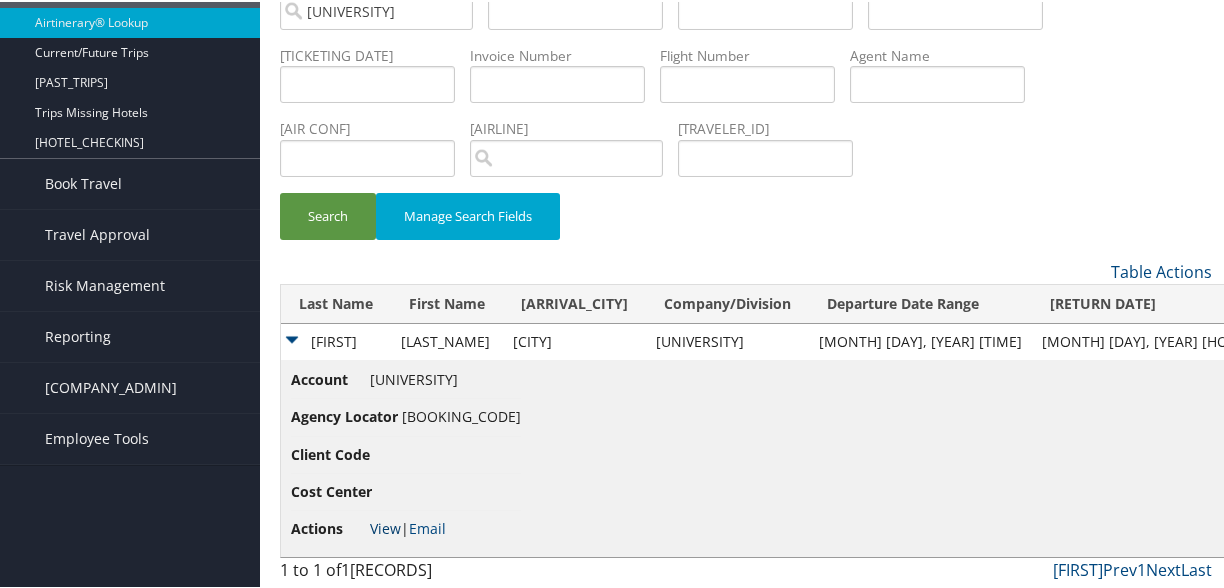 click on "View" at bounding box center [385, 526] 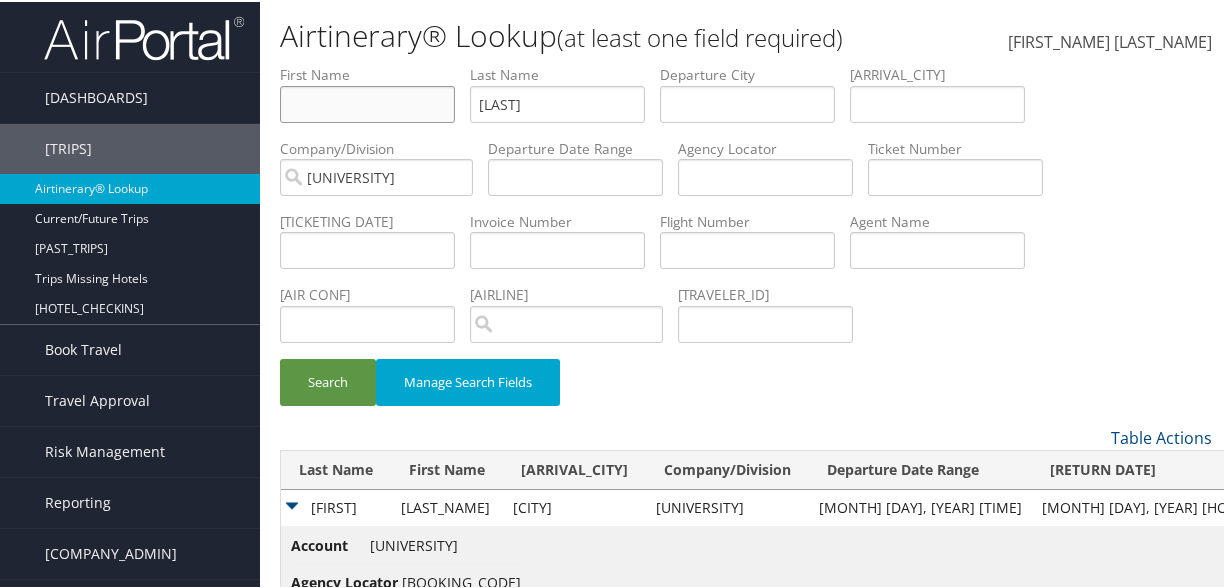click at bounding box center (367, 102) 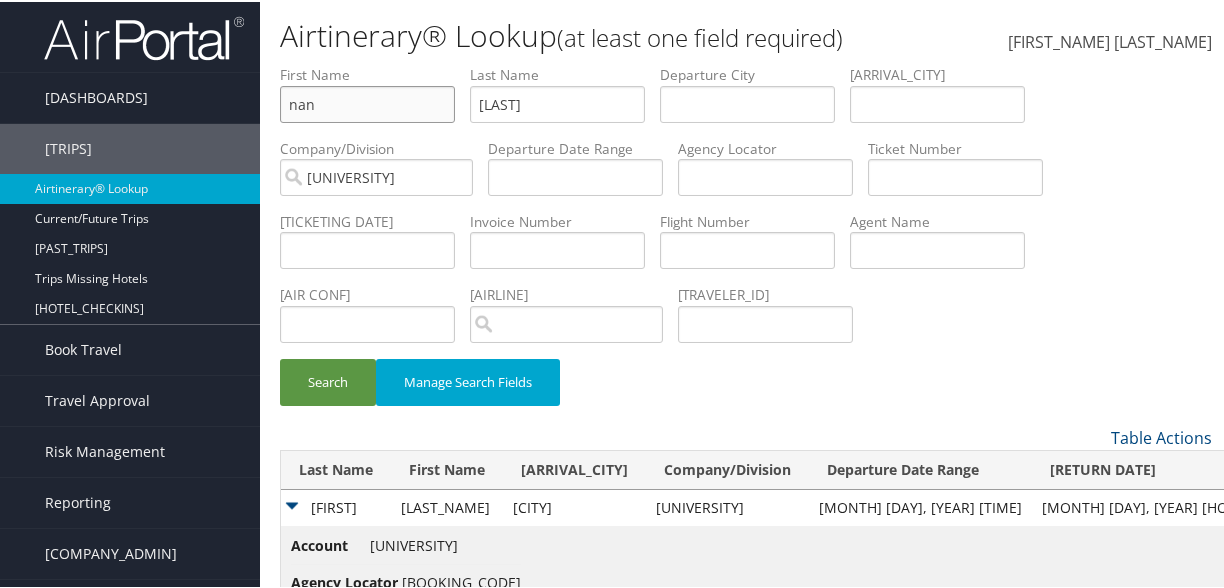 type on "nan" 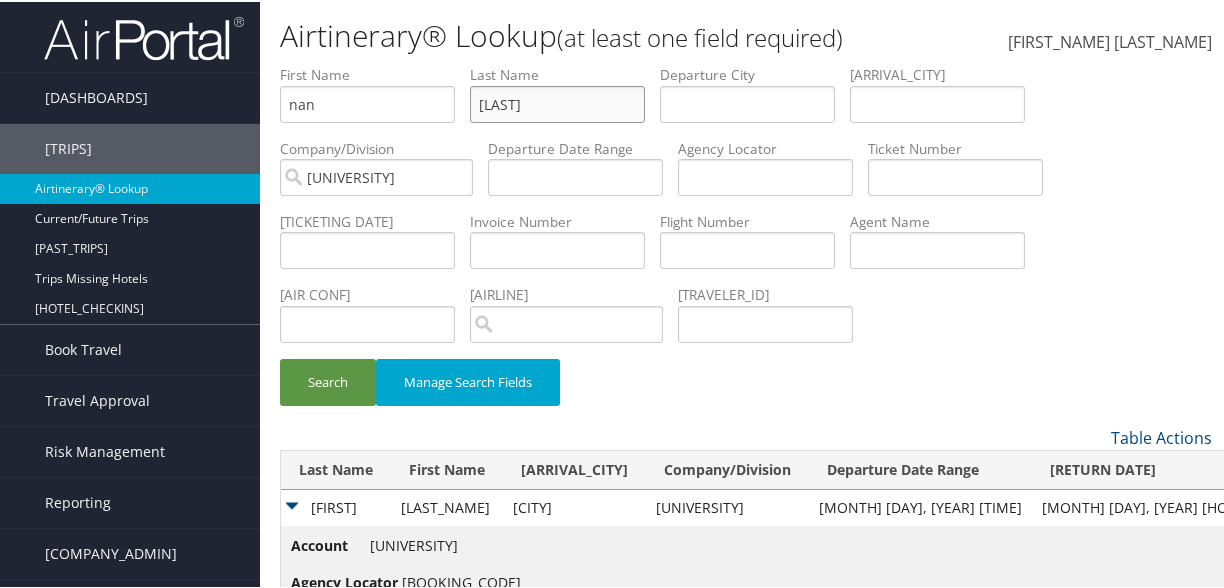 type on "stevens" 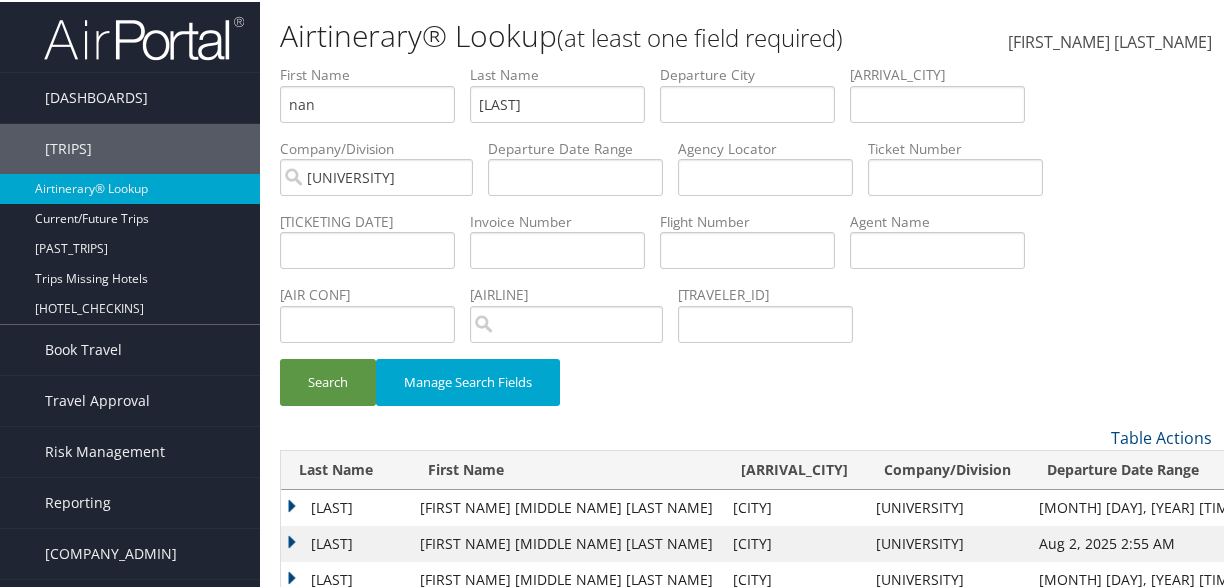click on "STEVENS" at bounding box center [345, 506] 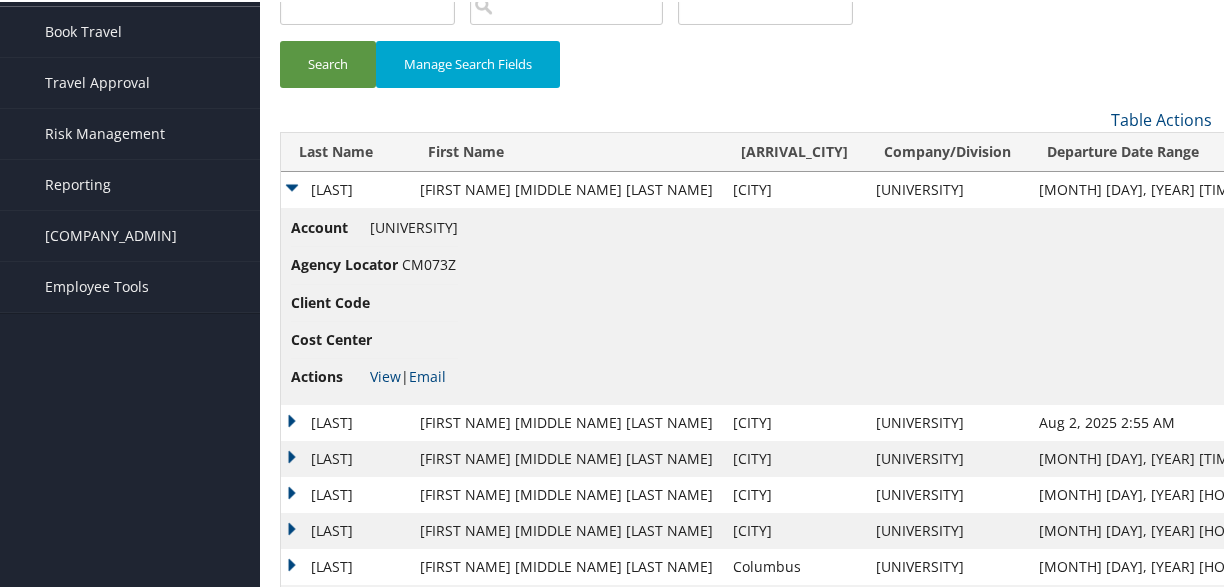 scroll, scrollTop: 400, scrollLeft: 0, axis: vertical 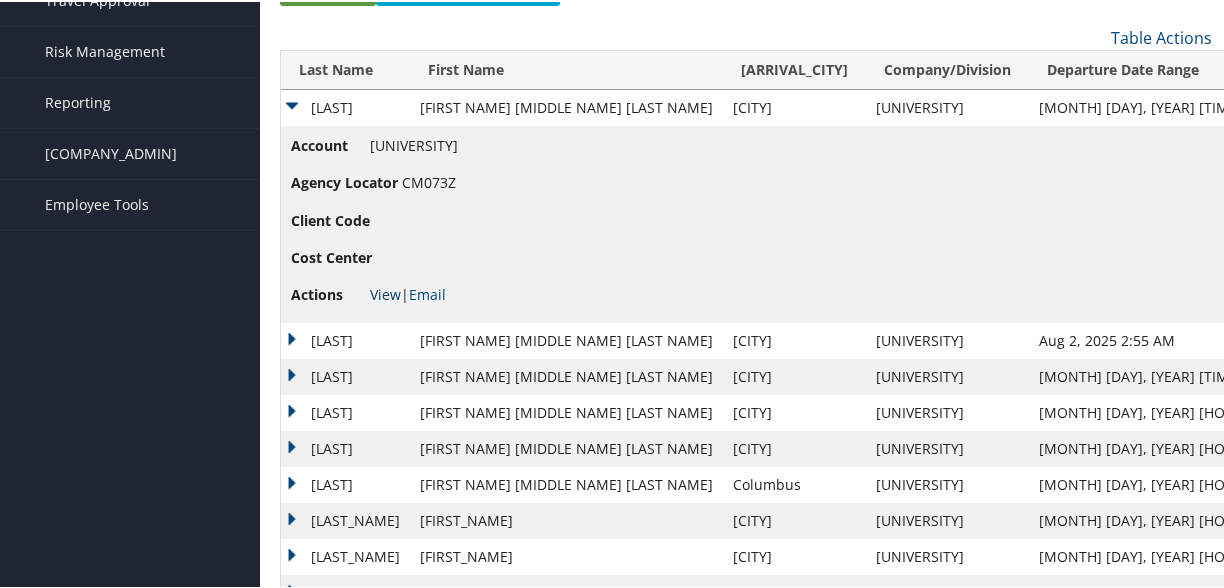 click on "View" at bounding box center (385, 292) 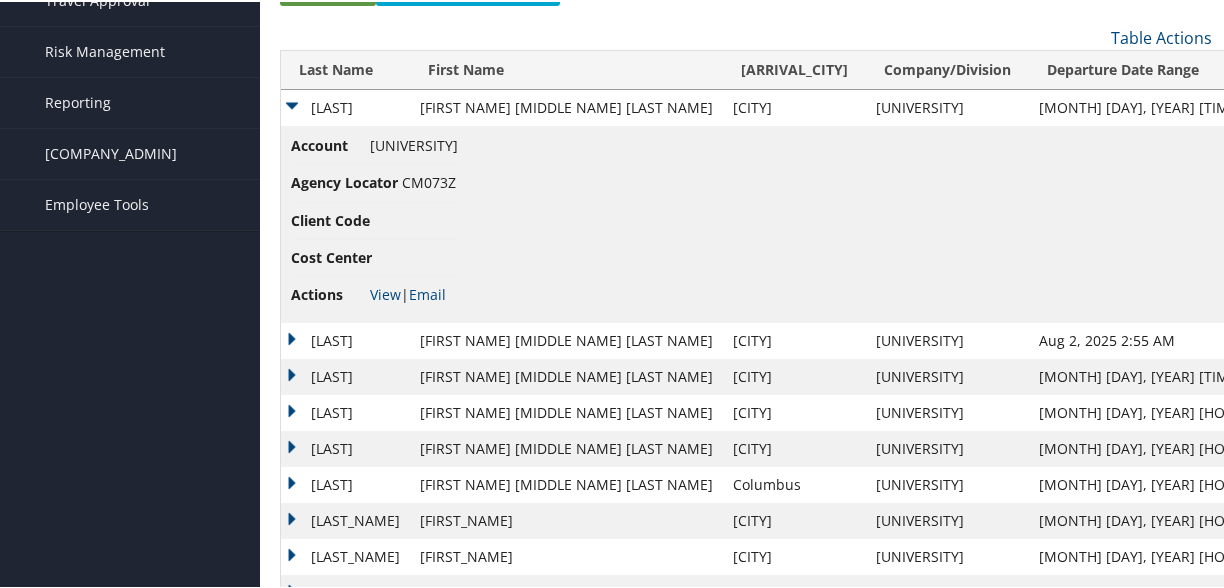 click on "STEVENS" at bounding box center (345, 339) 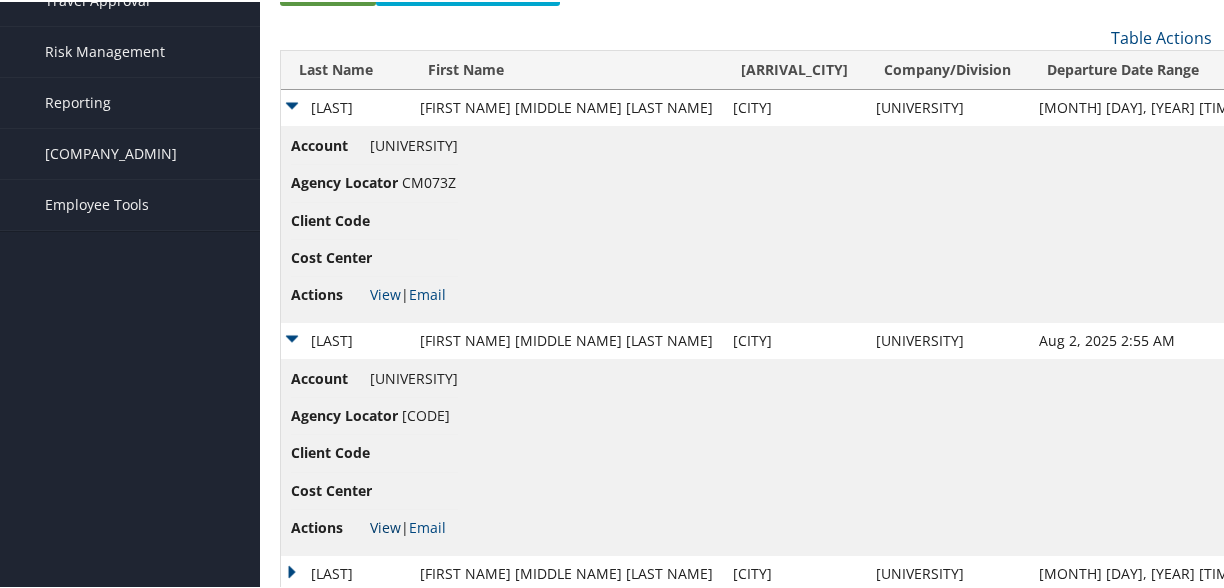 click on "View" at bounding box center [385, 525] 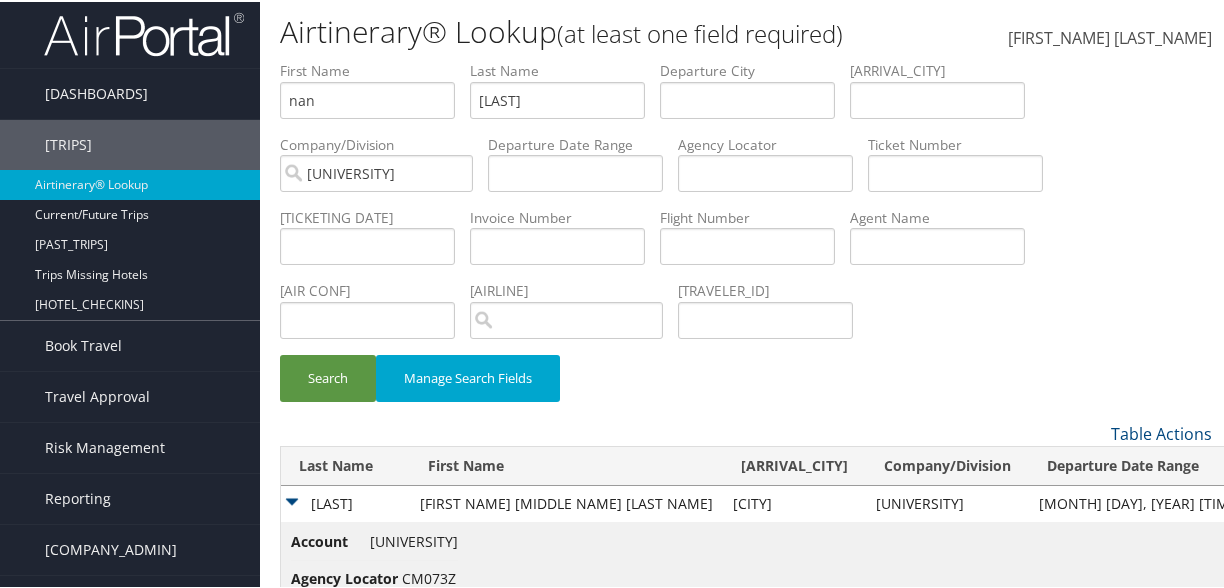 scroll, scrollTop: 0, scrollLeft: 0, axis: both 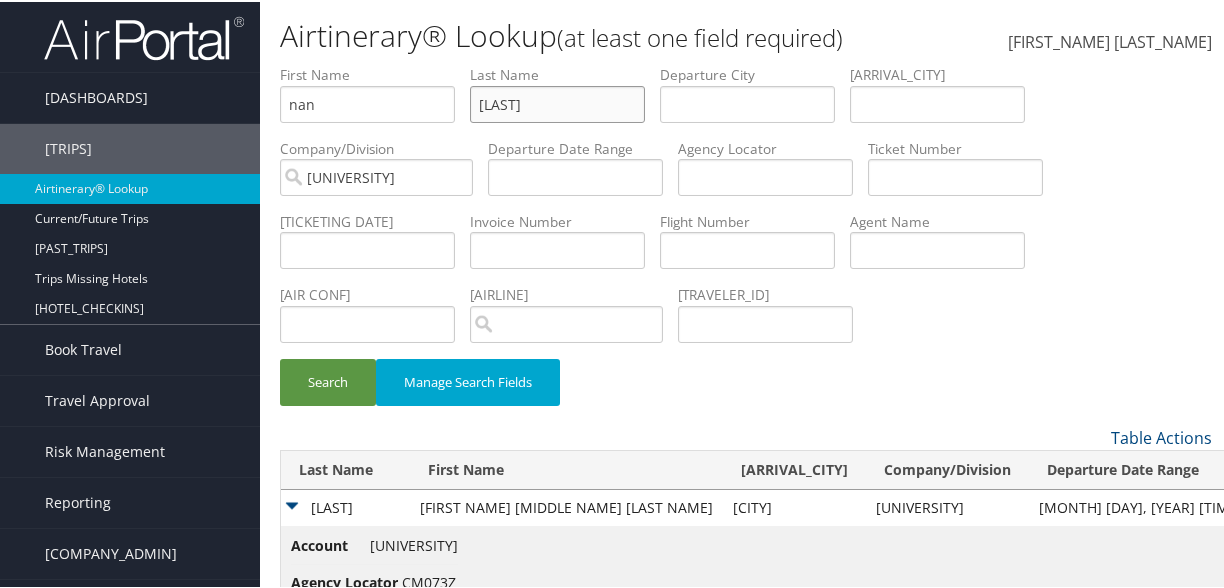 drag, startPoint x: 534, startPoint y: 111, endPoint x: 383, endPoint y: 98, distance: 151.55856 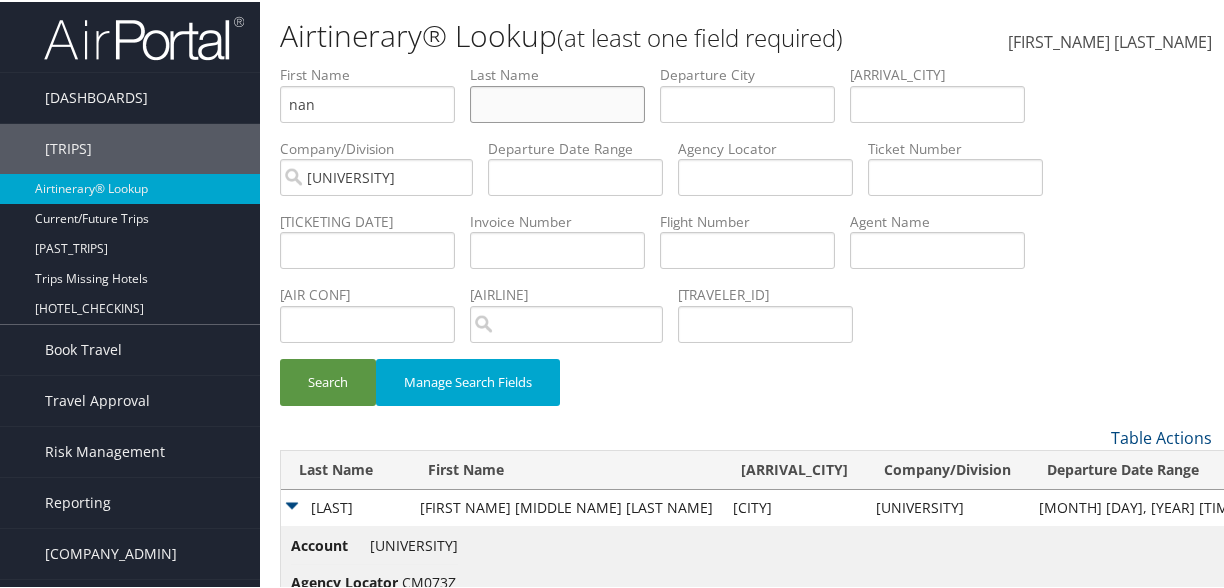 type 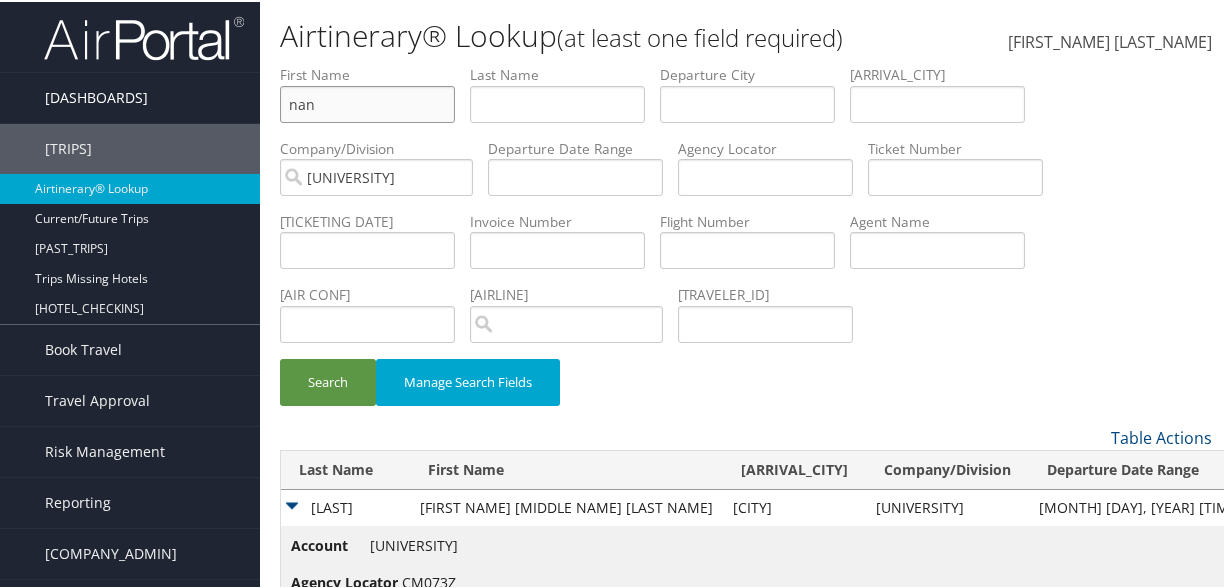 drag, startPoint x: 384, startPoint y: 97, endPoint x: 93, endPoint y: 85, distance: 291.2473 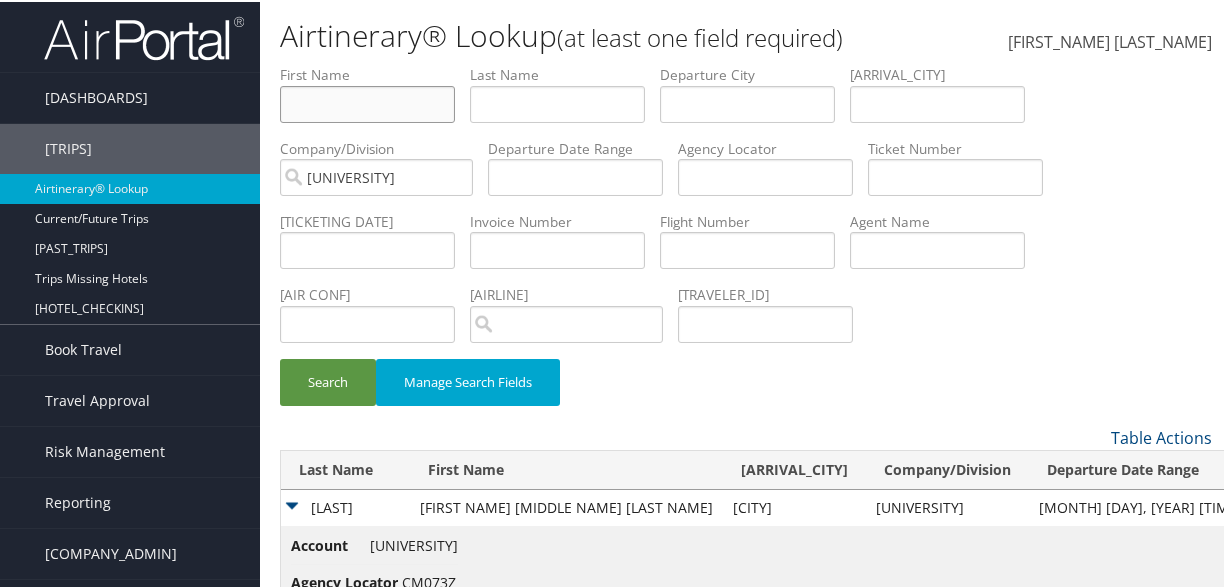 type 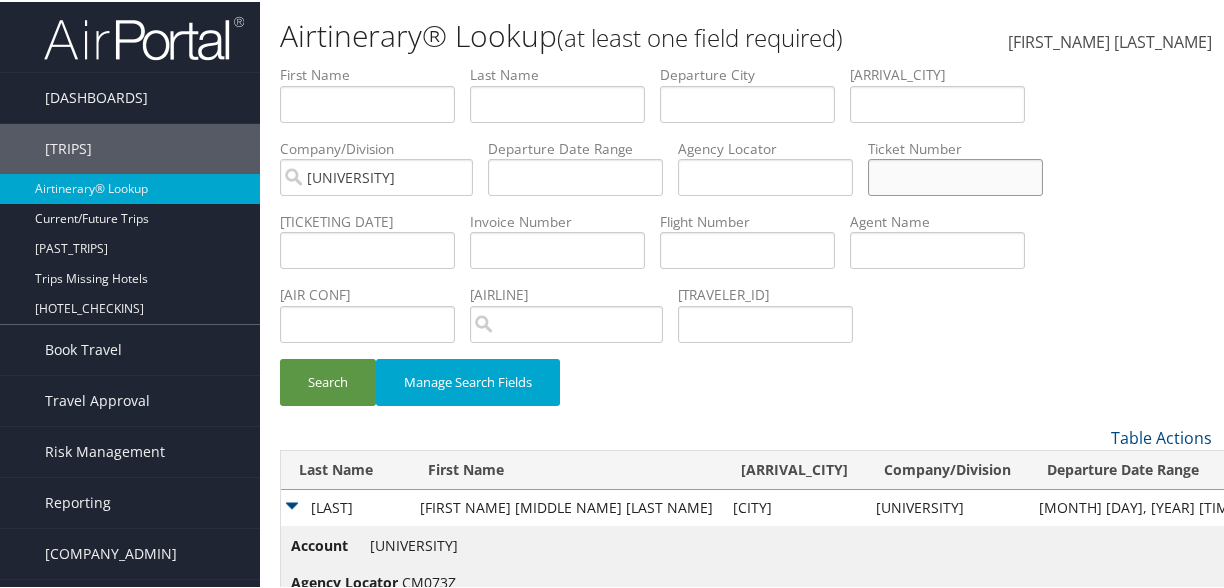 click at bounding box center (367, 102) 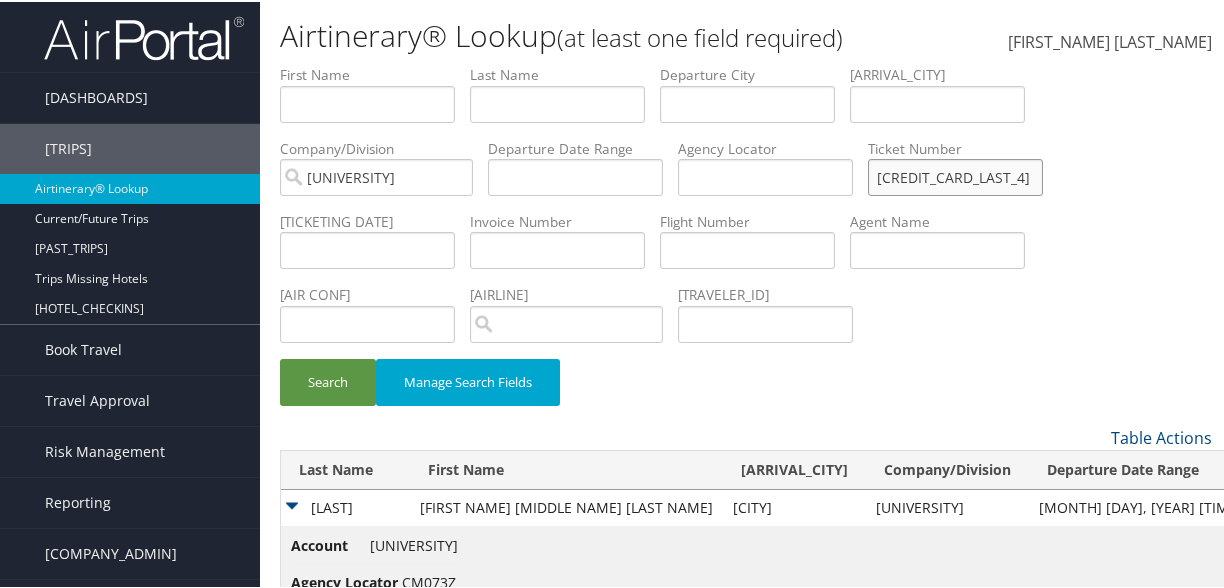 type on "5267308784174" 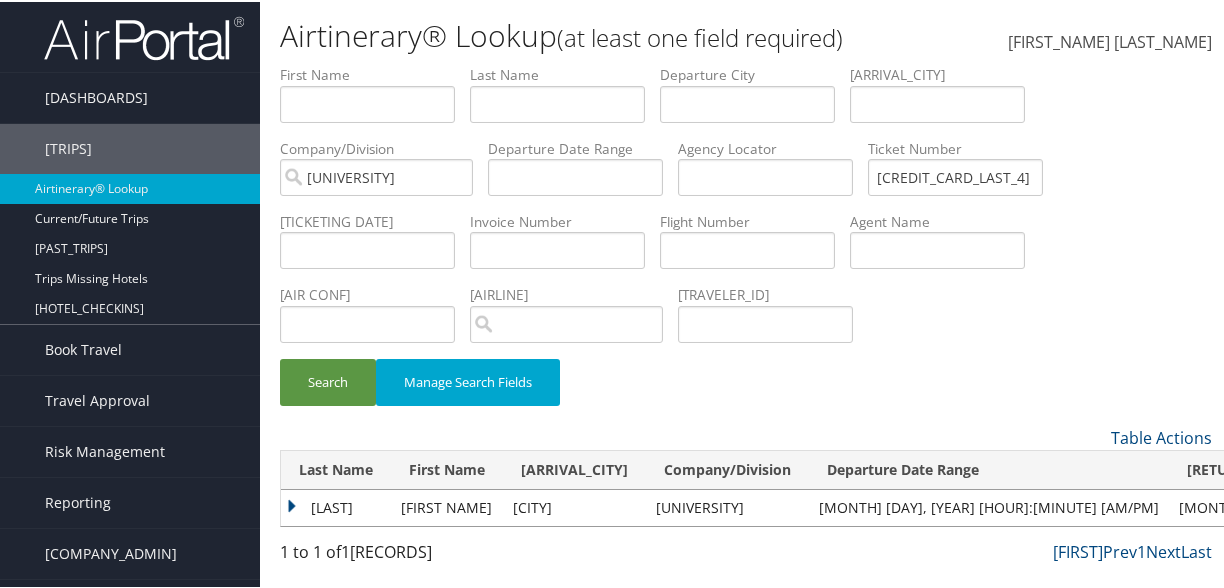 click on "BURTT" at bounding box center [336, 506] 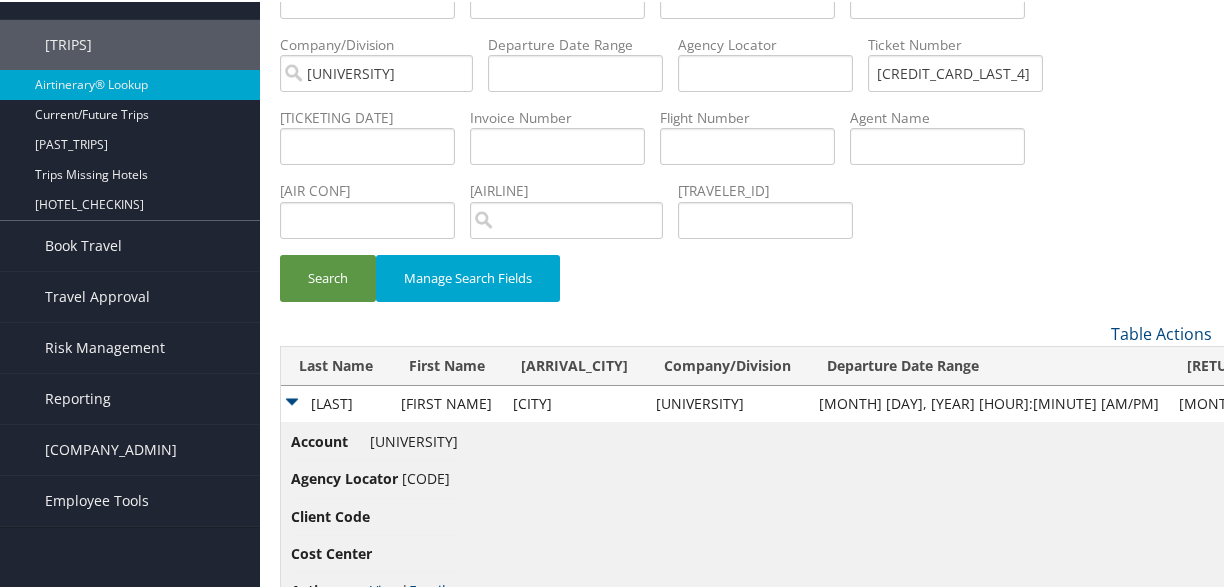 scroll, scrollTop: 166, scrollLeft: 0, axis: vertical 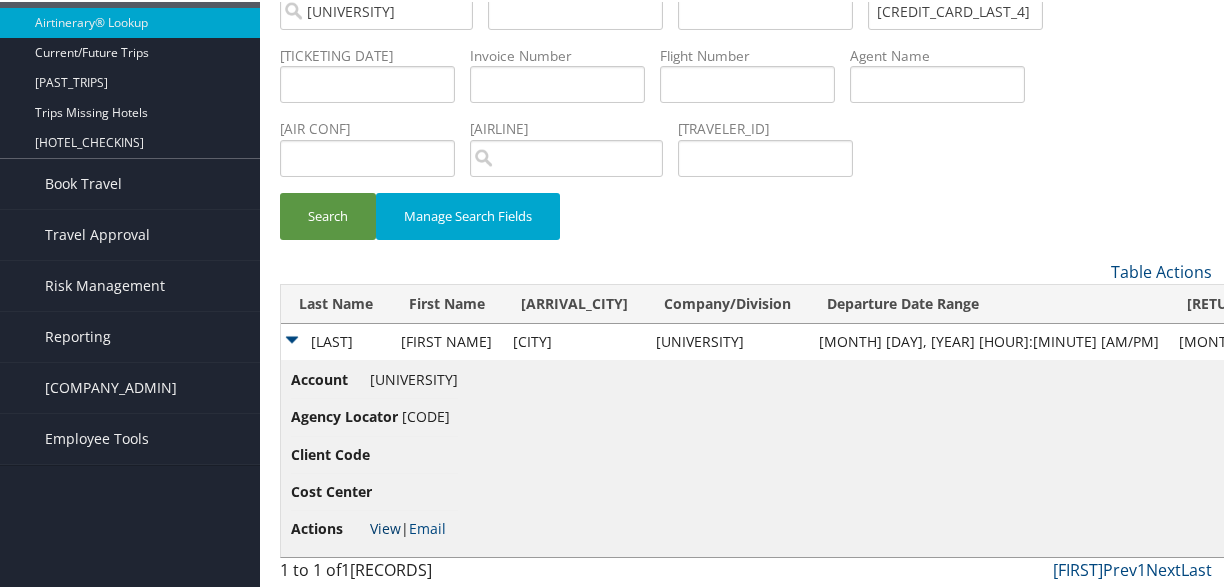 click on "View" at bounding box center [385, 526] 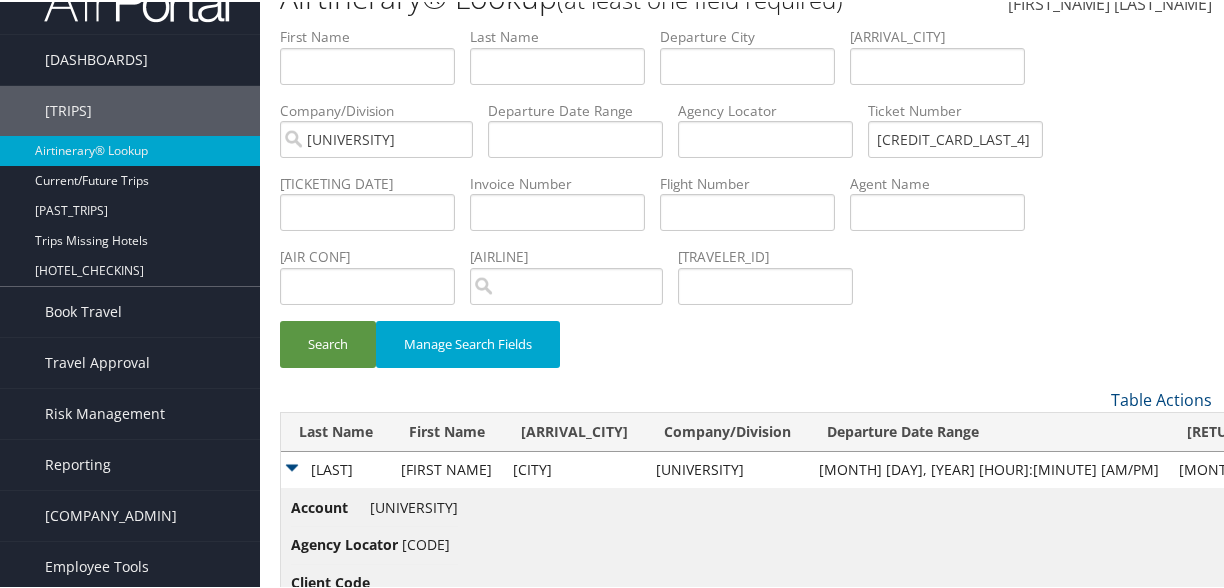 scroll, scrollTop: 0, scrollLeft: 0, axis: both 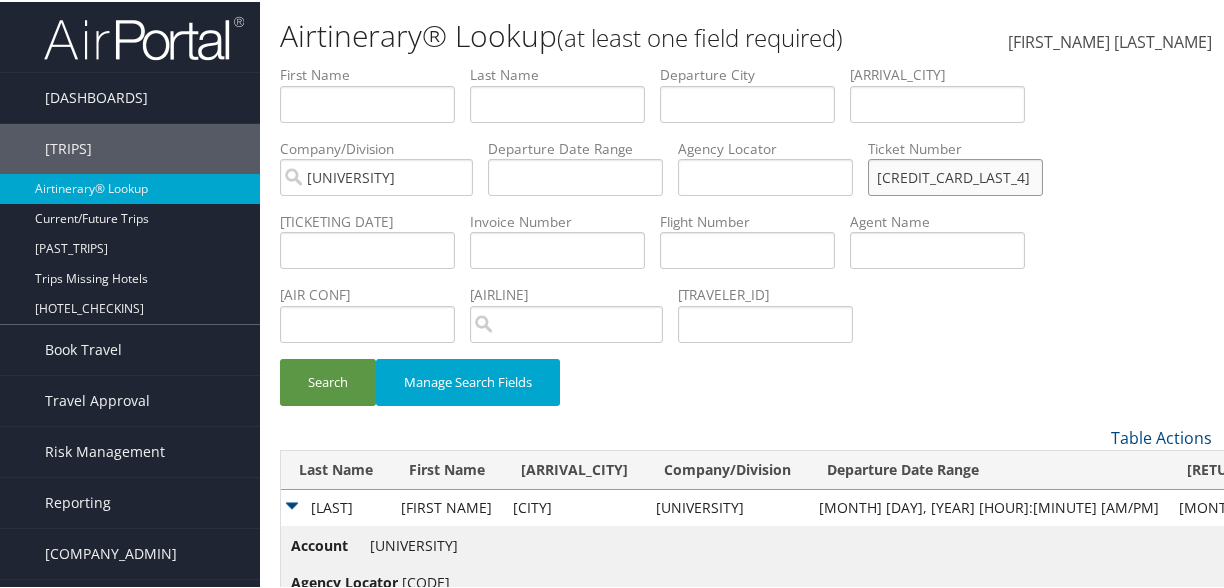 drag, startPoint x: 988, startPoint y: 169, endPoint x: 815, endPoint y: 164, distance: 173.07224 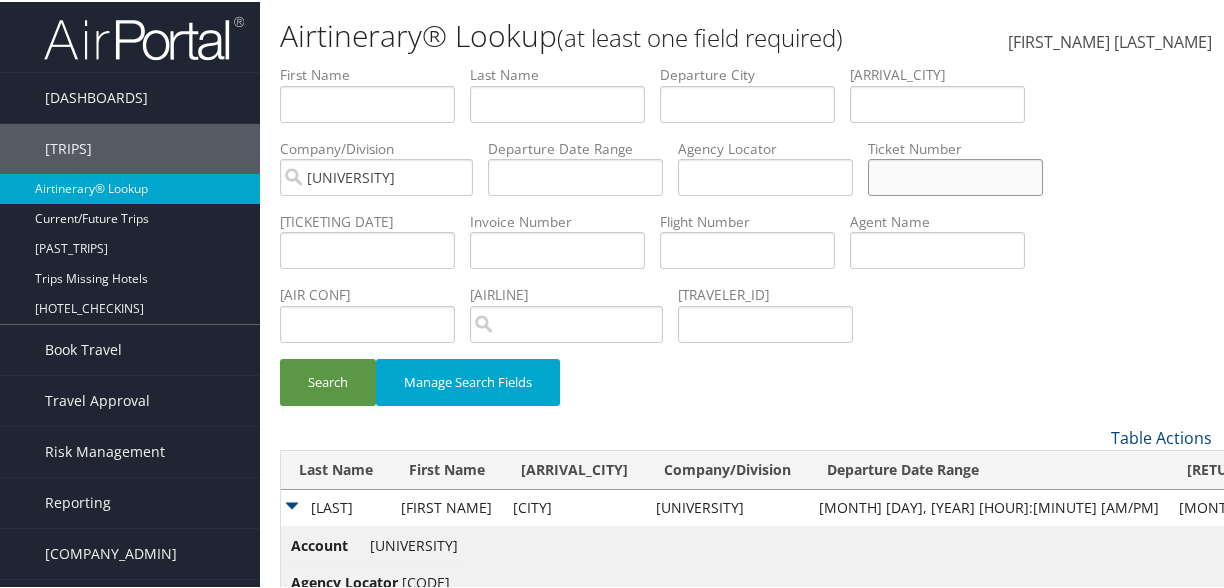 type 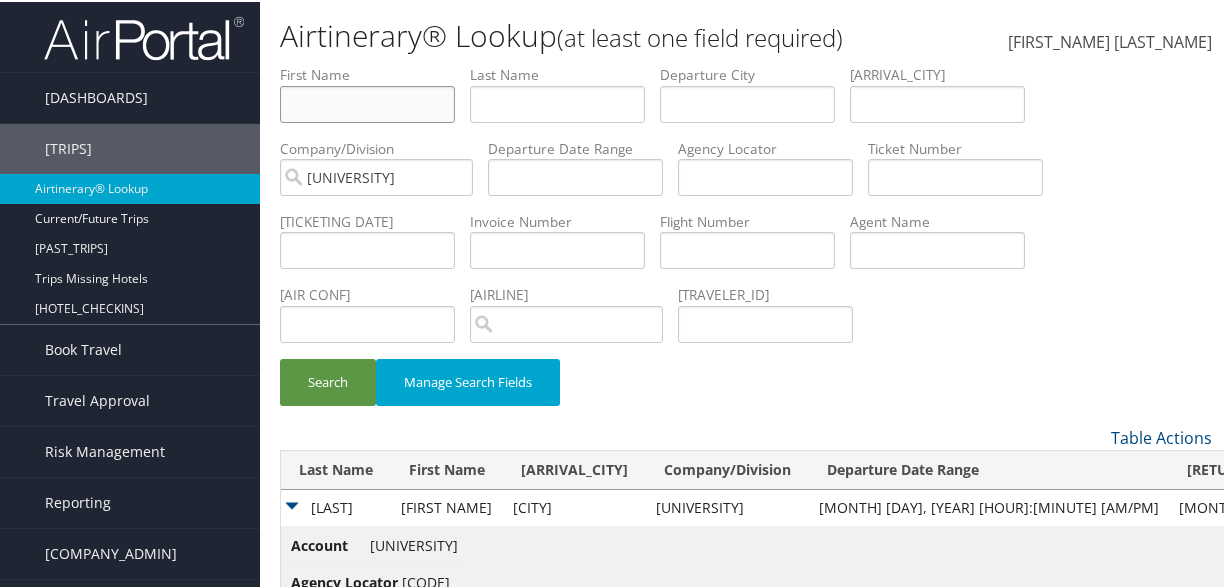 click at bounding box center [367, 102] 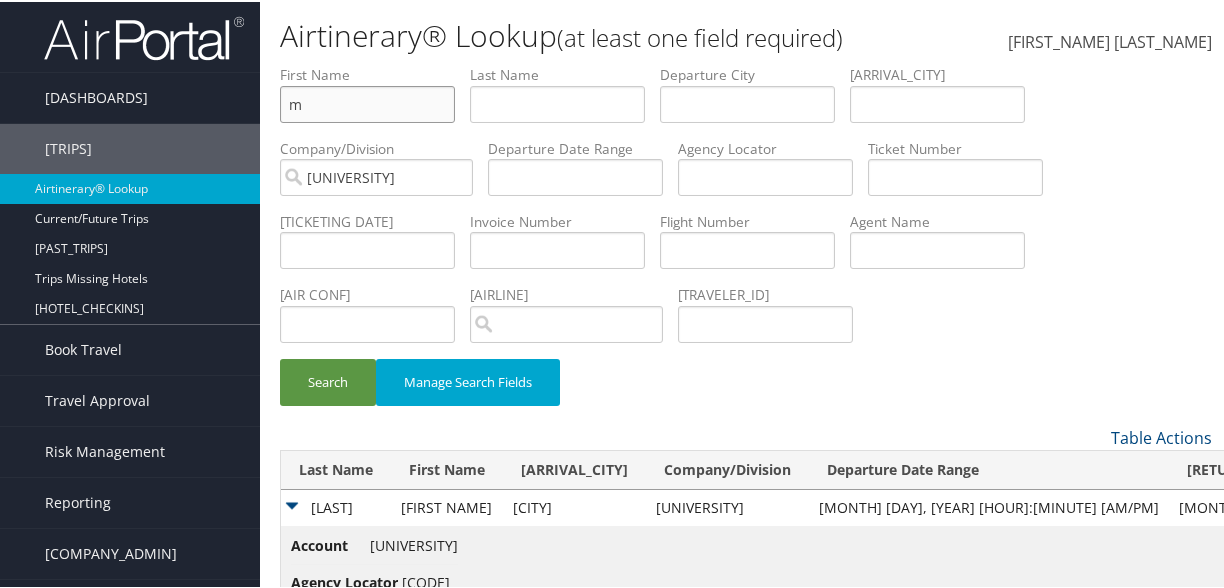 type on "m" 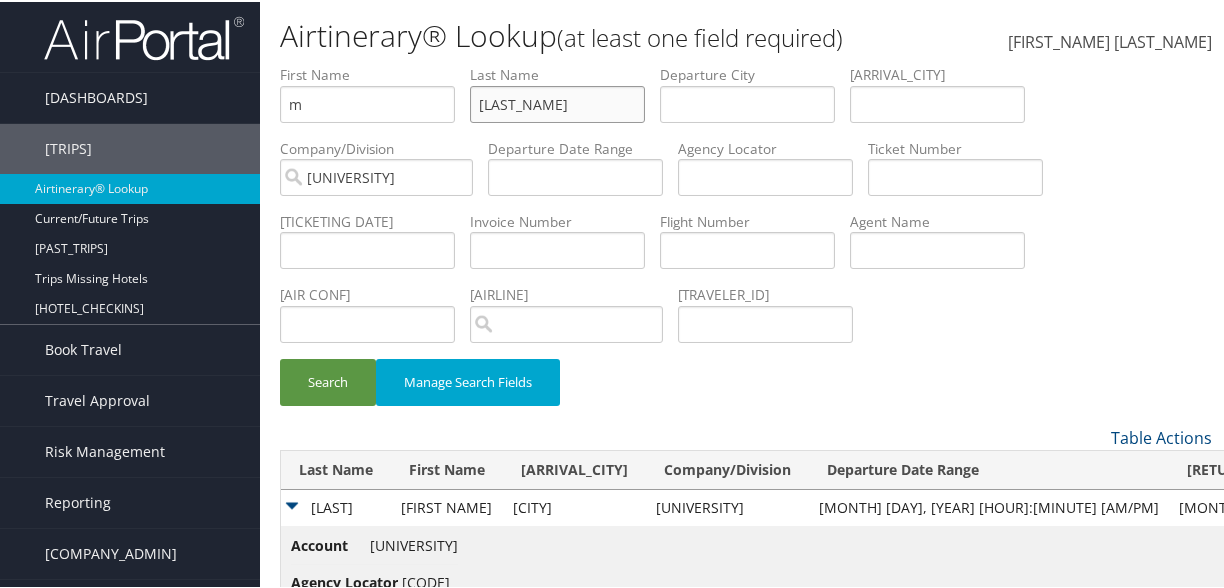 type on "doose" 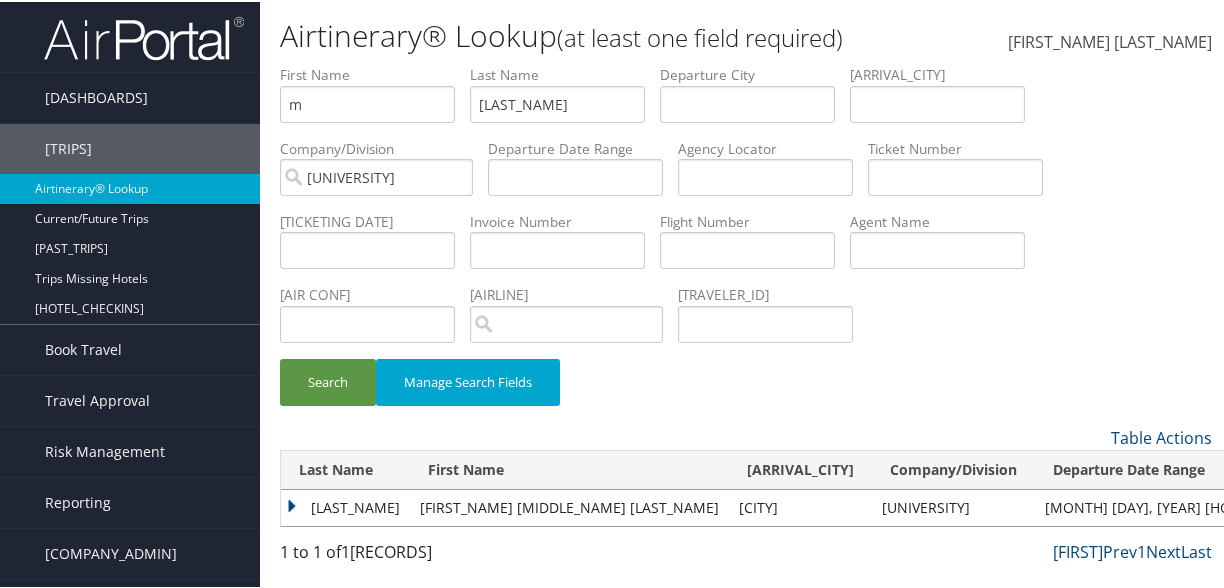 click on "DOOSE" at bounding box center (345, 506) 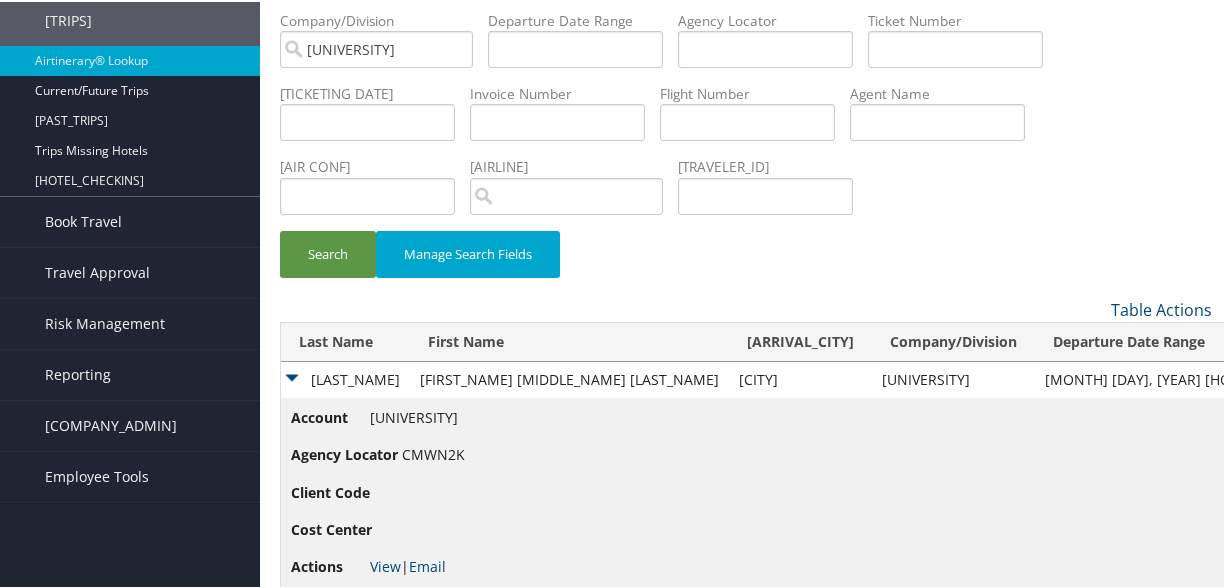 scroll, scrollTop: 166, scrollLeft: 0, axis: vertical 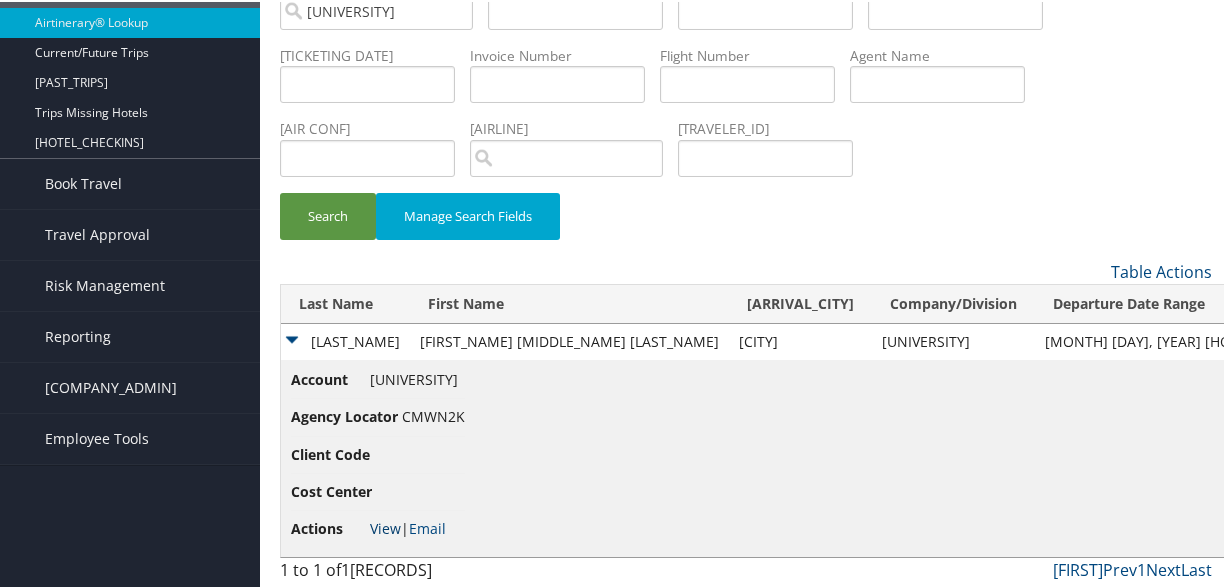 click on "View" at bounding box center [385, 526] 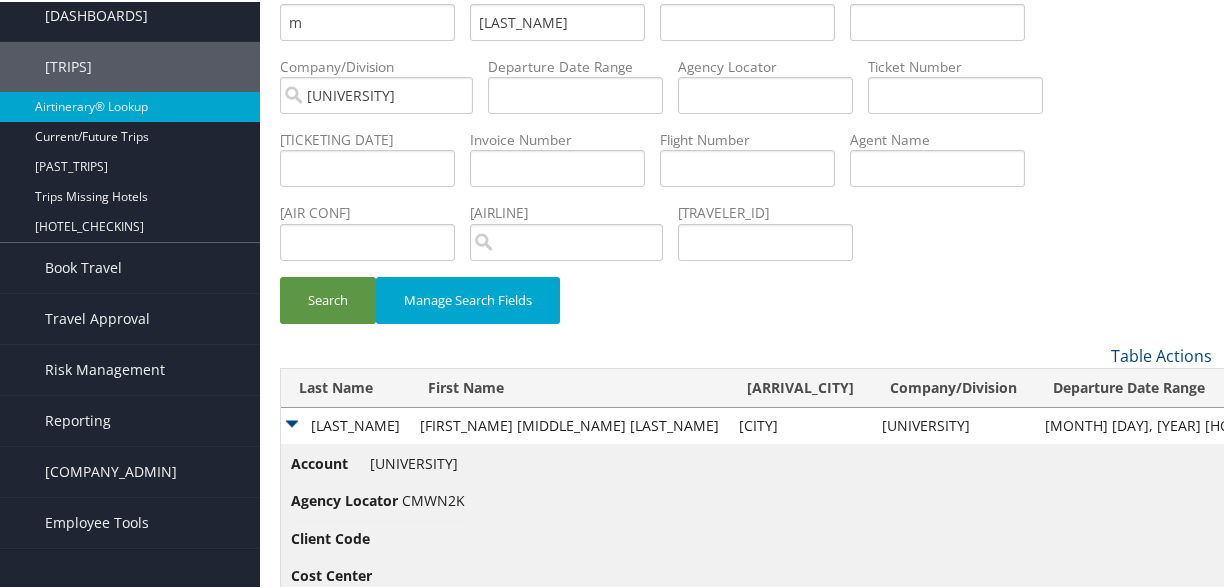 scroll, scrollTop: 0, scrollLeft: 0, axis: both 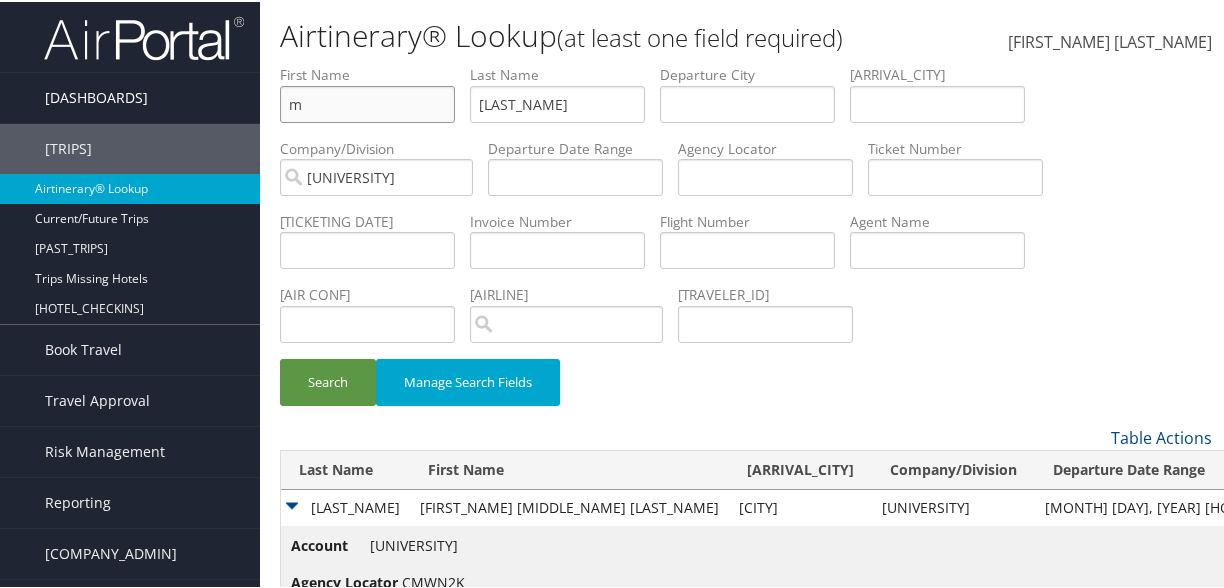 drag, startPoint x: 376, startPoint y: 88, endPoint x: 136, endPoint y: 85, distance: 240.01875 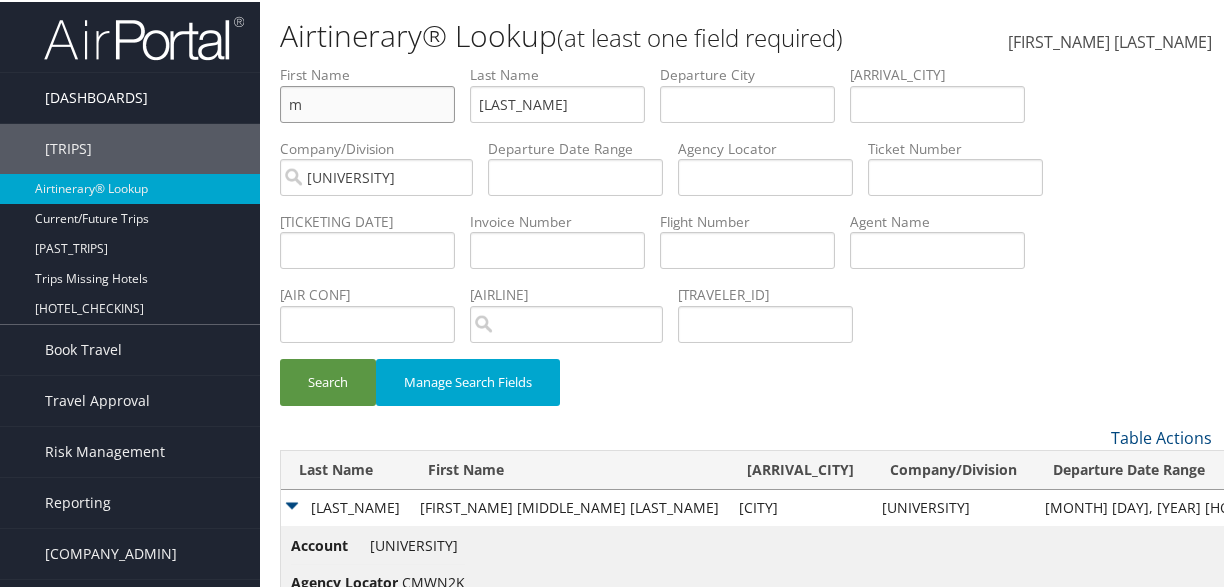 click on "Dashboards AirPortal 360™ (Manager) My Travel Dashboard   Trips Airtinerary® Lookup Current/Future Trips Past Trips Trips Missing Hotels Hotel Check-ins   Book Travel Agent Booking Request Approval Request (Beta) Book/Manage Online Trips   Travel Approval Pending Trip Approvals Approved Trips Canceled Trips Approvals (Beta)   Risk Management SecurityLogic® Map Assistance Requests Travel Alerts Notifications   Reporting Unused Tickets Savings Tracker Value Scorecard Virtual Pay Lookup Prime Analytics   Company Admin Company Information Configure Approval Types (Beta) People Users (Beta) Vendor Contracts Travel Policy Service Fees  Reporting Fields (Beta) Report Settings Virtual Pay Settings   Employee Tools Help Desk" at bounding box center (616, 378) 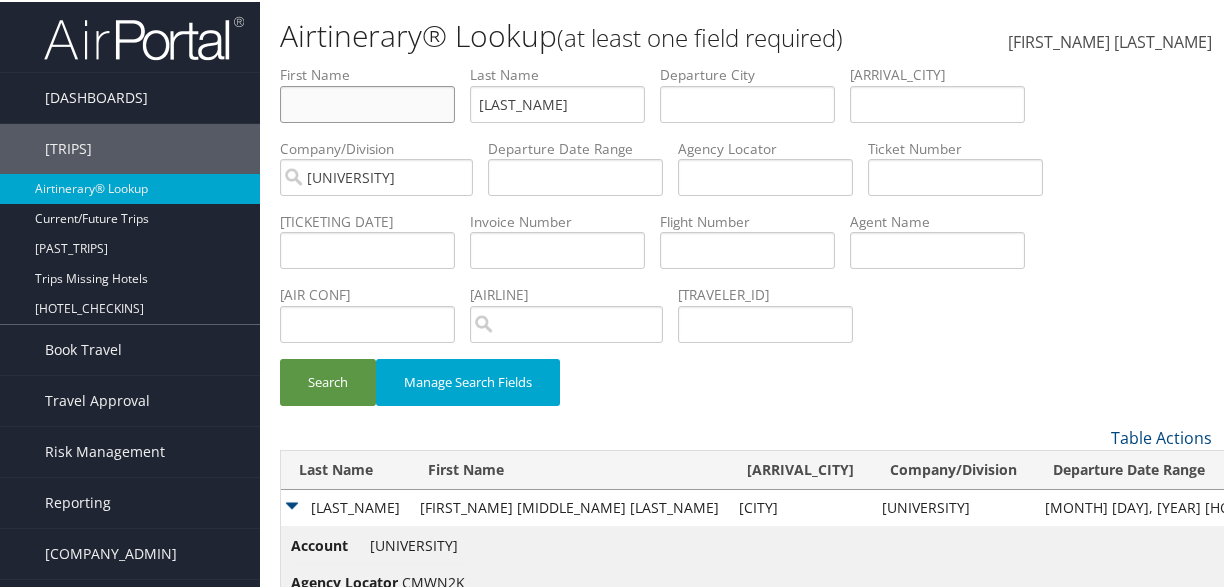 type 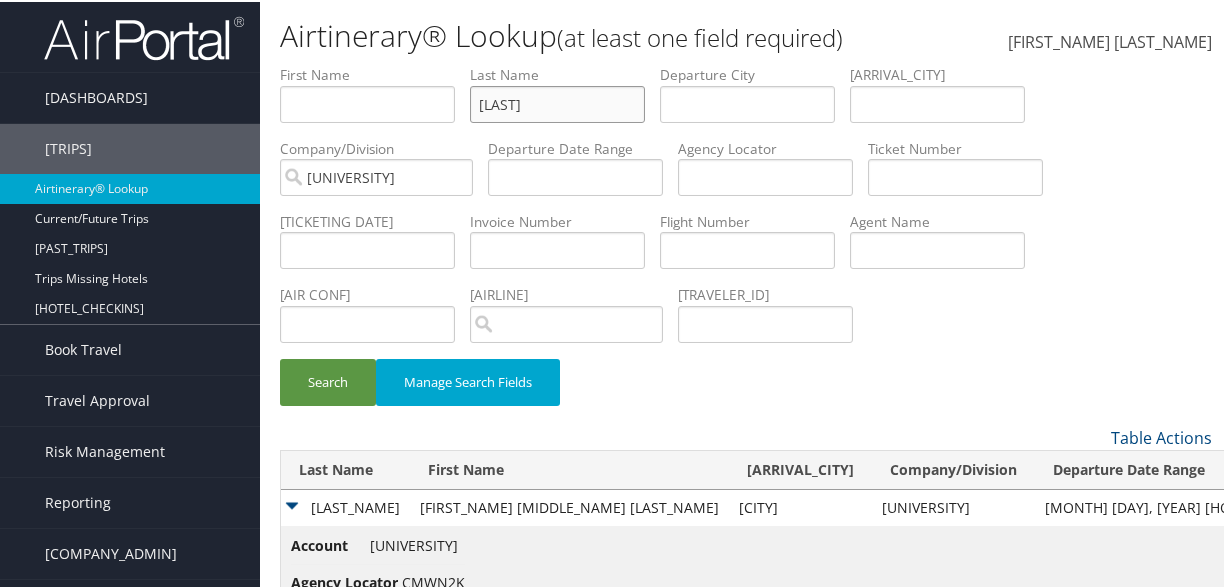 type on "eparvier" 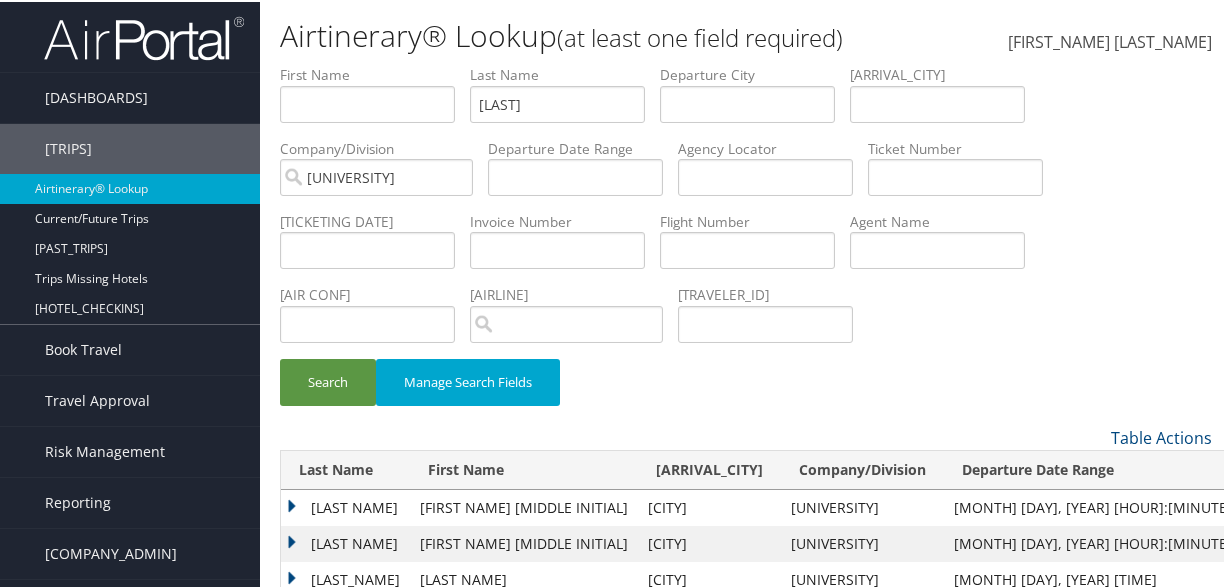 click on "EPARVIER" at bounding box center [345, 506] 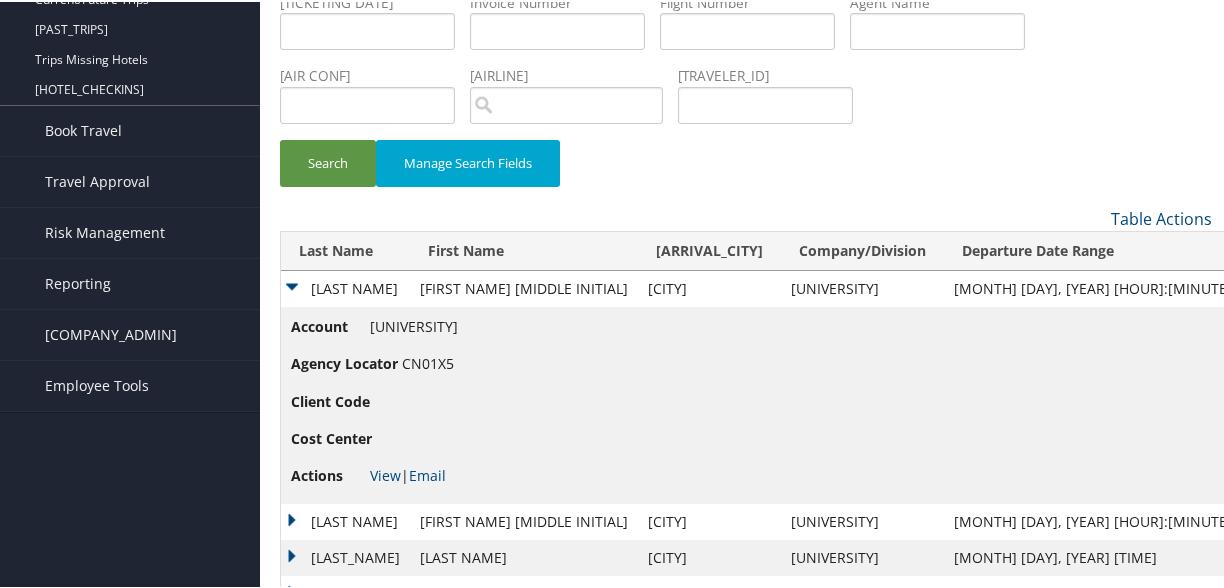 scroll, scrollTop: 400, scrollLeft: 0, axis: vertical 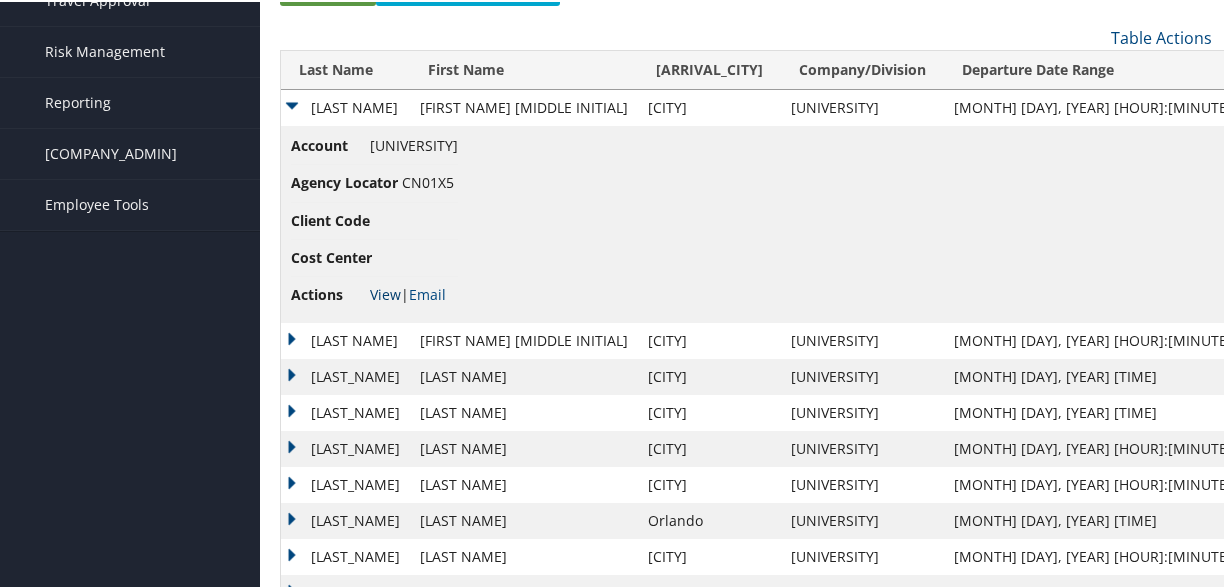 click on "View" at bounding box center [385, 292] 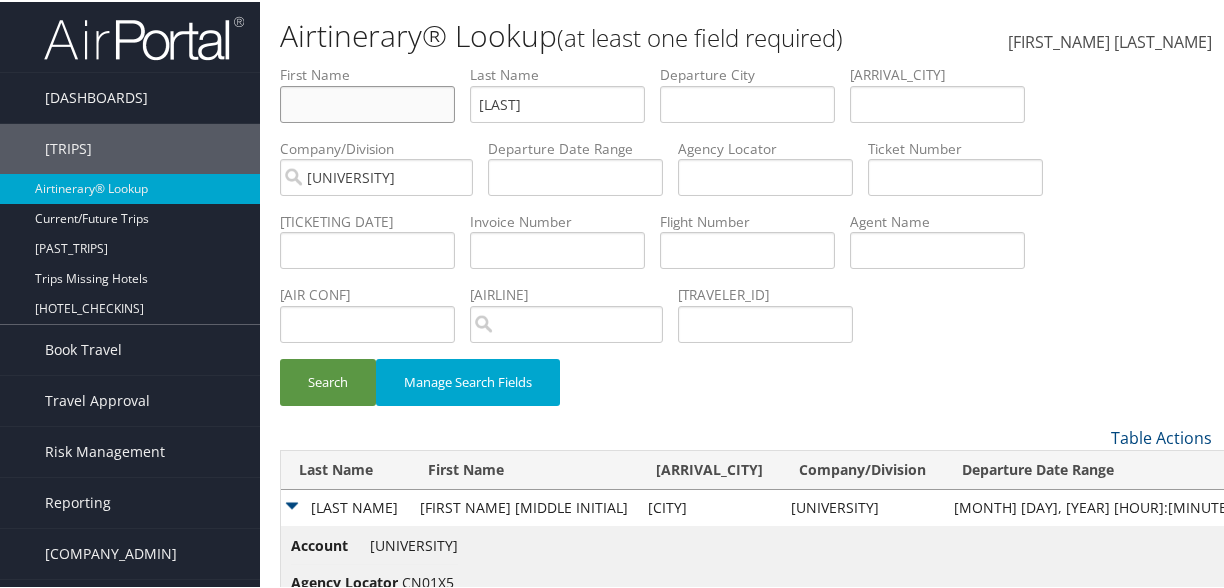 drag, startPoint x: 368, startPoint y: 96, endPoint x: 316, endPoint y: 98, distance: 52.03845 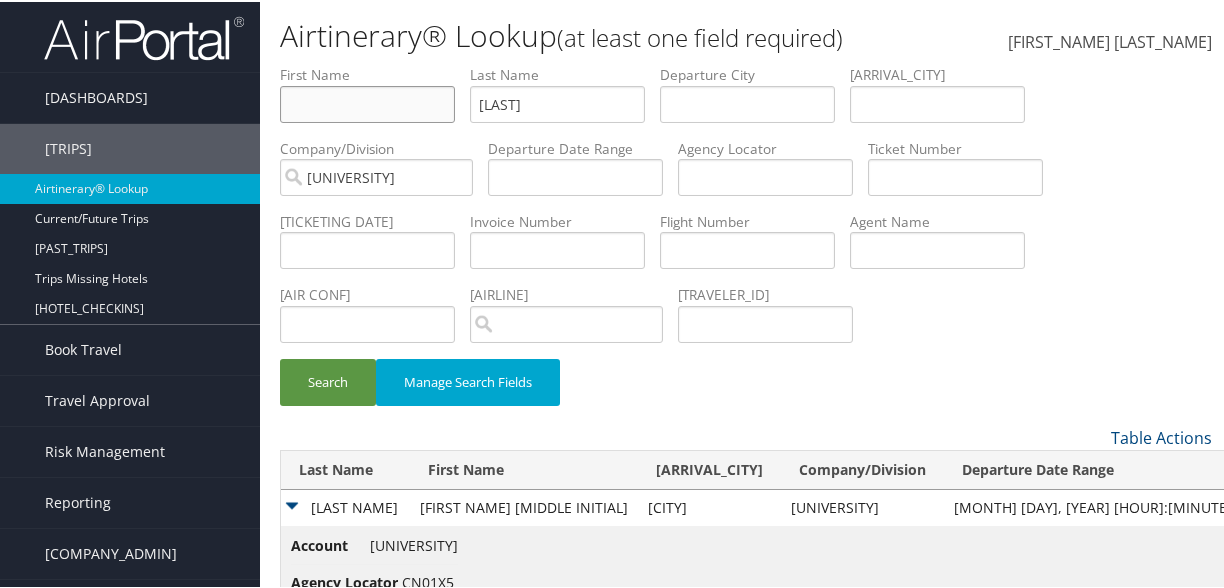 click at bounding box center (367, 102) 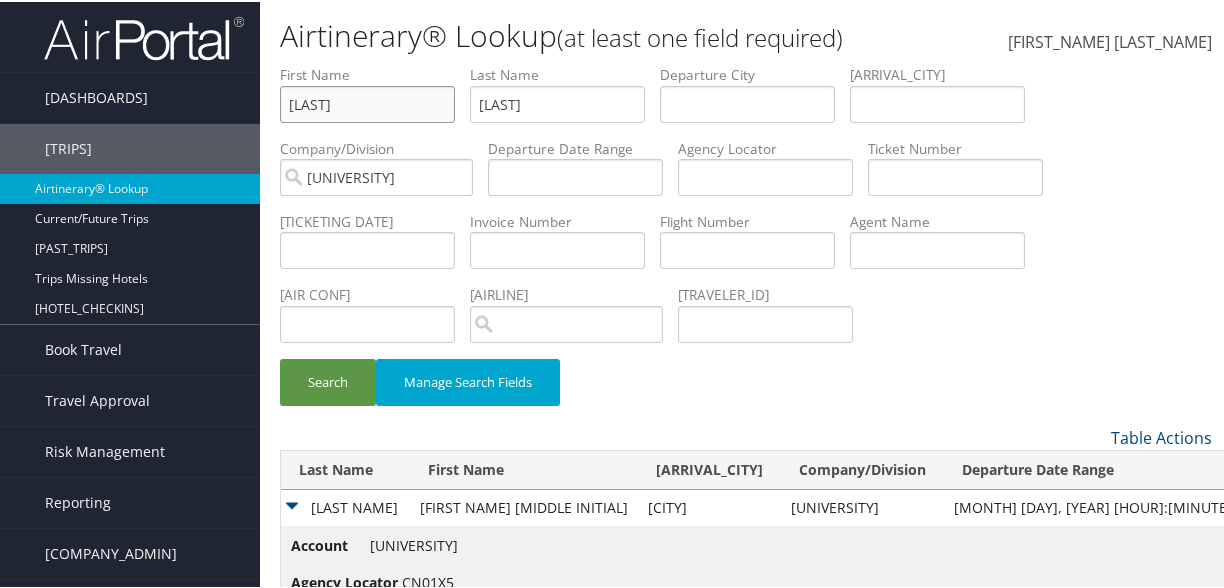 type on "ra" 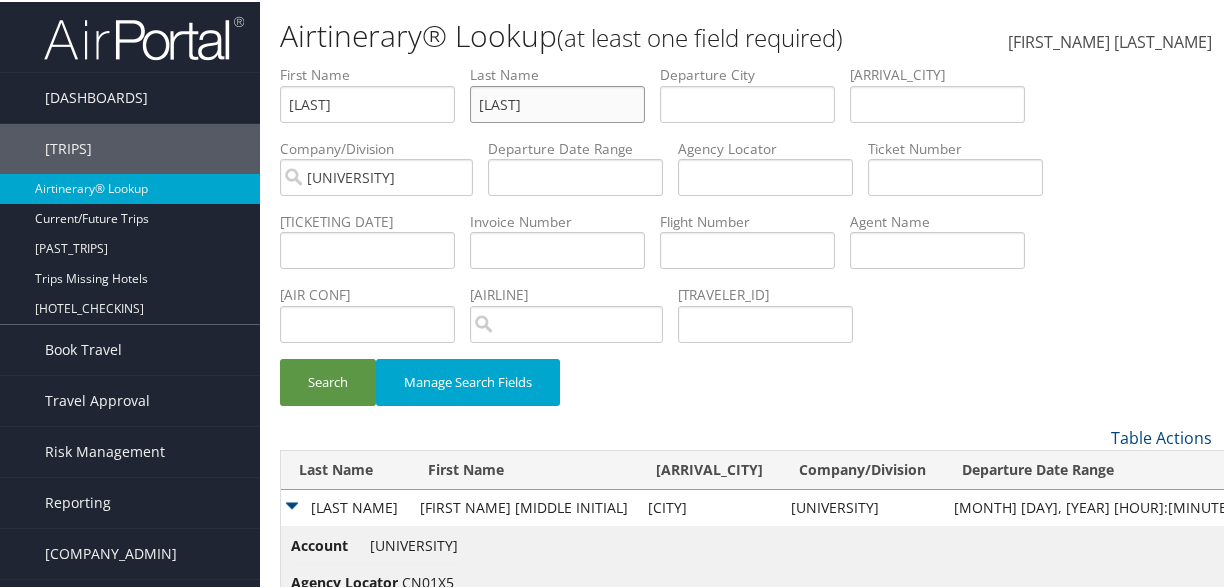 type on "fullington" 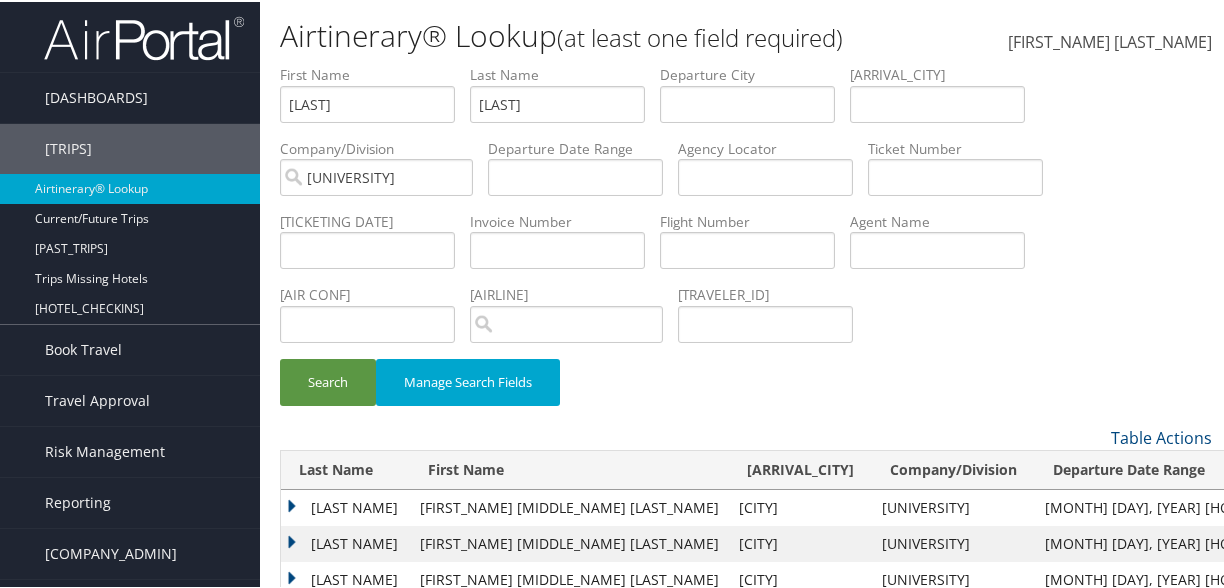click on "FULLINGTON" at bounding box center [345, 506] 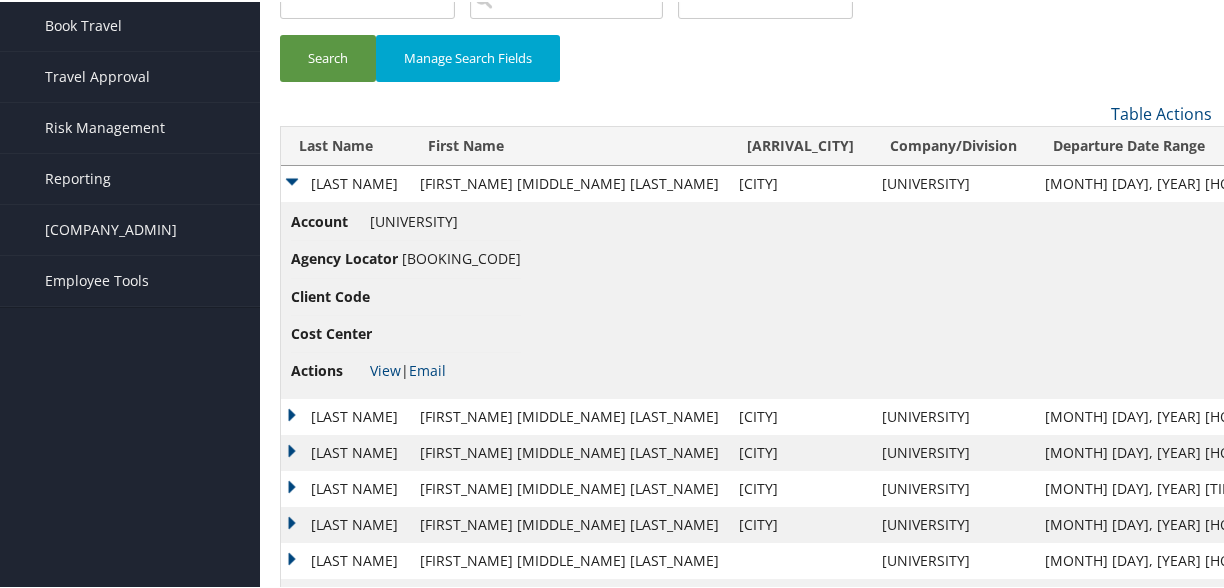 scroll, scrollTop: 490, scrollLeft: 0, axis: vertical 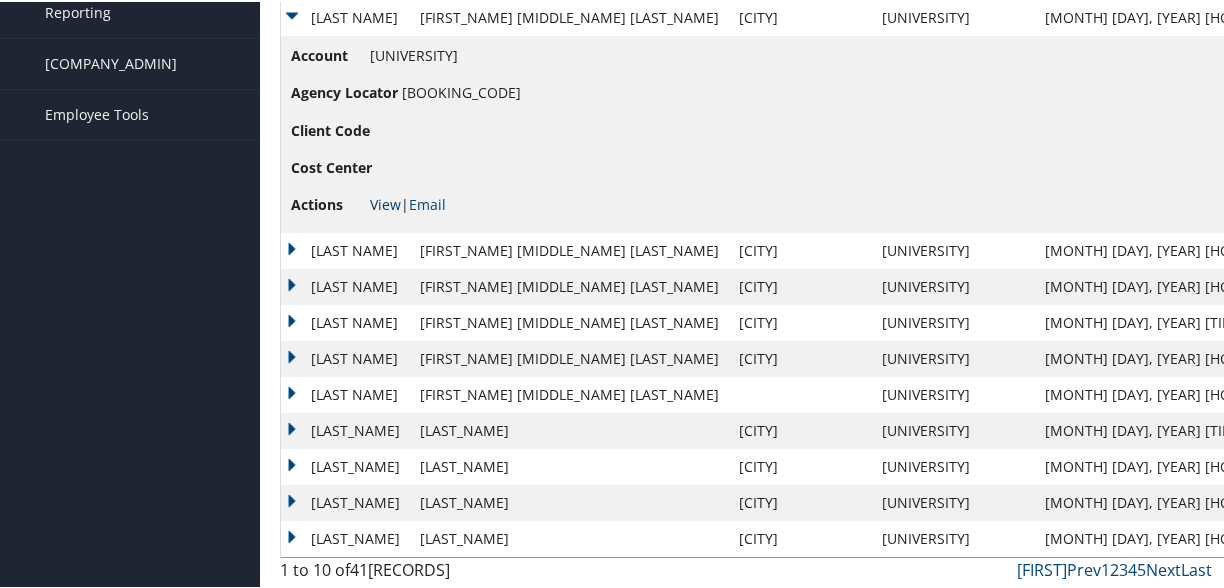 click on "View" at bounding box center [385, 202] 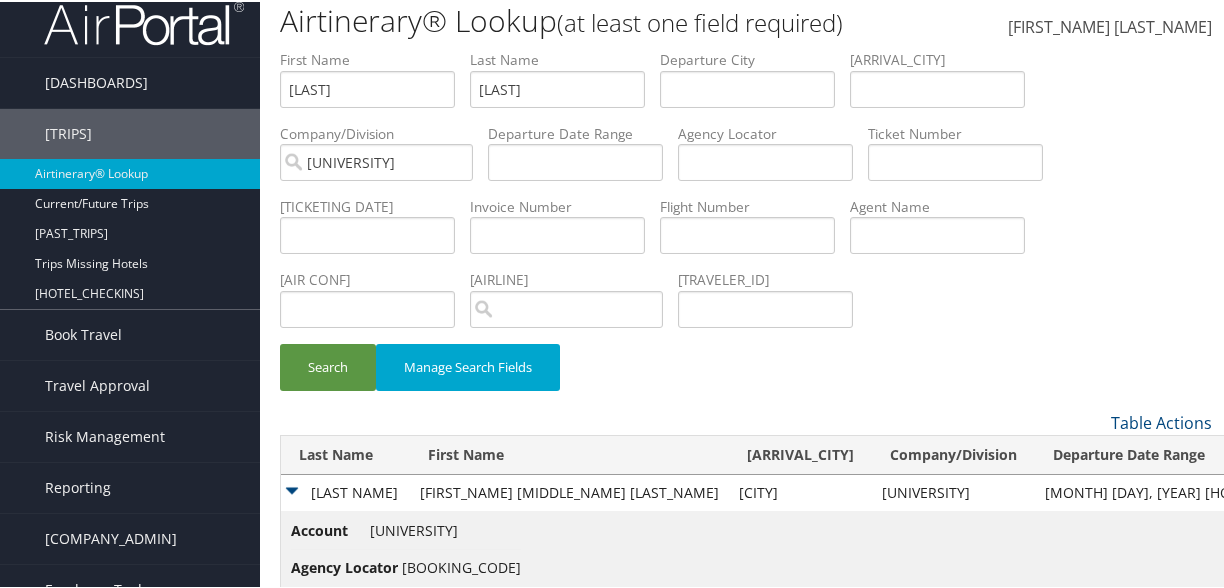 scroll, scrollTop: 0, scrollLeft: 0, axis: both 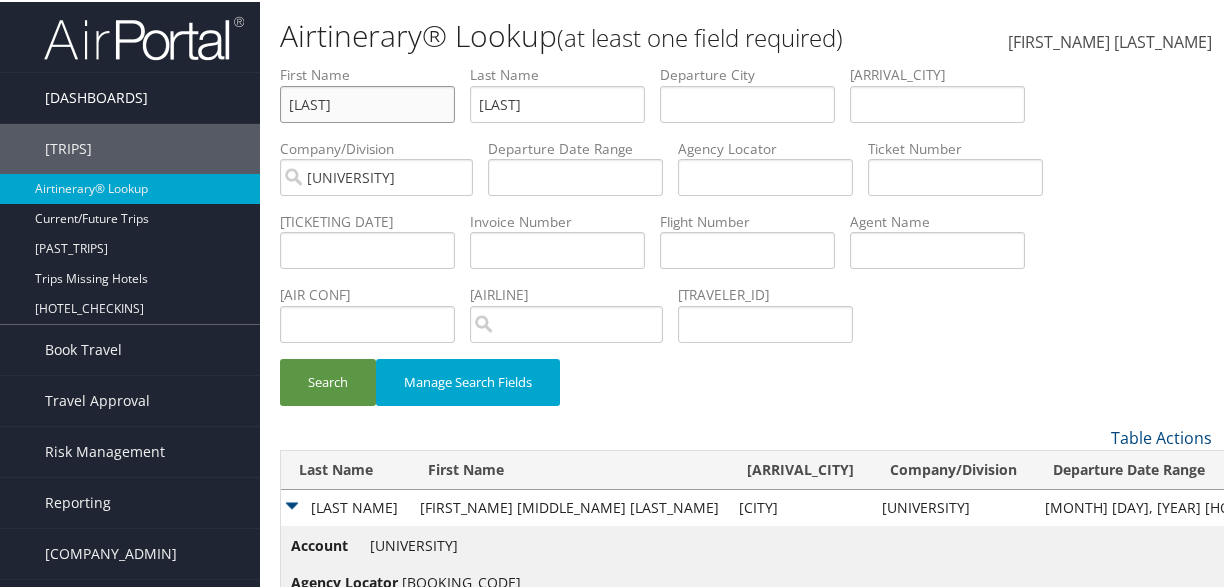 drag, startPoint x: 279, startPoint y: 97, endPoint x: 223, endPoint y: 89, distance: 56.568542 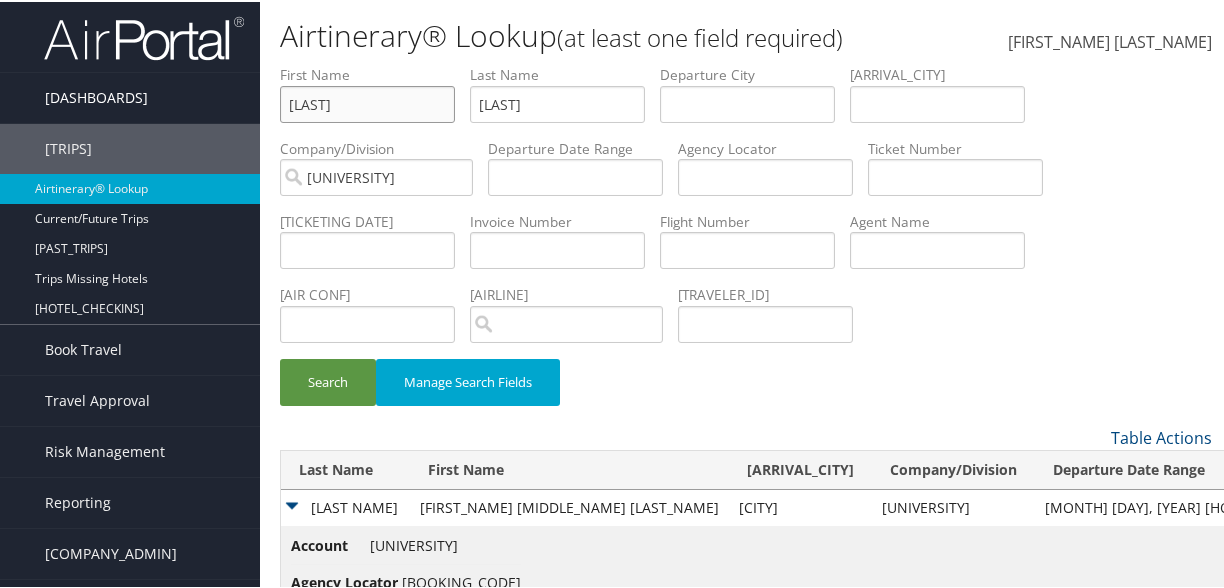 click on "Dashboards AirPortal 360™ (Manager) My Travel Dashboard   Trips Airtinerary® Lookup Current/Future Trips Past Trips Trips Missing Hotels Hotel Check-ins   Book Travel Agent Booking Request Approval Request (Beta) Book/Manage Online Trips   Travel Approval Pending Trip Approvals Approved Trips Canceled Trips Approvals (Beta)   Risk Management SecurityLogic® Map Assistance Requests Travel Alerts Notifications   Reporting Unused Tickets Savings Tracker Value Scorecard Virtual Pay Lookup Prime Analytics   Company Admin Company Information Configure Approval Types (Beta) People Users (Beta) Vendor Contracts Travel Policy Service Fees  Reporting Fields (Beta) Report Settings Virtual Pay Settings   Employee Tools Help Desk" at bounding box center (616, 540) 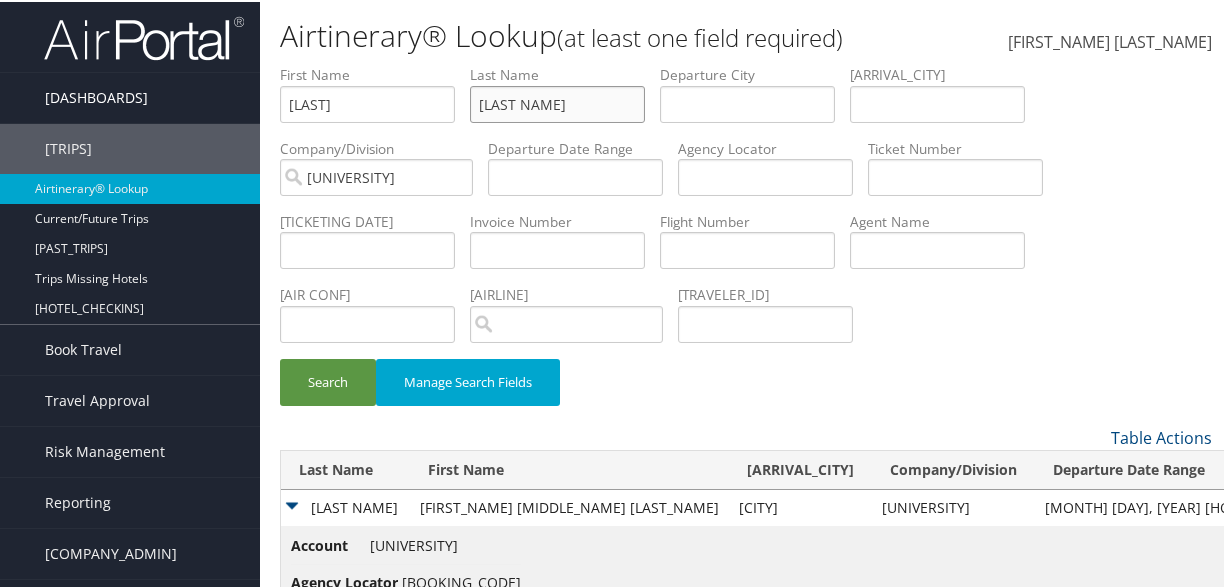 type on "jamil" 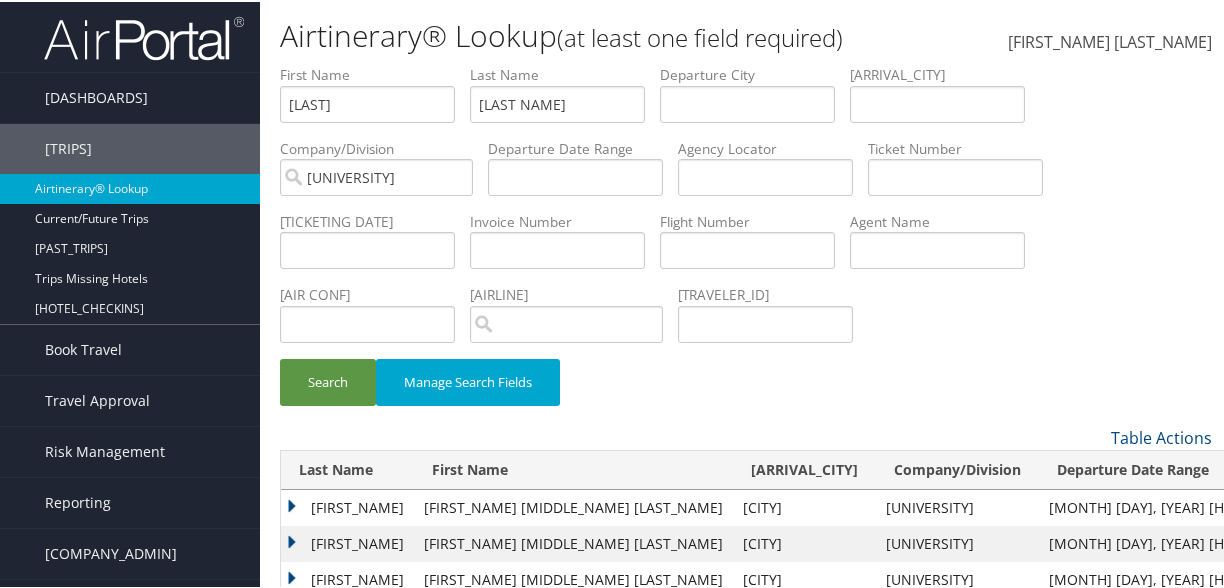 click on "JAMIL" at bounding box center [347, 506] 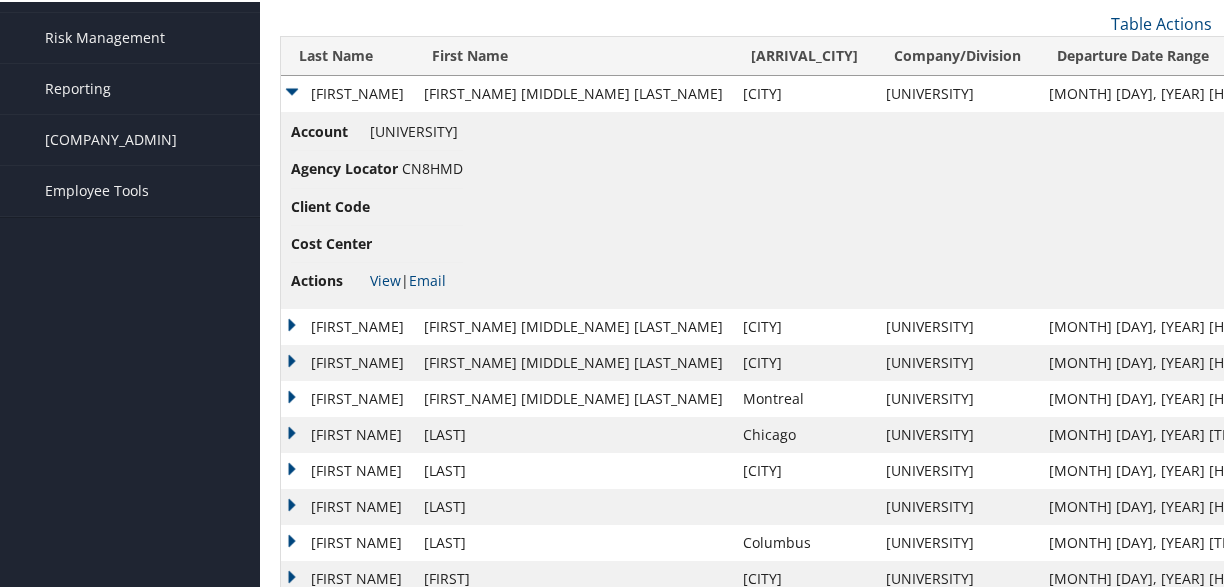 scroll, scrollTop: 490, scrollLeft: 0, axis: vertical 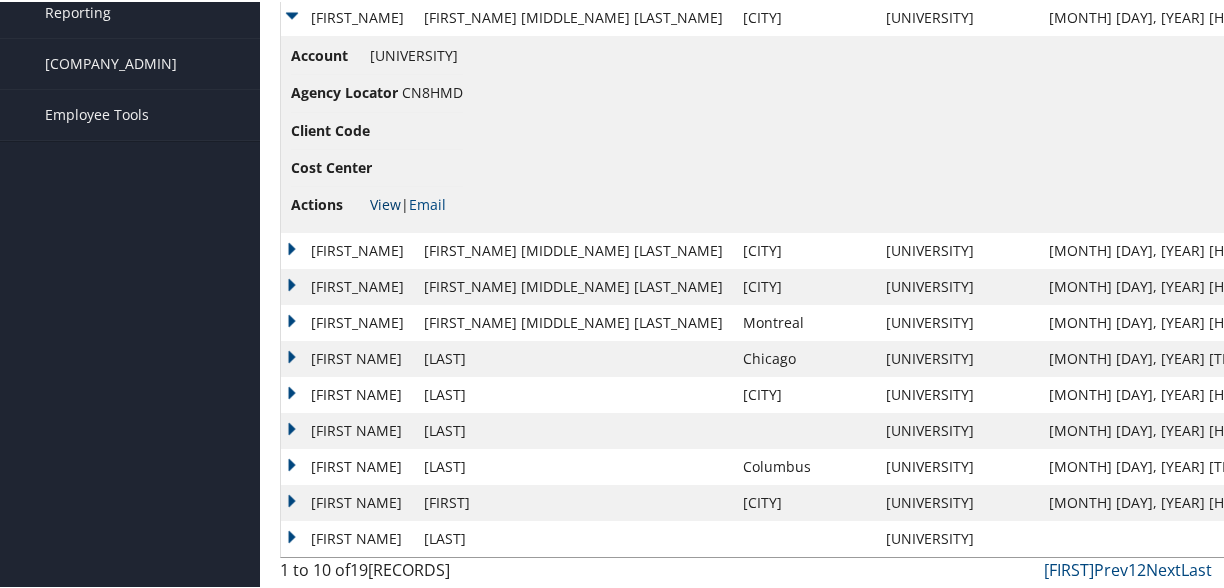 click on "View" at bounding box center (385, 202) 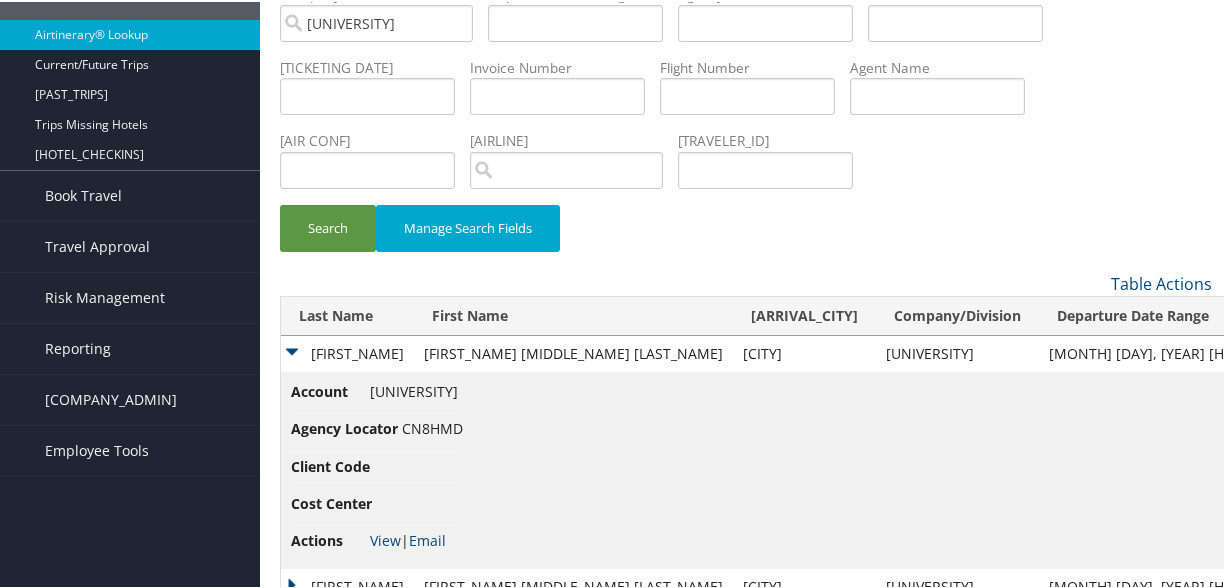 scroll, scrollTop: 0, scrollLeft: 0, axis: both 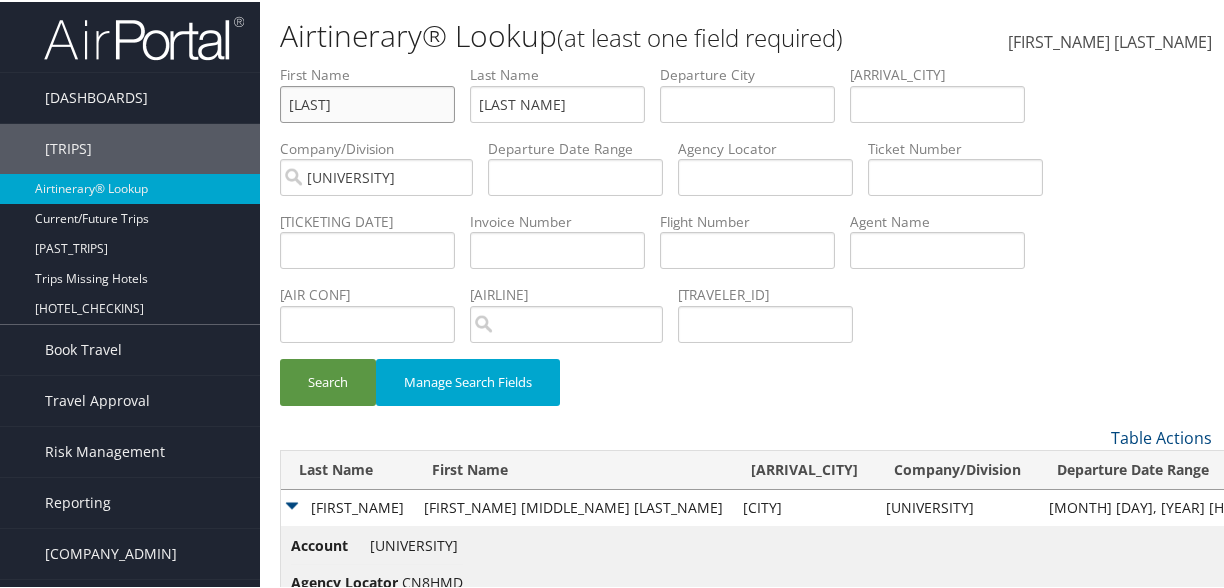 drag, startPoint x: 361, startPoint y: 94, endPoint x: 53, endPoint y: 19, distance: 317 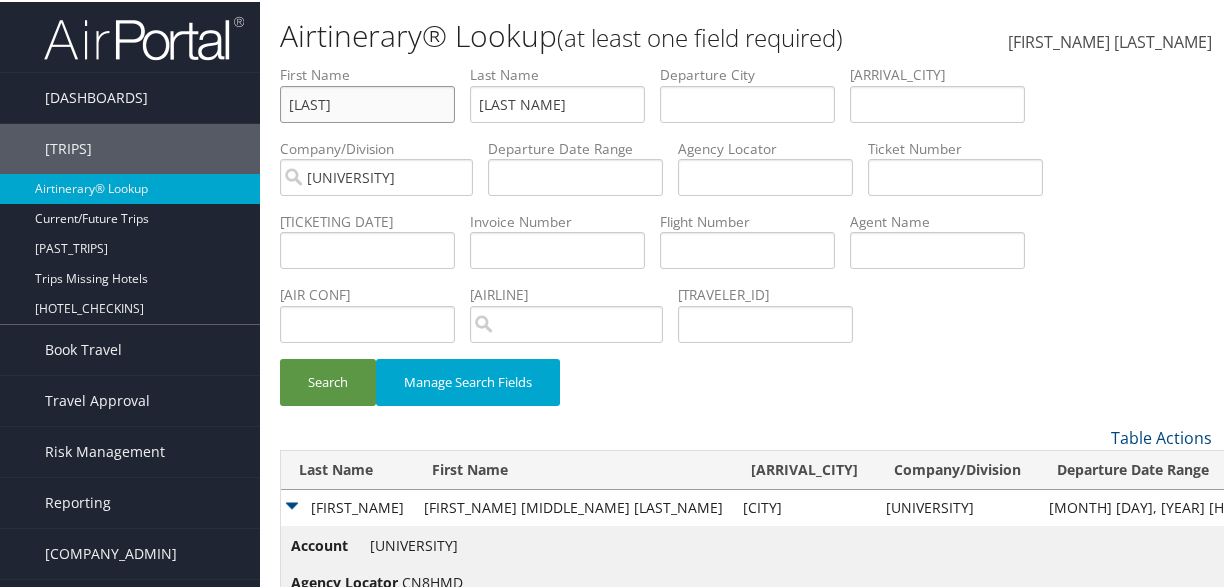 click on "Dashboards AirPortal 360™ (Manager) My Travel Dashboard   Trips Airtinerary® Lookup Current/Future Trips Past Trips Trips Missing Hotels Hotel Check-ins   Book Travel Agent Booking Request Approval Request (Beta) Book/Manage Online Trips   Travel Approval Pending Trip Approvals Approved Trips Canceled Trips Approvals (Beta)   Risk Management SecurityLogic® Map Assistance Requests Travel Alerts Notifications   Reporting Unused Tickets Savings Tracker Value Scorecard Virtual Pay Lookup Prime Analytics   Company Admin Company Information Configure Approval Types (Beta) People Users (Beta) Vendor Contracts Travel Policy Service Fees  Reporting Fields (Beta) Report Settings Virtual Pay Settings   Employee Tools Help Desk" at bounding box center [616, 540] 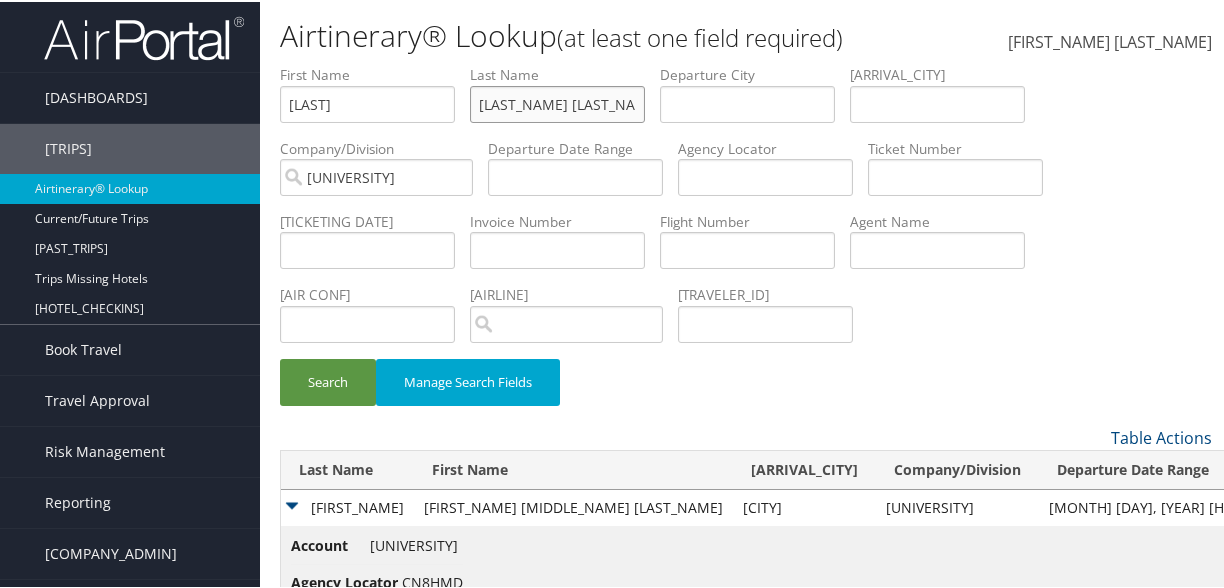 click on "Search" at bounding box center (328, 380) 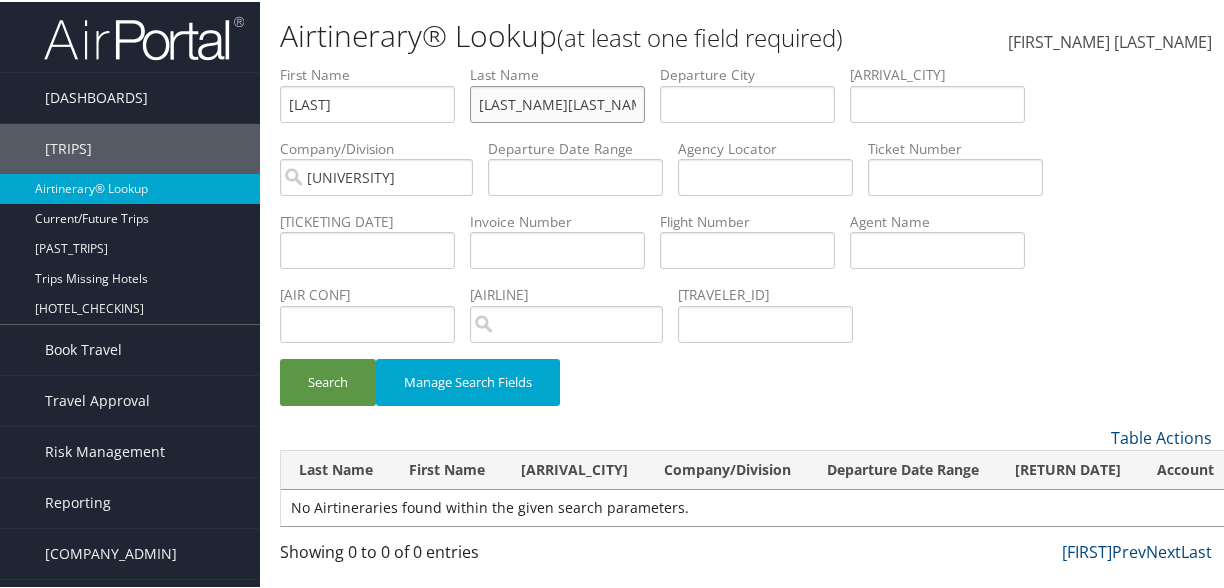 type on "mendezrodriguez" 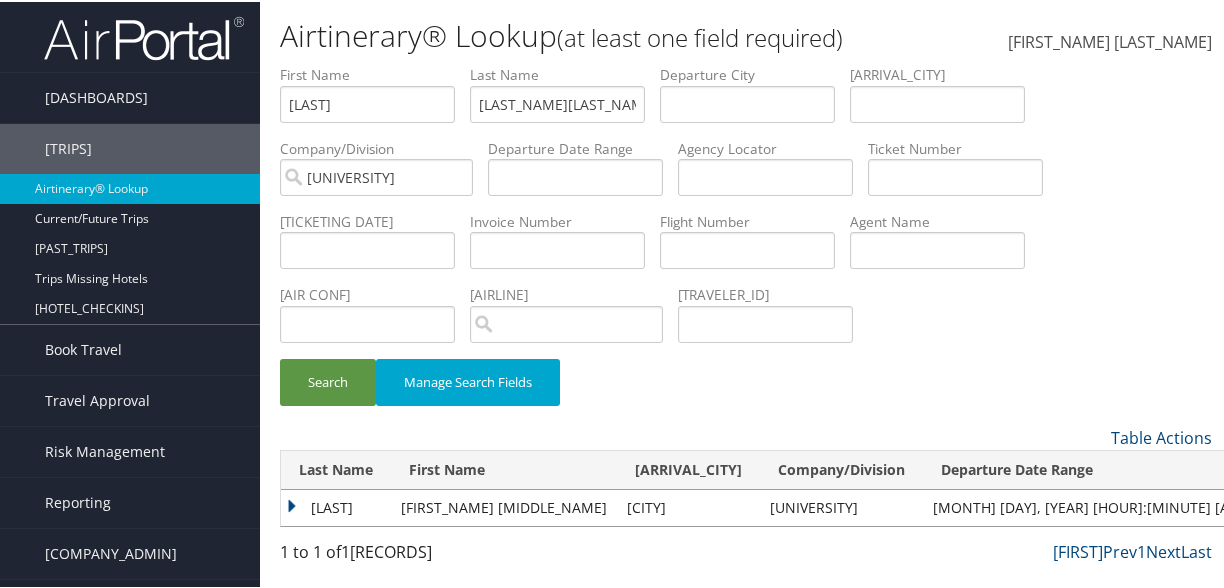 click on "MENDEZRODRIGUEZ" at bounding box center (336, 506) 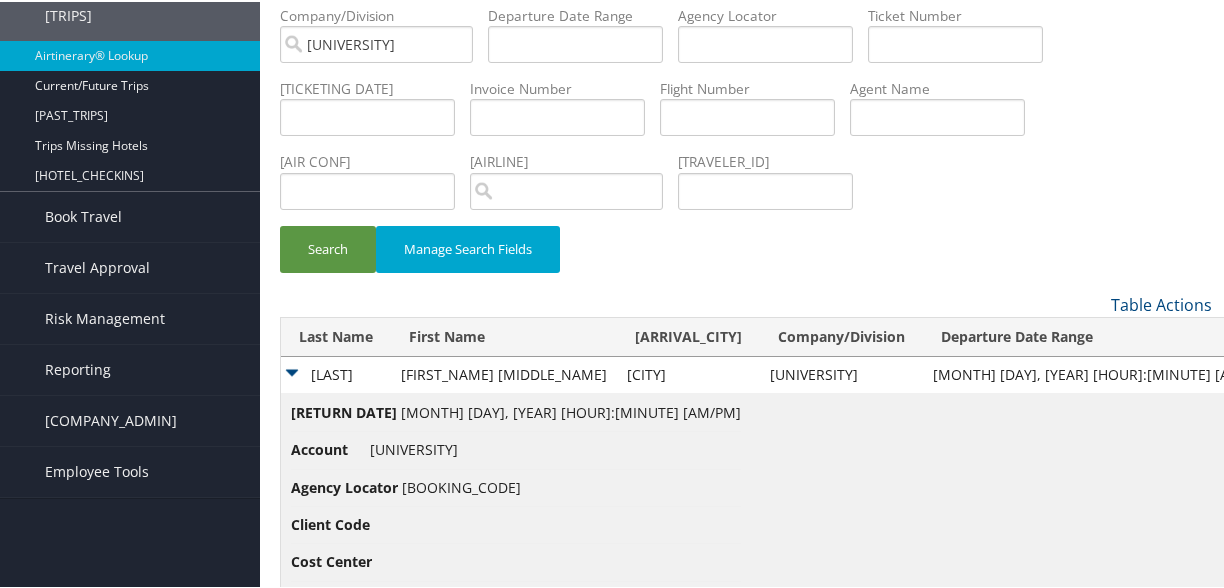scroll, scrollTop: 203, scrollLeft: 0, axis: vertical 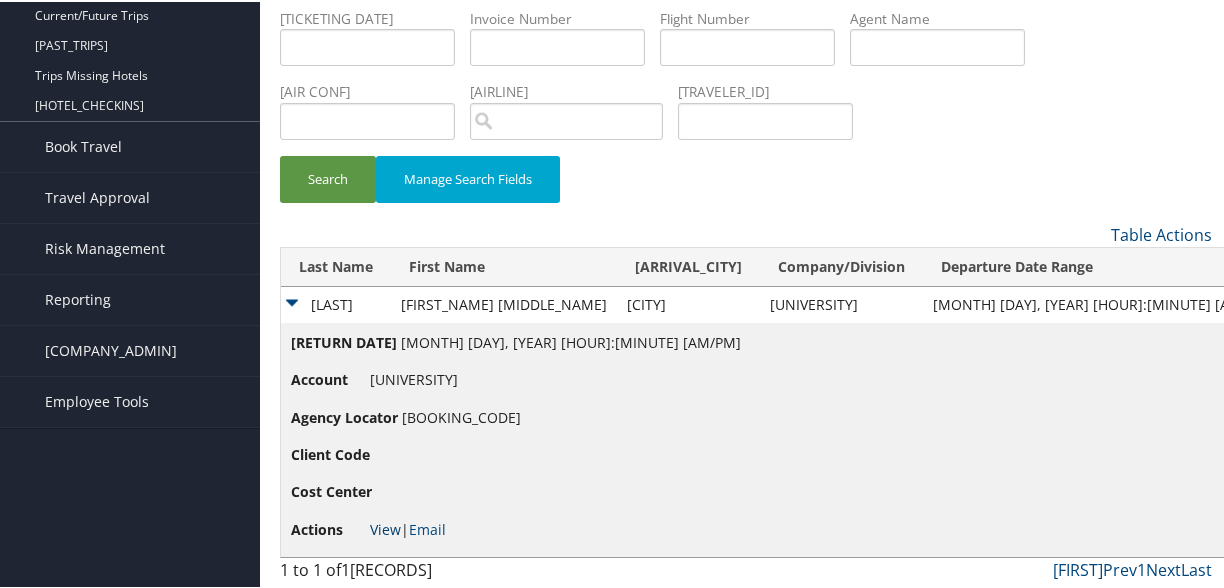 click on "View" at bounding box center [385, 527] 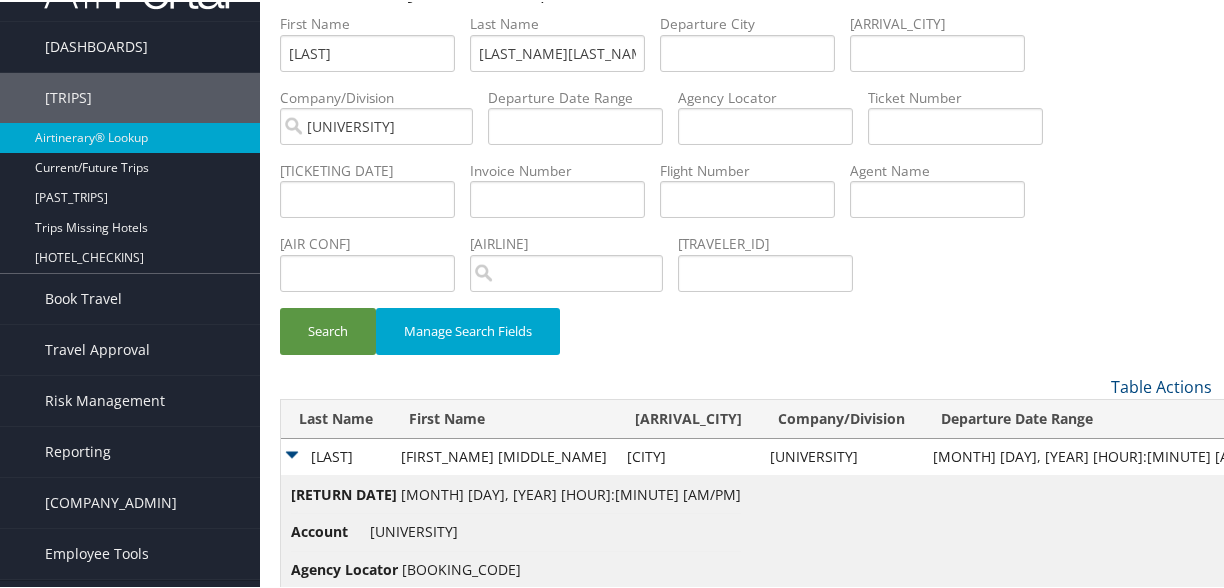 scroll, scrollTop: 0, scrollLeft: 0, axis: both 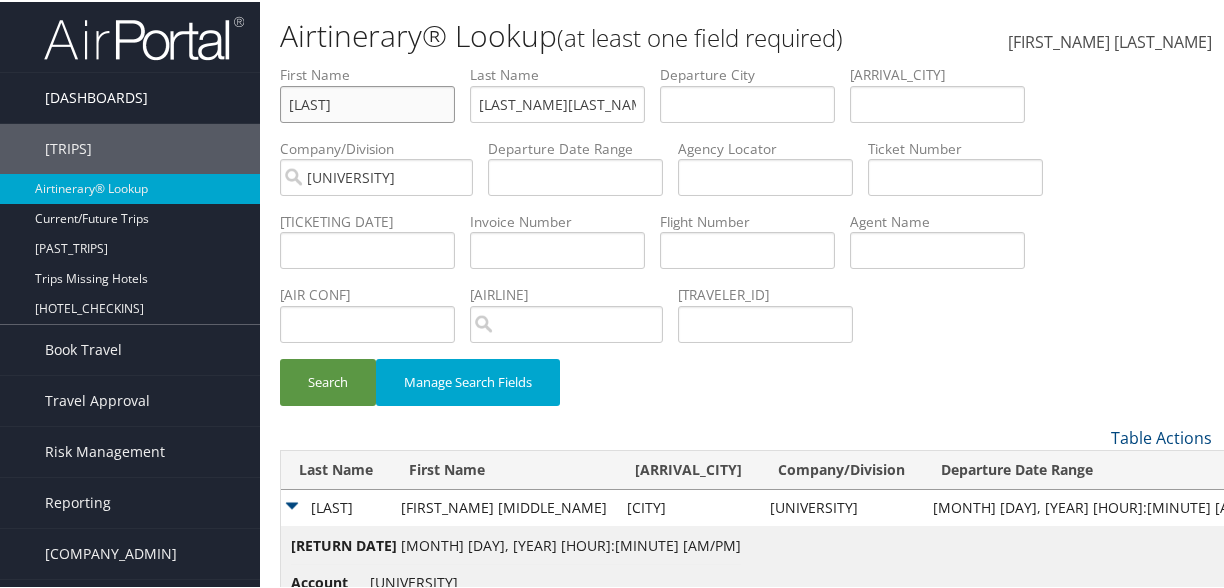 drag, startPoint x: 428, startPoint y: 109, endPoint x: 191, endPoint y: 104, distance: 237.05273 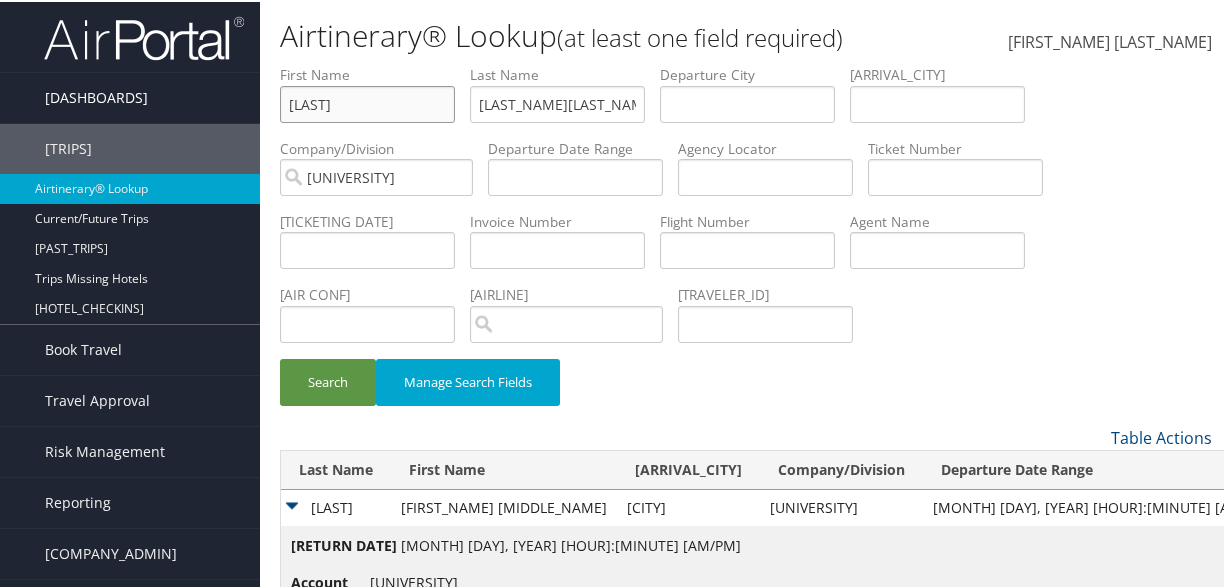 click on "Dashboards AirPortal 360™ (Manager) My Travel Dashboard   Trips Airtinerary® Lookup Current/Future Trips Past Trips Trips Missing Hotels Hotel Check-ins   Book Travel Agent Booking Request Approval Request (Beta) Book/Manage Online Trips   Travel Approval Pending Trip Approvals Approved Trips Canceled Trips Approvals (Beta)   Risk Management SecurityLogic® Map Assistance Requests Travel Alerts Notifications   Reporting Unused Tickets Savings Tracker Value Scorecard Virtual Pay Lookup Prime Analytics   Company Admin Company Information Configure Approval Types (Beta) People Users (Beta) Vendor Contracts Travel Policy Service Fees  Reporting Fields (Beta) Report Settings Virtual Pay Settings   Employee Tools Help Desk" at bounding box center (616, 396) 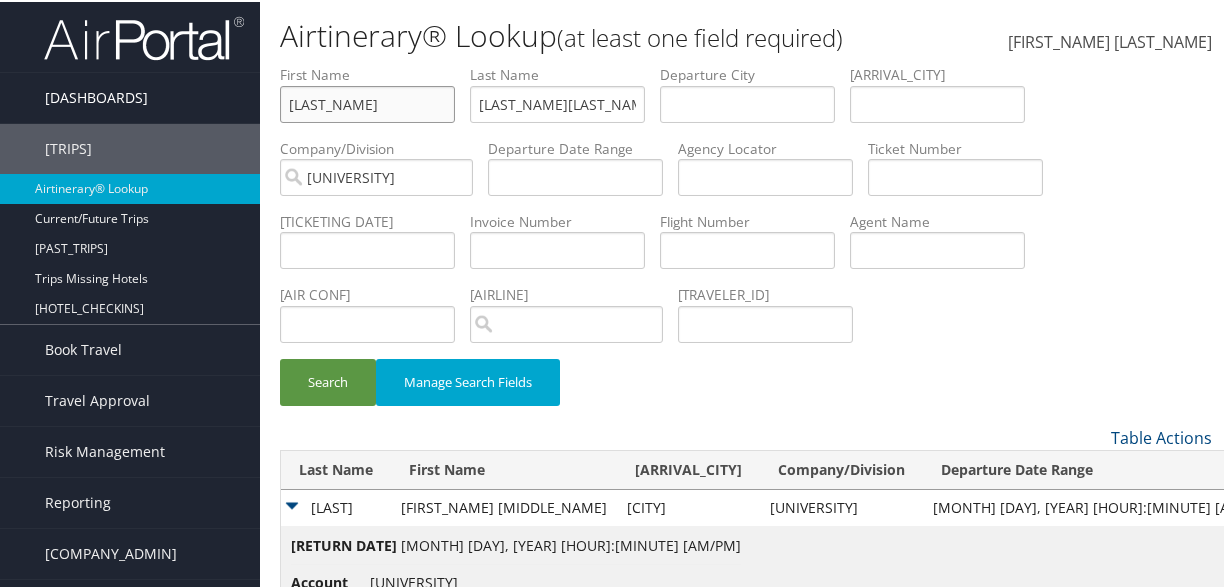 type on "se" 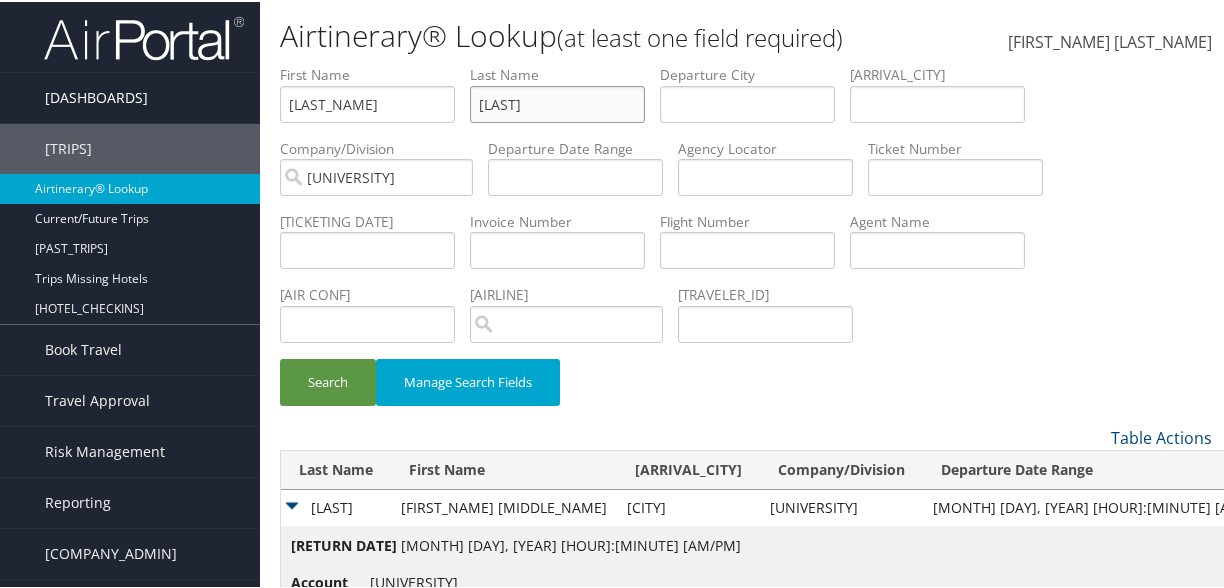 click on "Search" at bounding box center (328, 380) 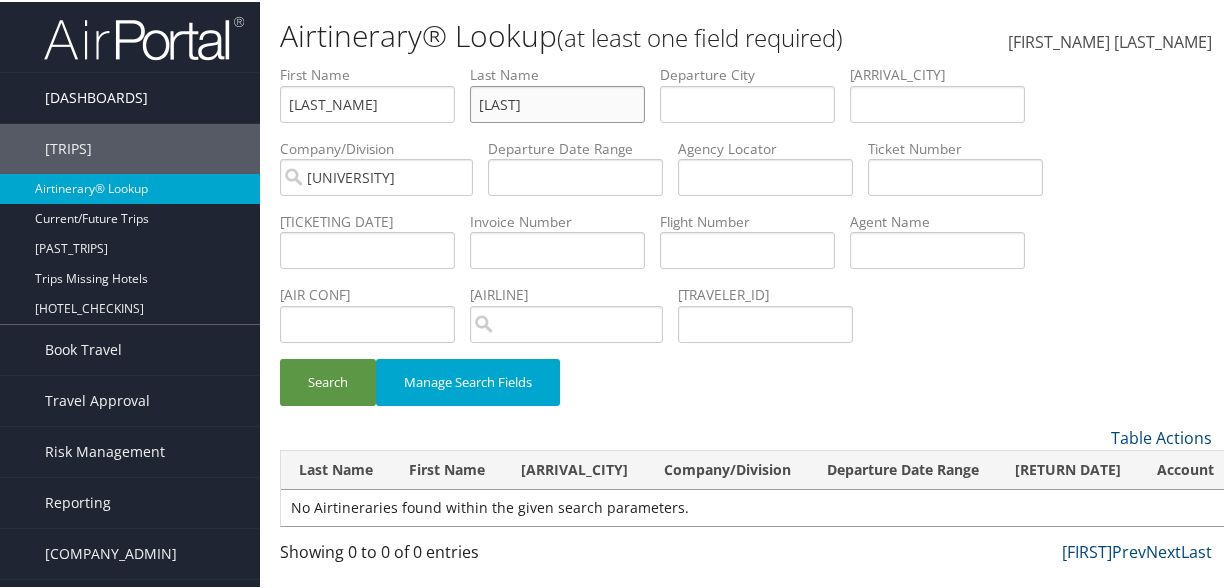 type on "rancik" 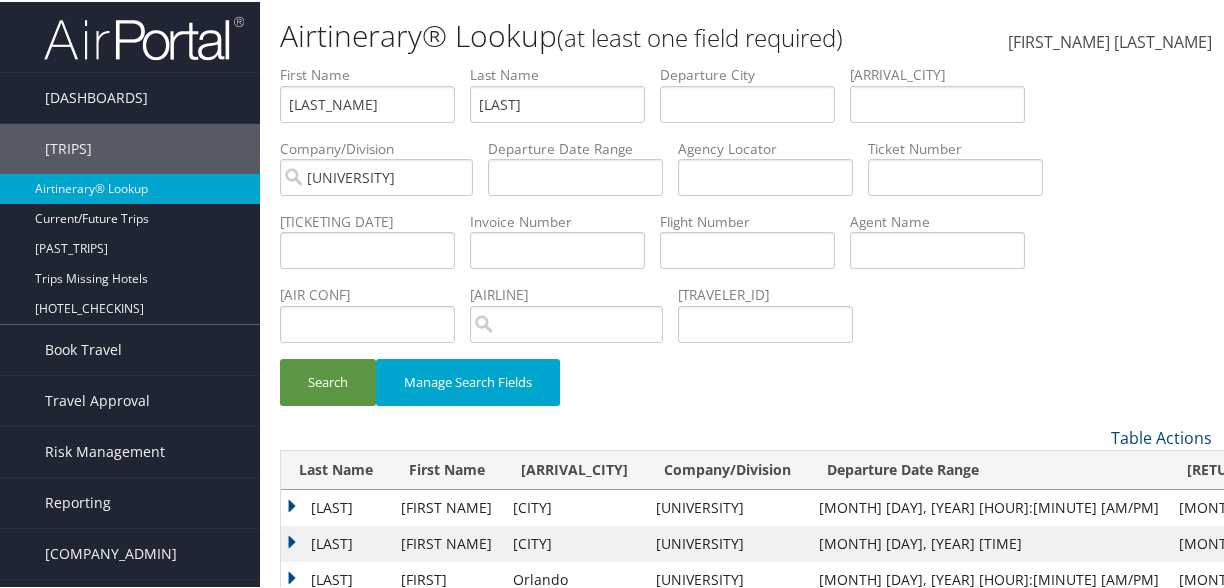 click on "RANCIK" at bounding box center (336, 506) 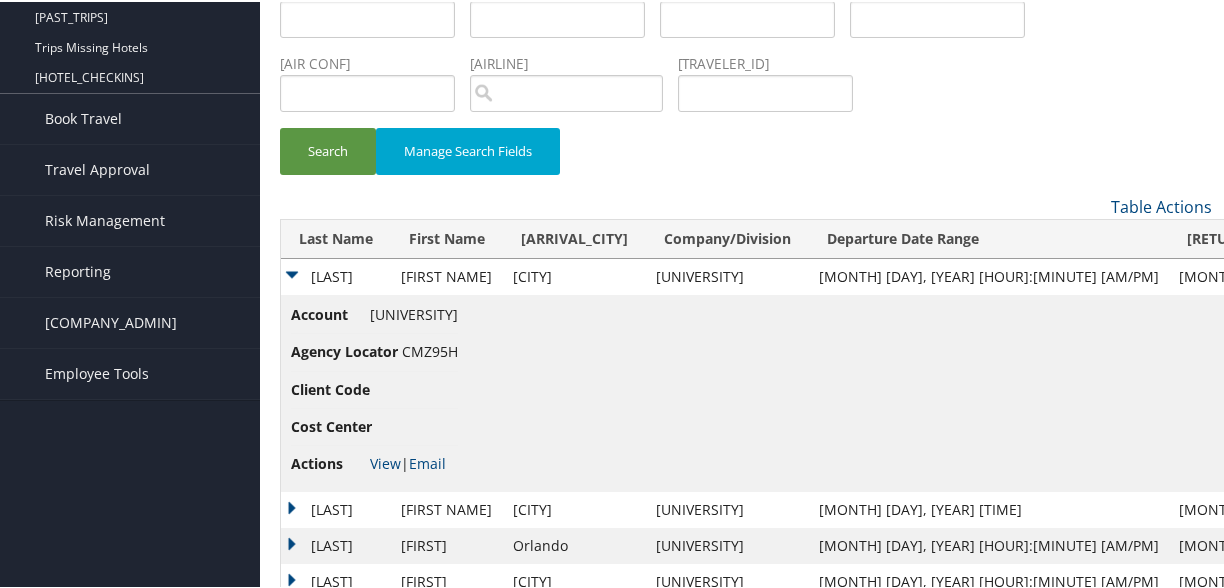 scroll, scrollTop: 490, scrollLeft: 0, axis: vertical 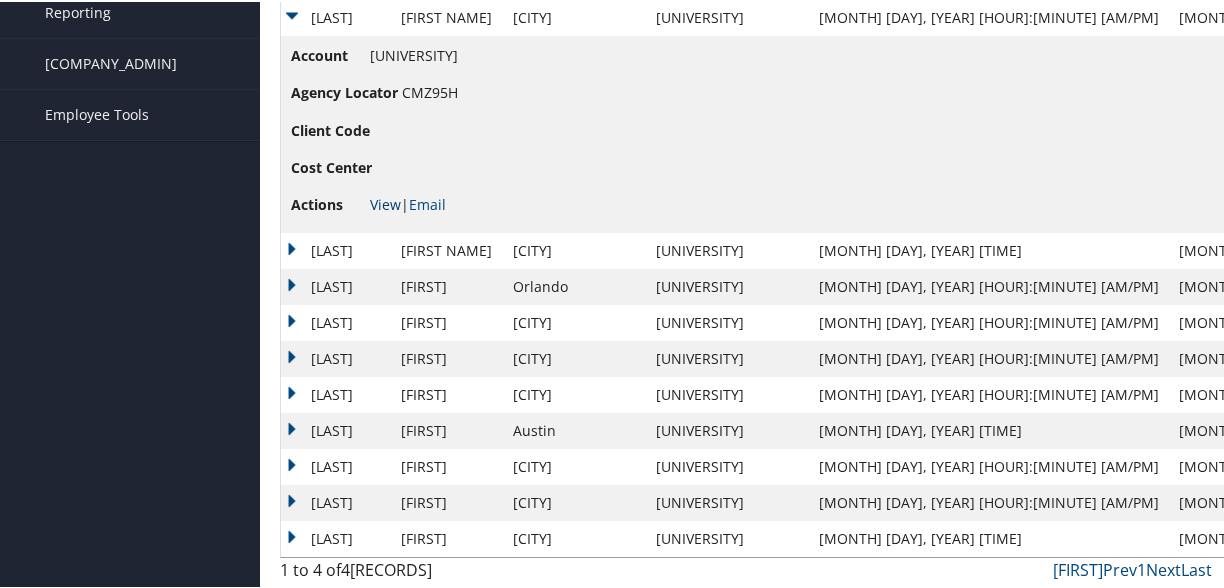 click on "View" at bounding box center [385, 202] 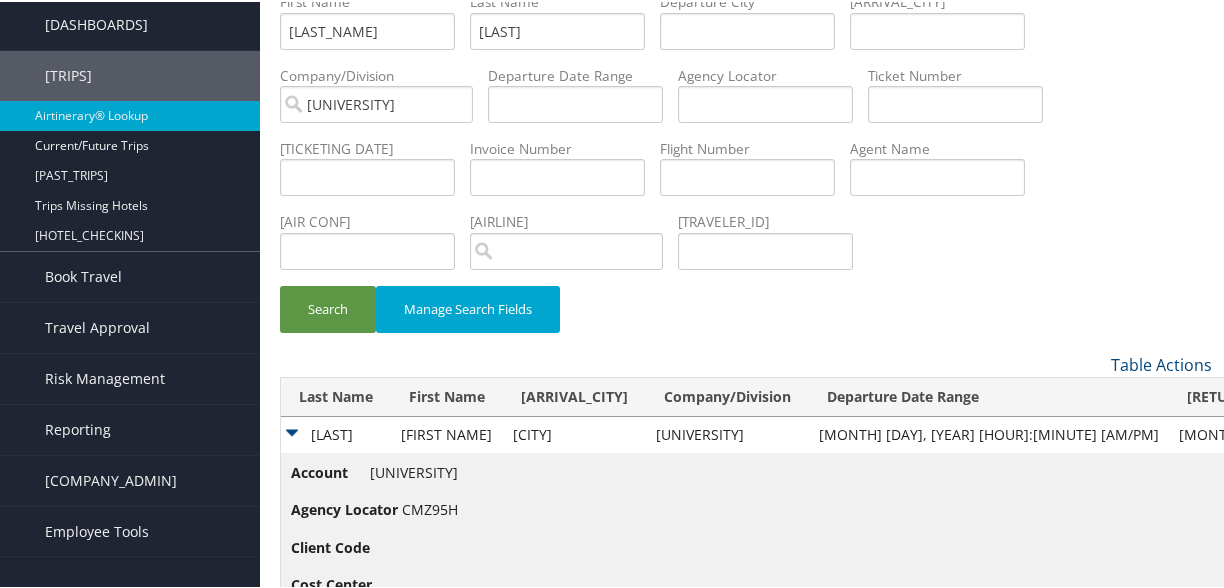 scroll, scrollTop: 0, scrollLeft: 0, axis: both 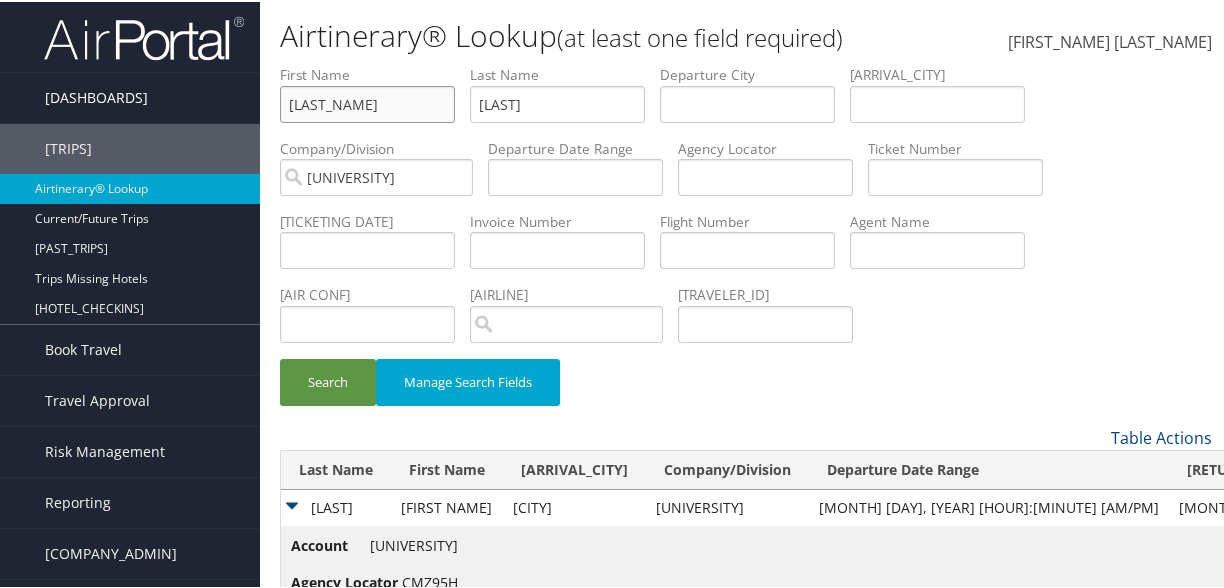 drag, startPoint x: 254, startPoint y: 96, endPoint x: 160, endPoint y: 82, distance: 95.036835 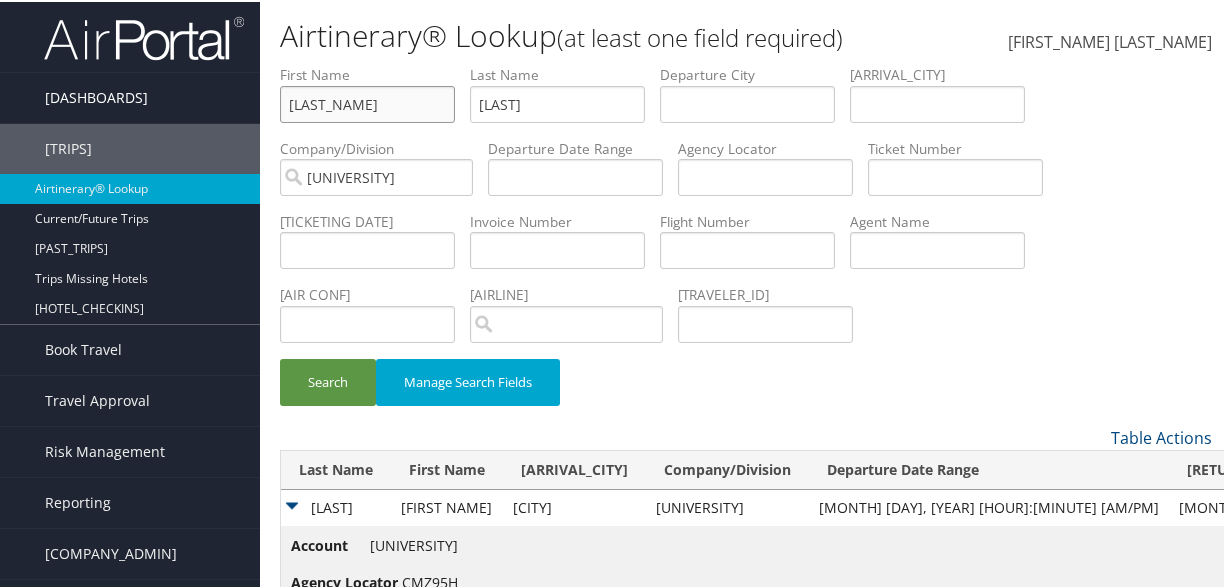 click on "Dashboards AirPortal 360™ (Manager) My Travel Dashboard   Trips Airtinerary® Lookup Current/Future Trips Past Trips Trips Missing Hotels Hotel Check-ins   Book Travel Agent Booking Request Approval Request (Beta) Book/Manage Online Trips   Travel Approval Pending Trip Approvals Approved Trips Canceled Trips Approvals (Beta)   Risk Management SecurityLogic® Map Assistance Requests Travel Alerts Notifications   Reporting Unused Tickets Savings Tracker Value Scorecard Virtual Pay Lookup Prime Analytics   Company Admin Company Information Configure Approval Types (Beta) People Users (Beta) Vendor Contracts Travel Policy Service Fees  Reporting Fields (Beta) Report Settings Virtual Pay Settings   Employee Tools Help Desk" at bounding box center (616, 540) 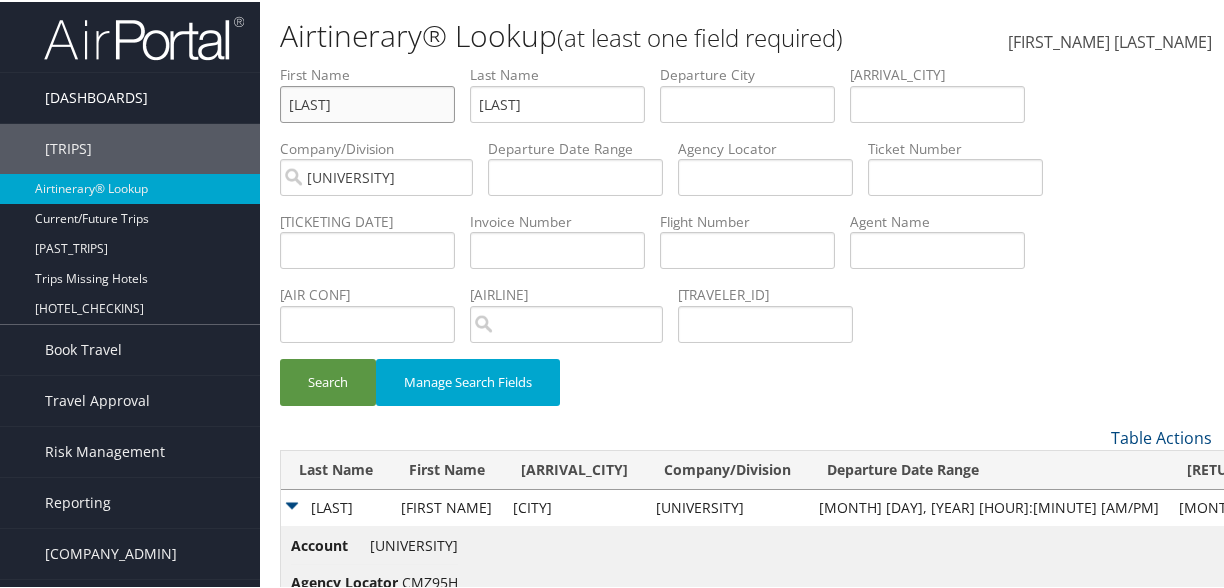 type on "ra" 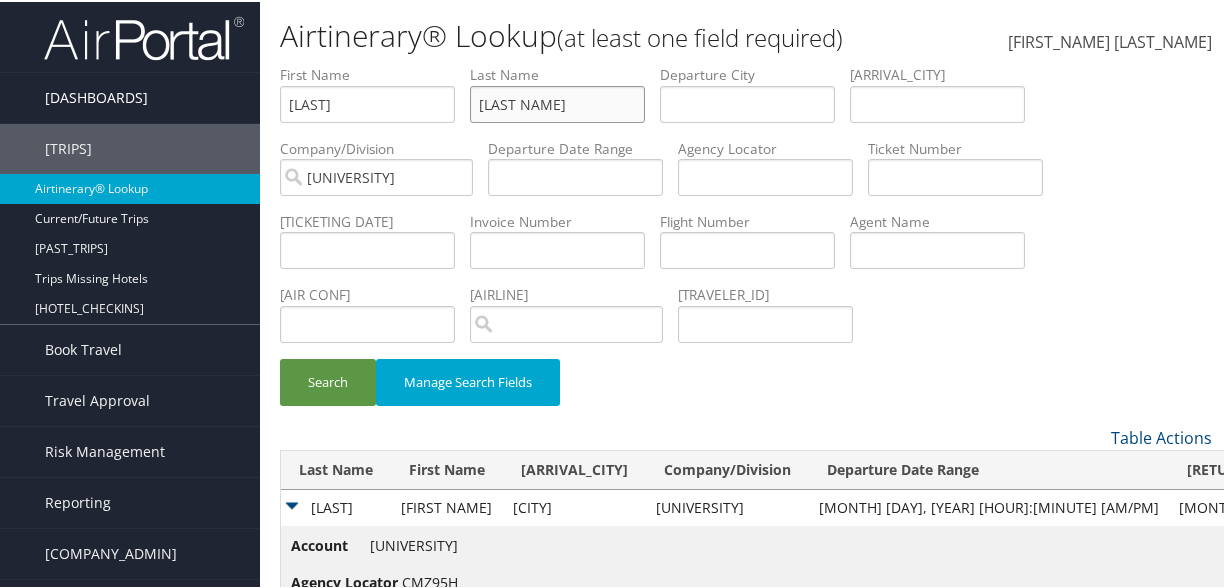 type on "sethi" 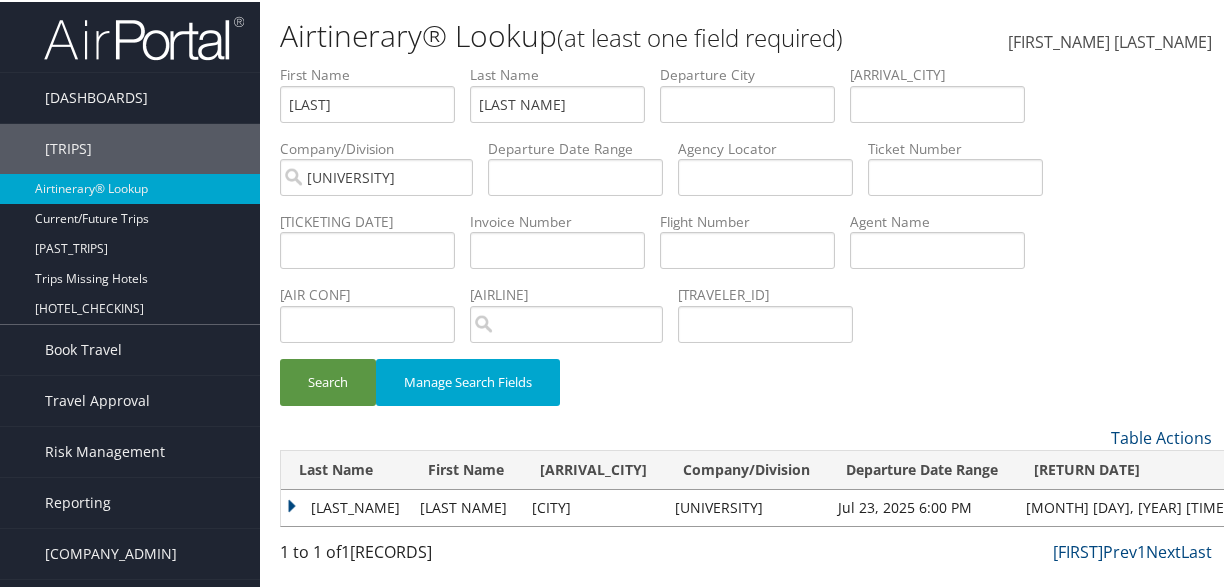 click on "SETHI" at bounding box center [345, 506] 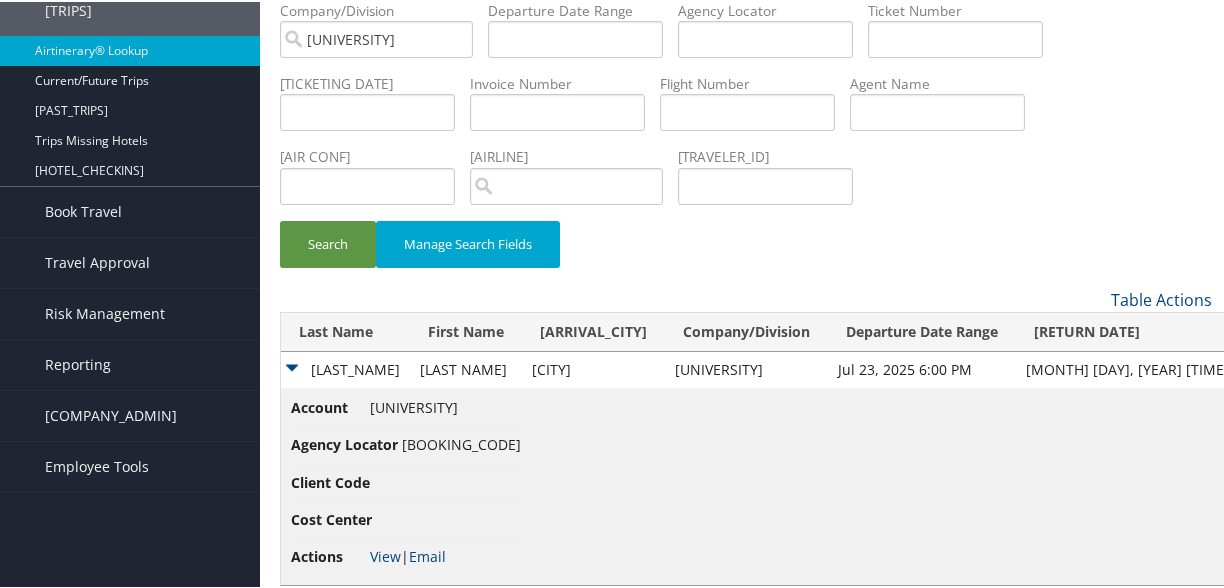 scroll, scrollTop: 166, scrollLeft: 0, axis: vertical 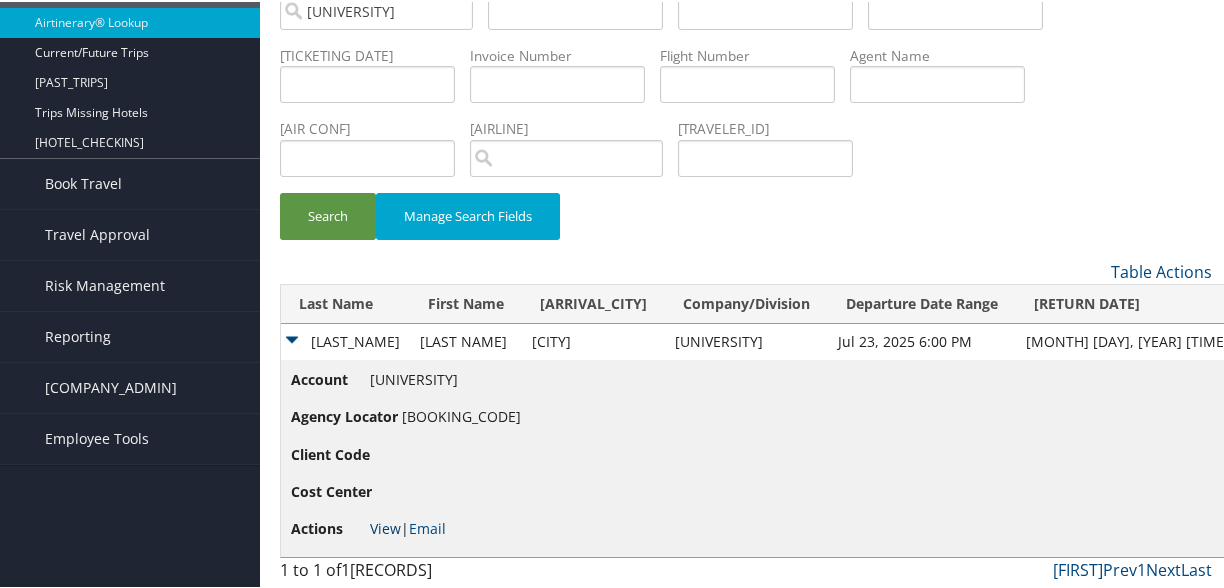 click on "View" at bounding box center [385, 526] 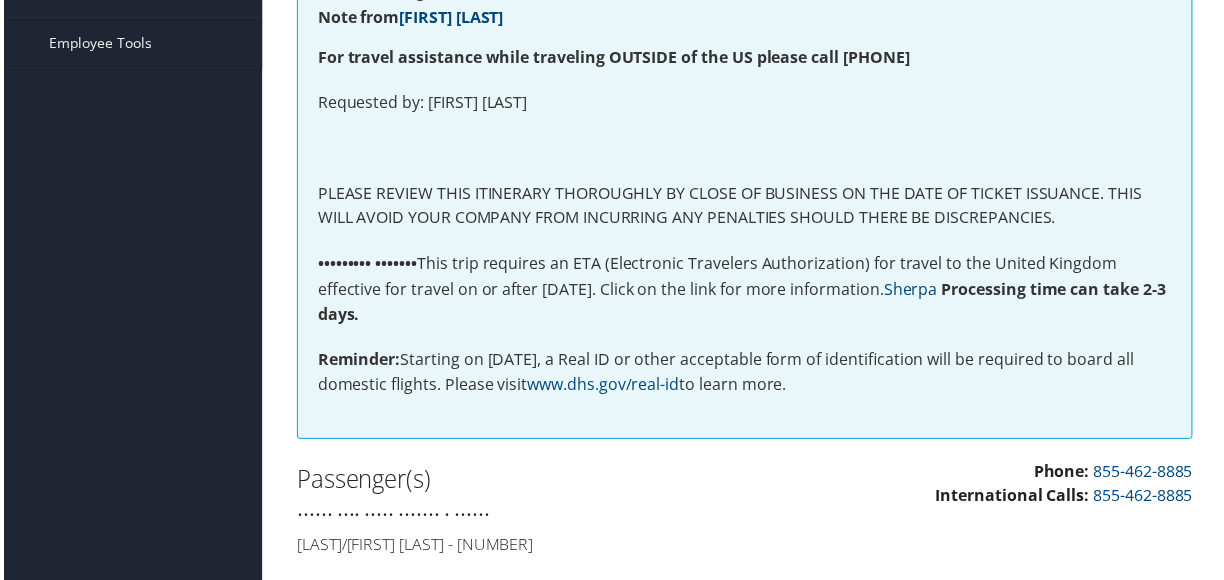 scroll, scrollTop: 600, scrollLeft: 0, axis: vertical 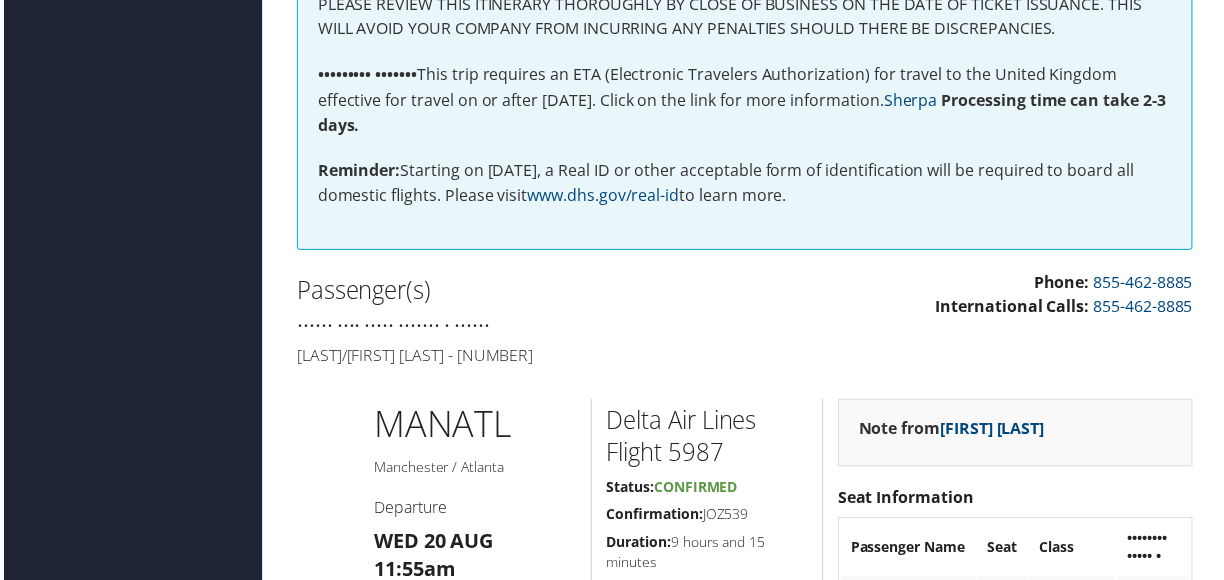 click on "•••••• •••• ••••• ••••••• • ••••••" at bounding box center (513, 328) 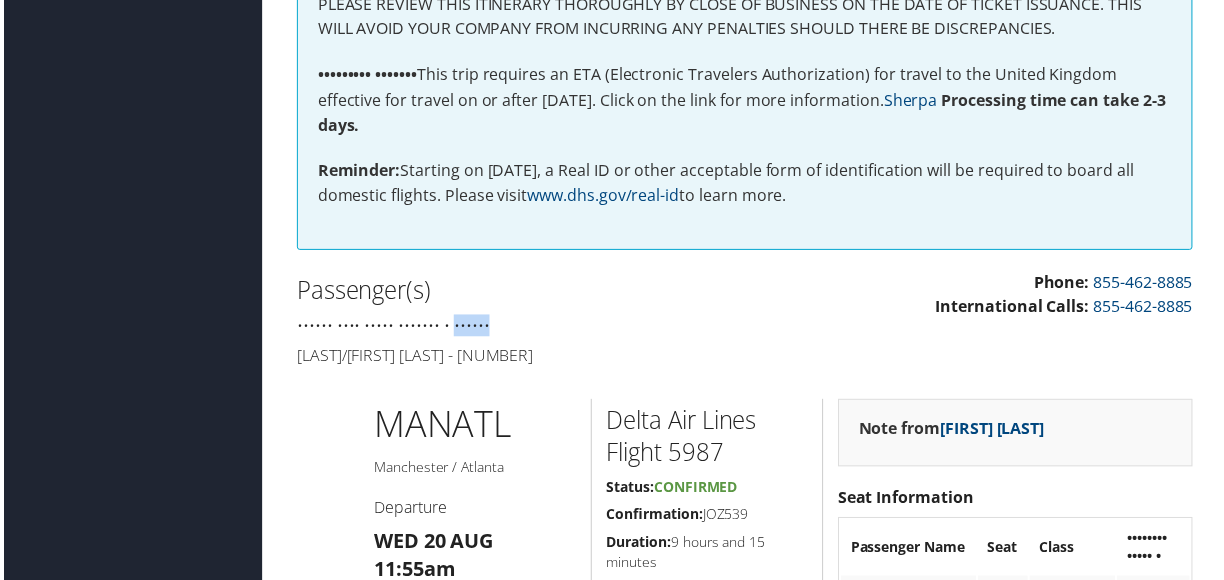 click on "•••••• •••• ••••• ••••••• • ••••••" at bounding box center (513, 328) 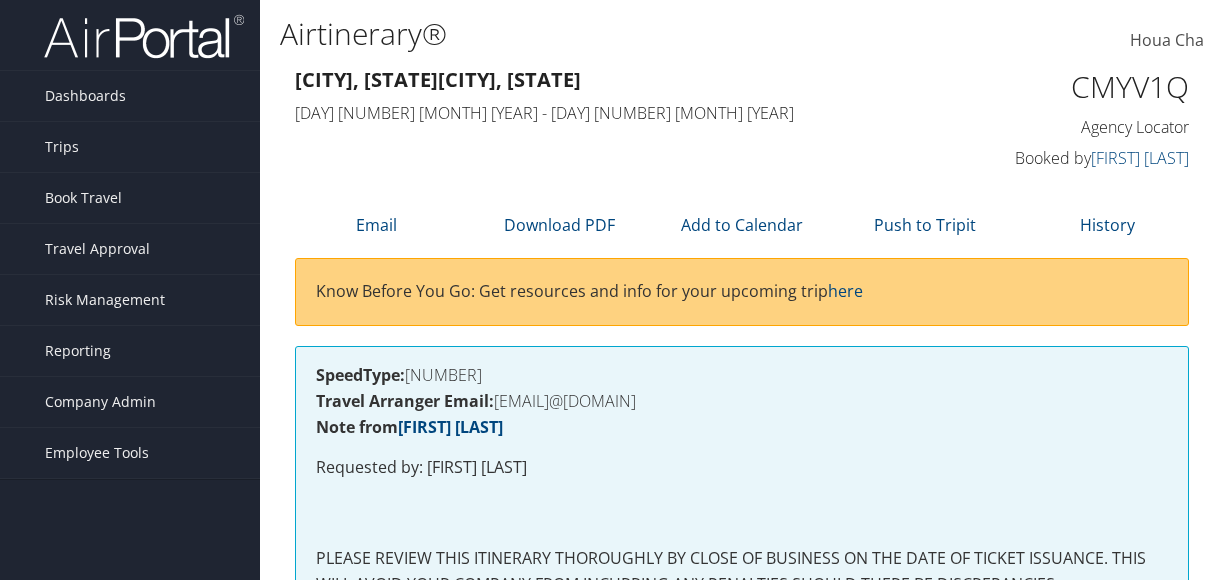 scroll, scrollTop: 400, scrollLeft: 0, axis: vertical 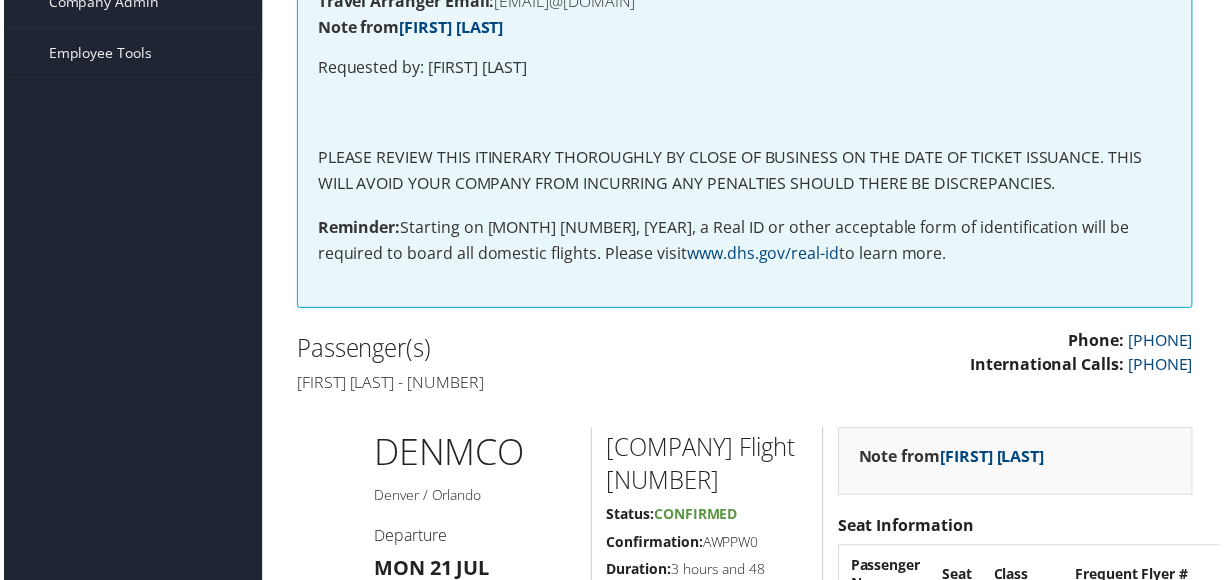click on "[FIRST] [LAST] - [NUMBER]" at bounding box center (513, 385) 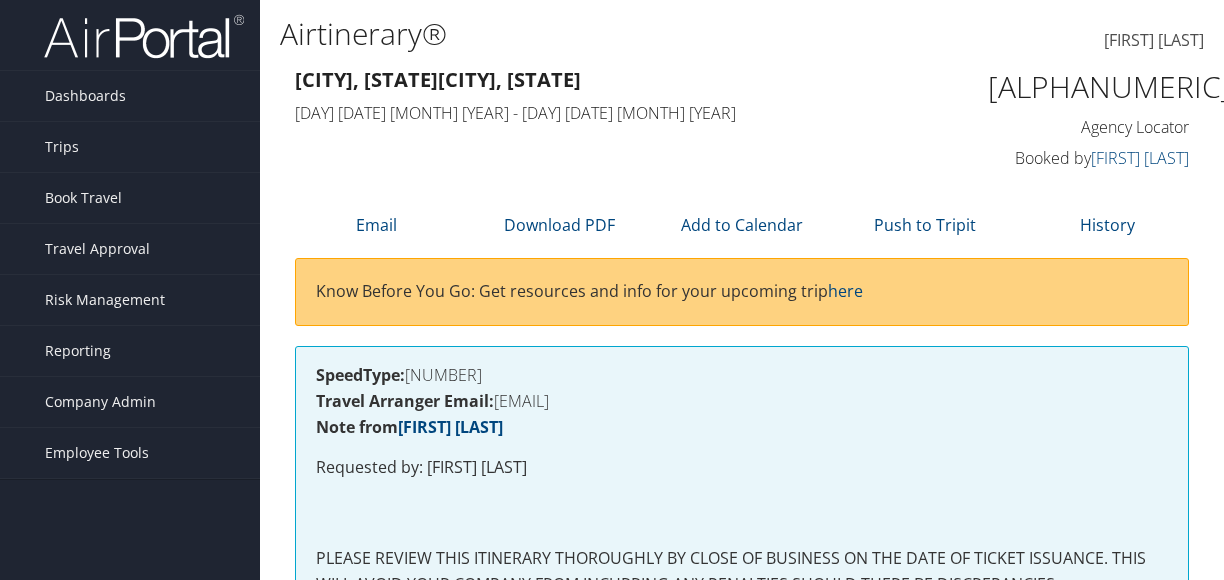 scroll, scrollTop: 400, scrollLeft: 0, axis: vertical 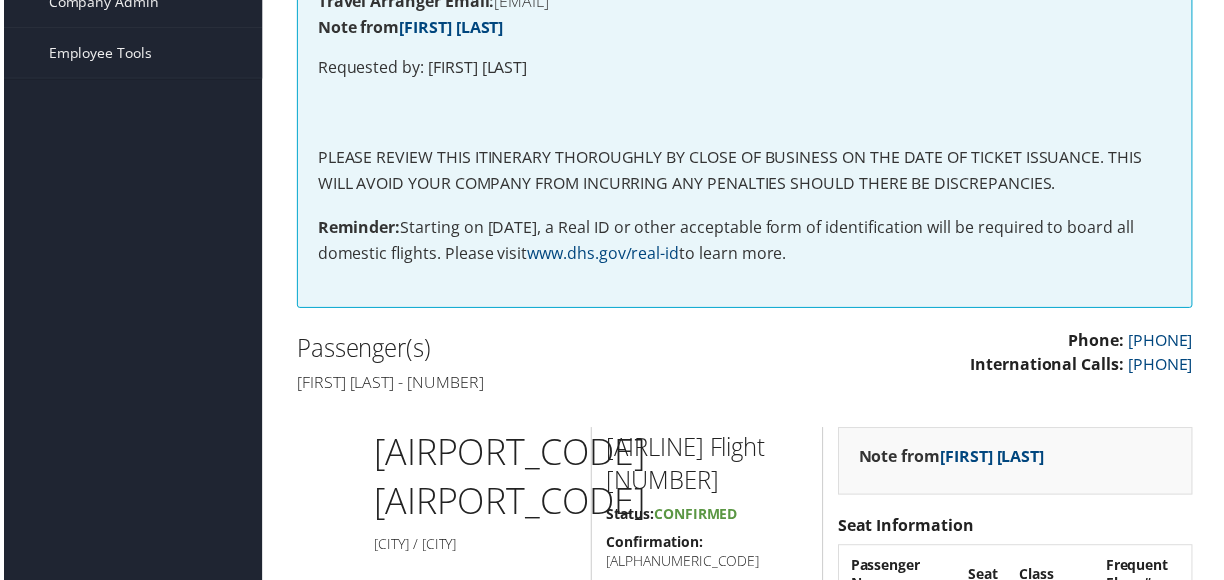 click on "Patrick Burtt - 367928" at bounding box center (513, 385) 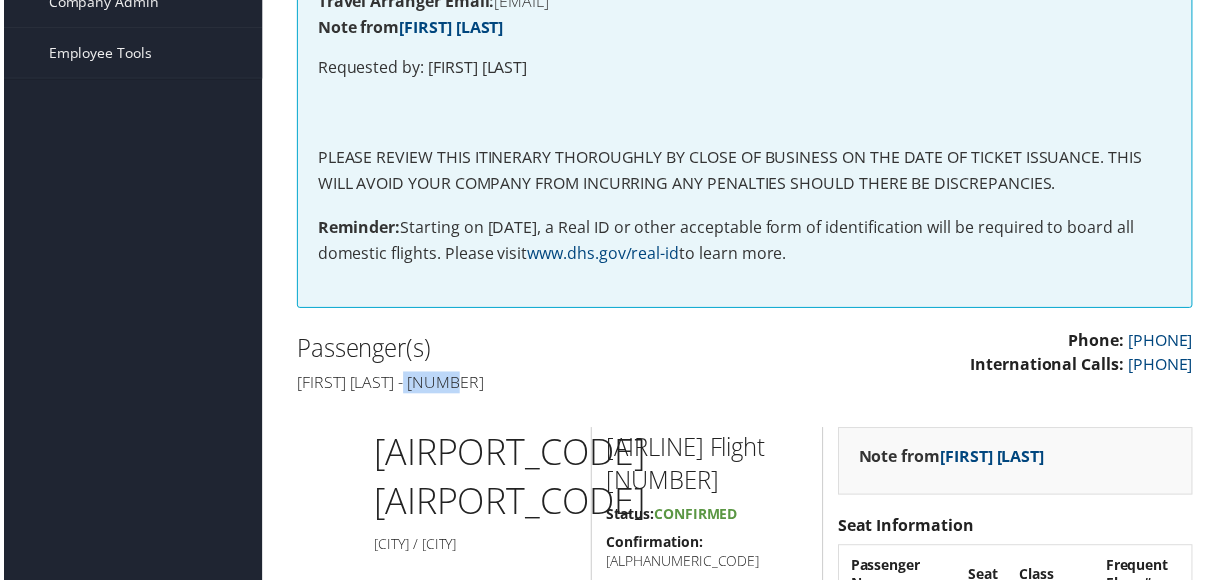 click on "Patrick Burtt - 367928" at bounding box center (513, 385) 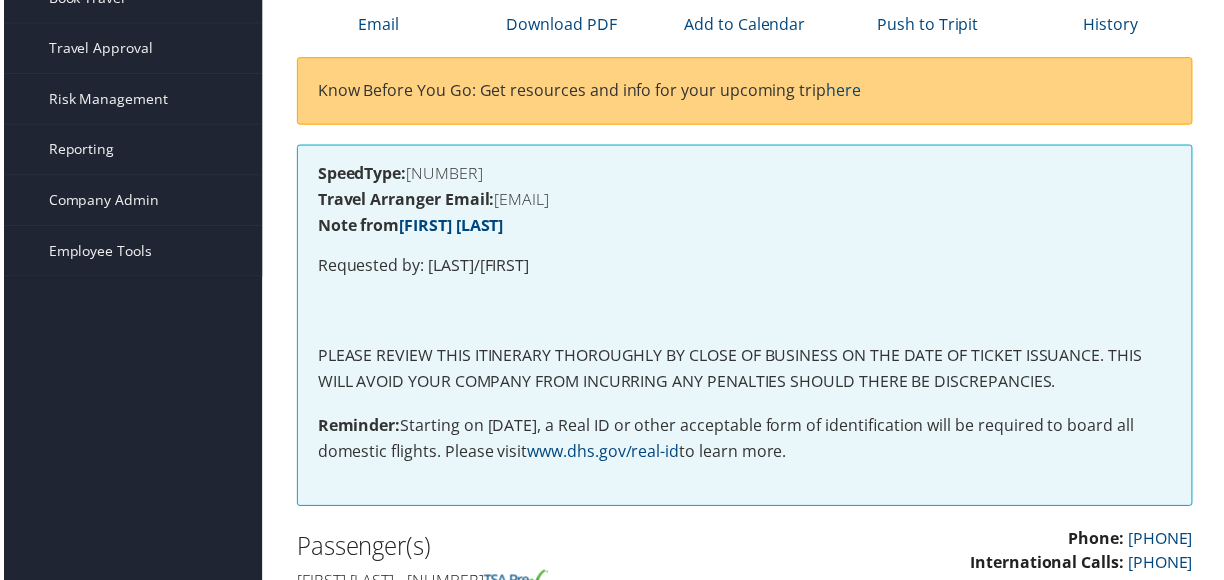 scroll, scrollTop: 600, scrollLeft: 0, axis: vertical 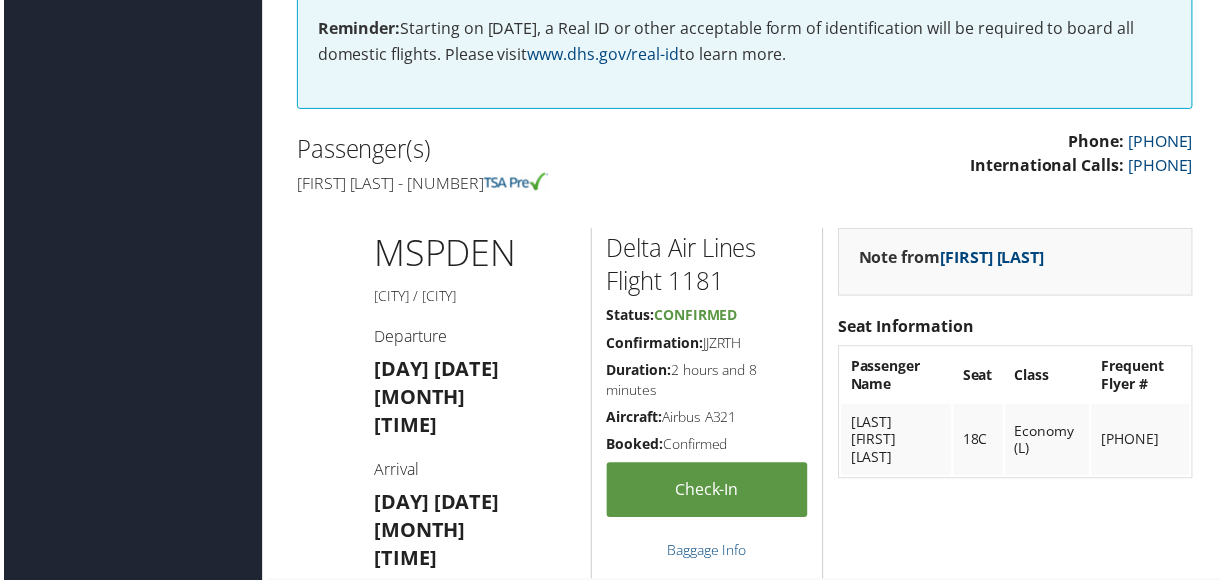 click on "[FIRST] [LAST] - [NUMBER]" at bounding box center [513, 185] 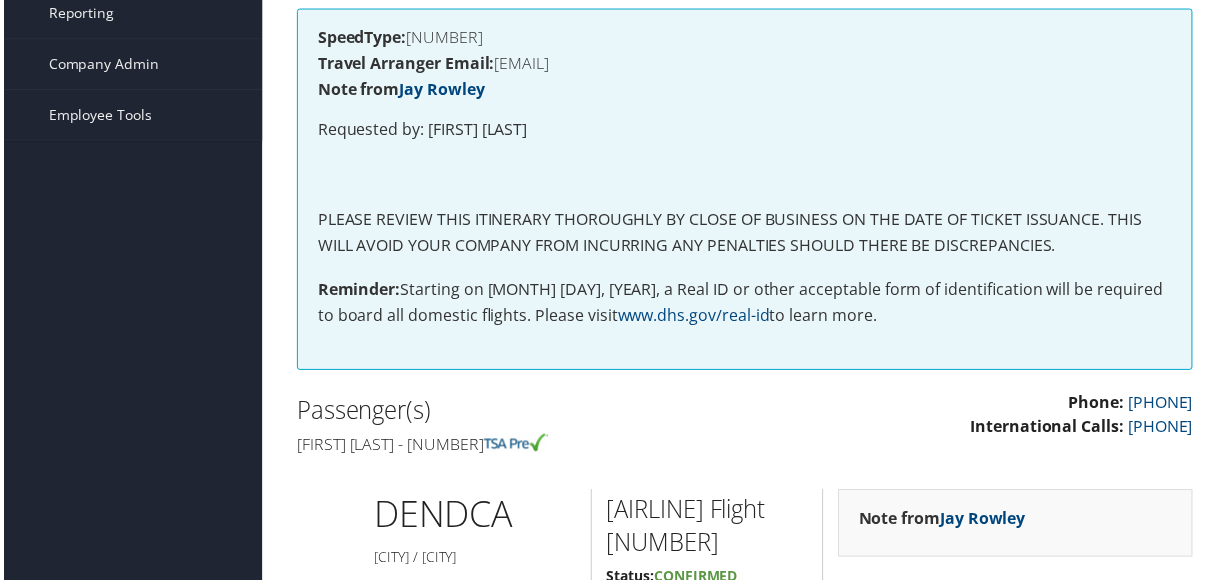 scroll, scrollTop: 400, scrollLeft: 0, axis: vertical 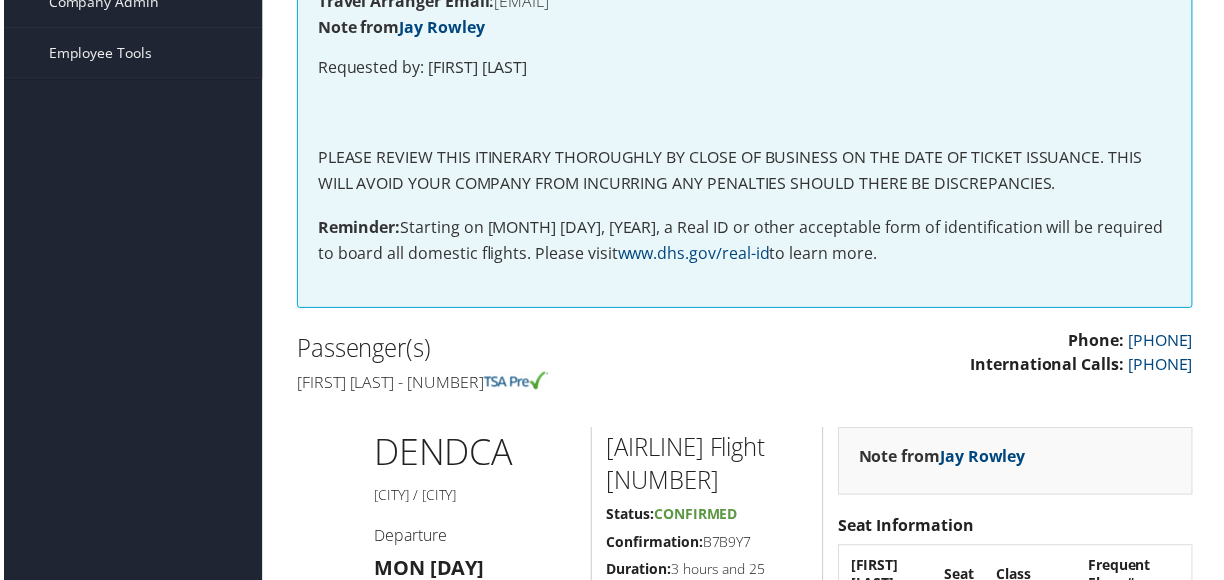click on "[FIRST] [LAST] - [NUMBER]" at bounding box center [513, 385] 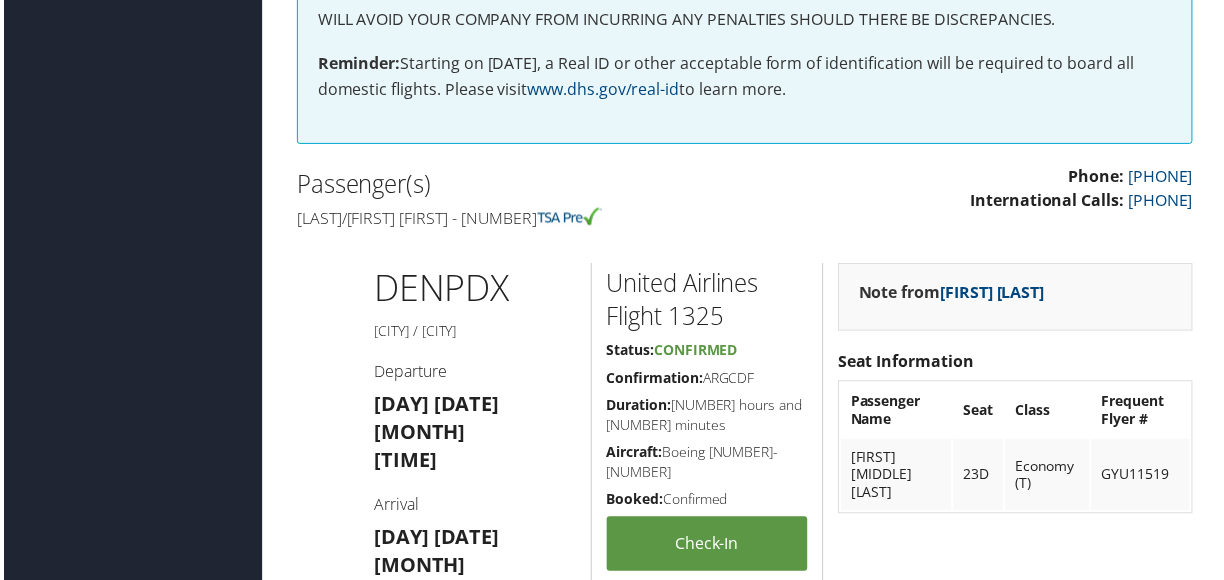 scroll, scrollTop: 600, scrollLeft: 0, axis: vertical 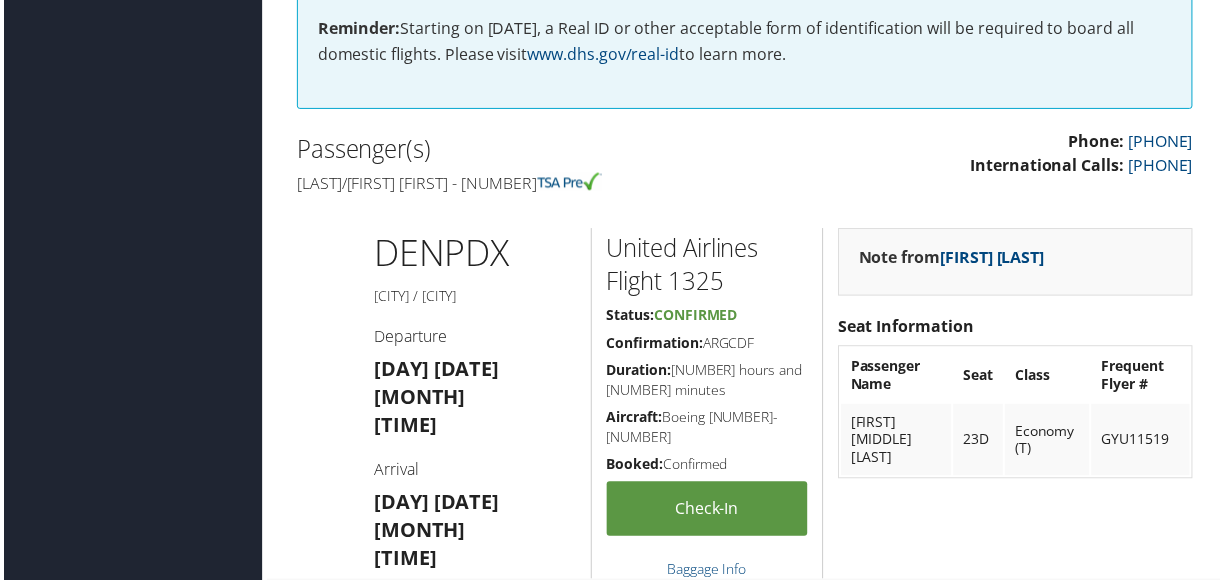click on "Randall allan Fullington - 153282" at bounding box center [513, 185] 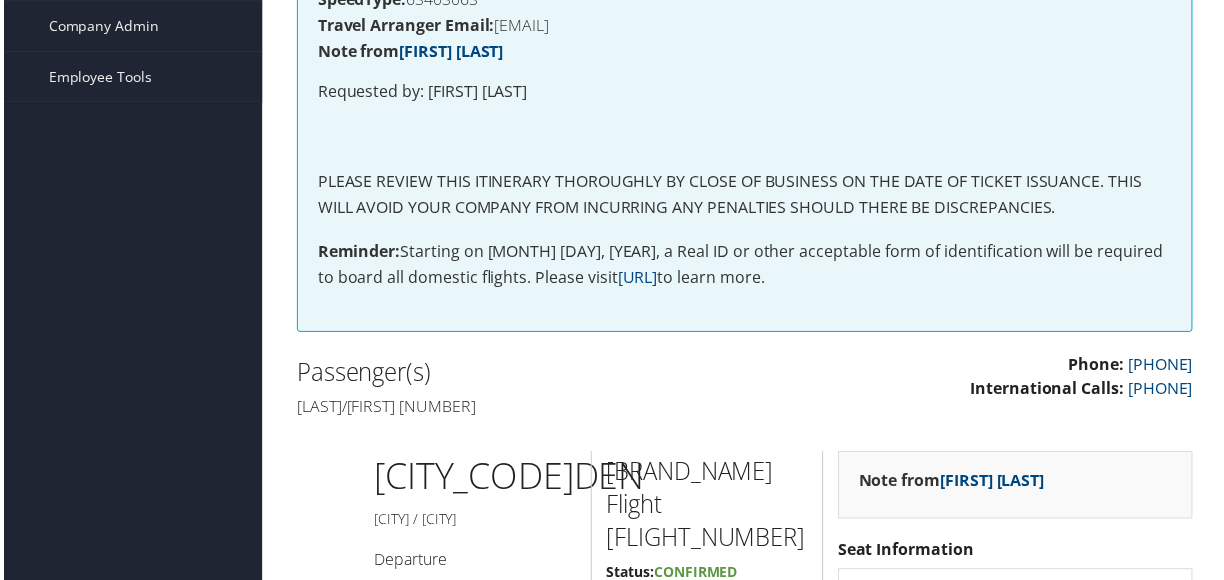 scroll, scrollTop: 600, scrollLeft: 0, axis: vertical 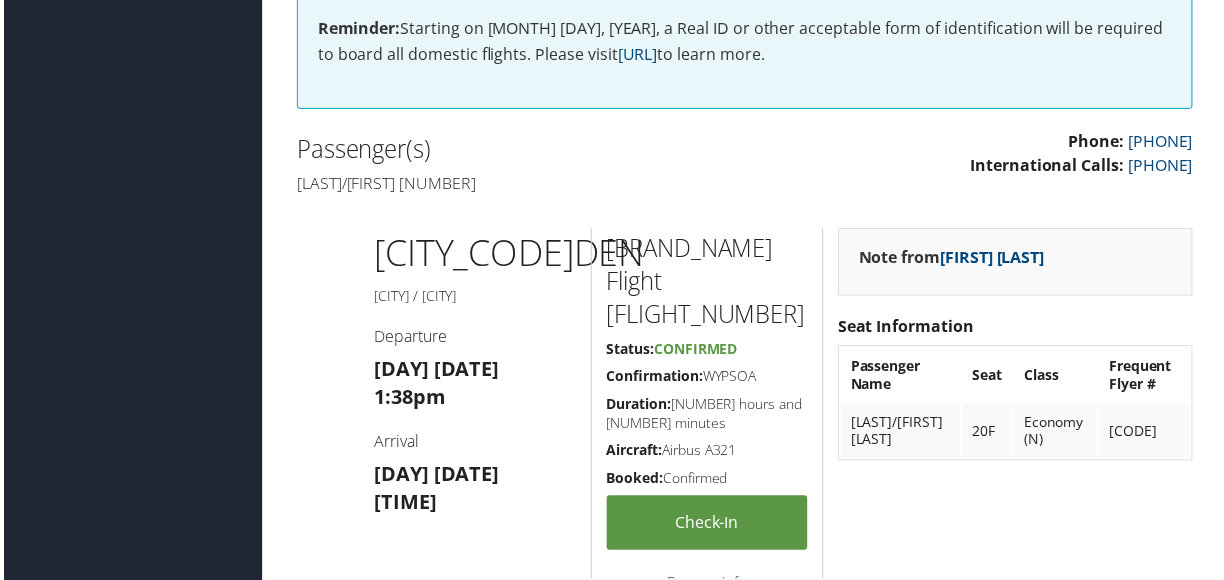 click on "Passenger(s)
[LAST]/[FIRST] [NUMBER]" at bounding box center [513, 167] 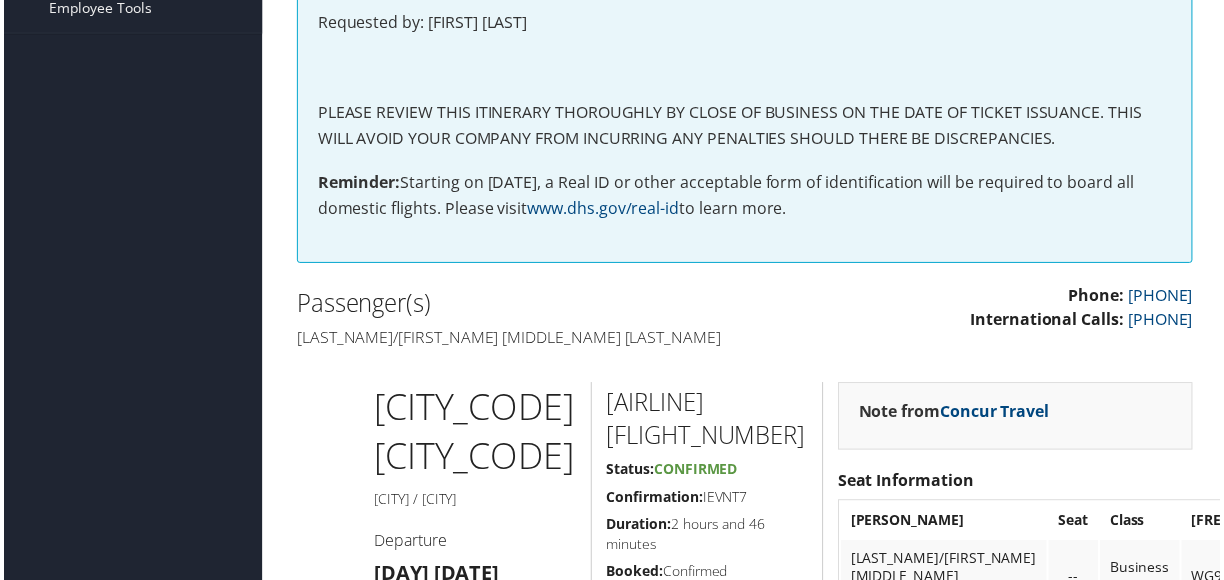 scroll, scrollTop: 600, scrollLeft: 0, axis: vertical 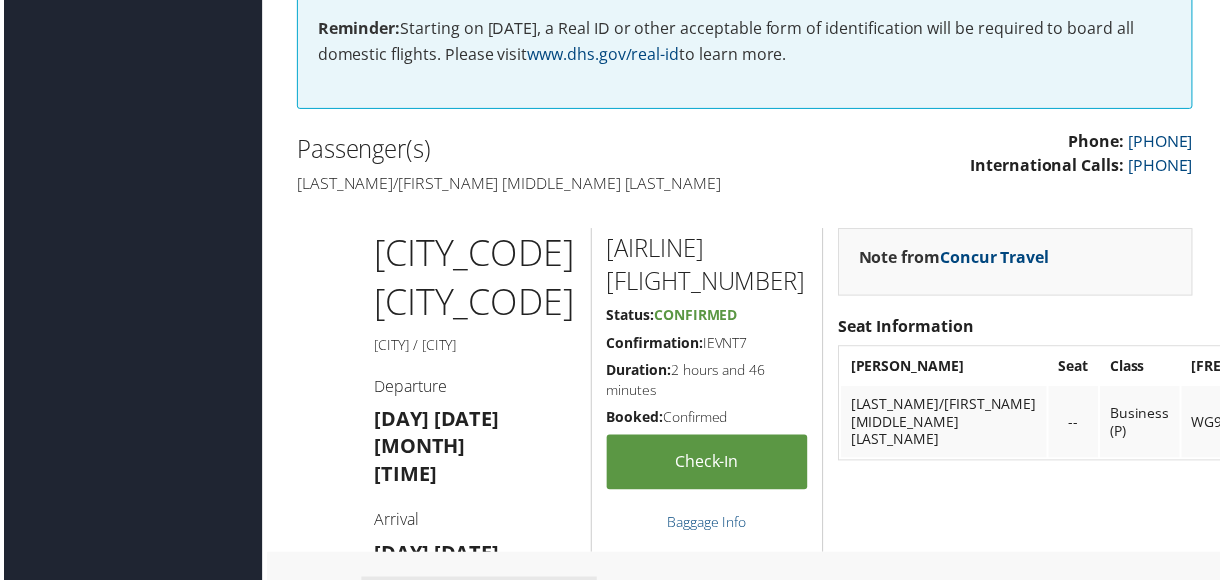click on "Dylan mikeala leal Martin - 326397" at bounding box center (513, 185) 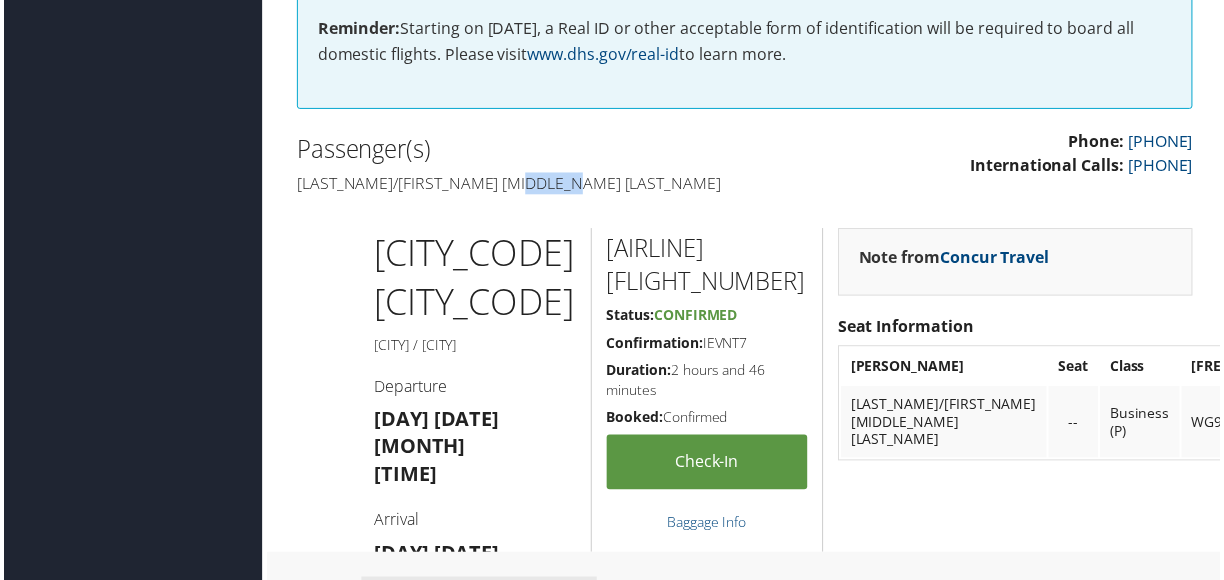 click on "Dylan mikeala leal Martin - 326397" at bounding box center [513, 185] 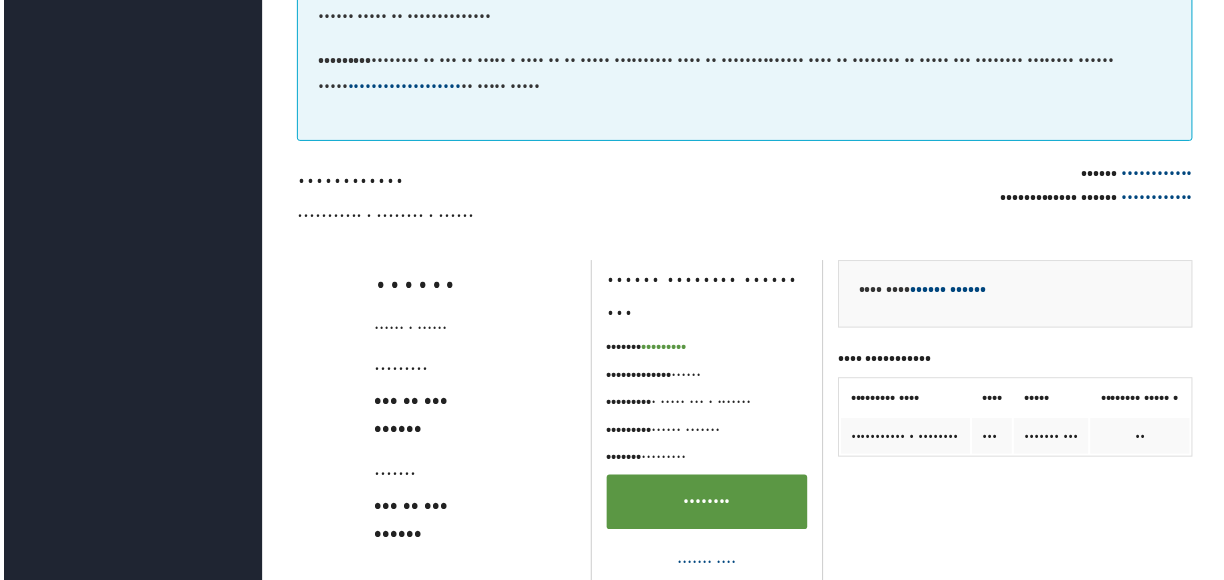 scroll, scrollTop: 600, scrollLeft: 0, axis: vertical 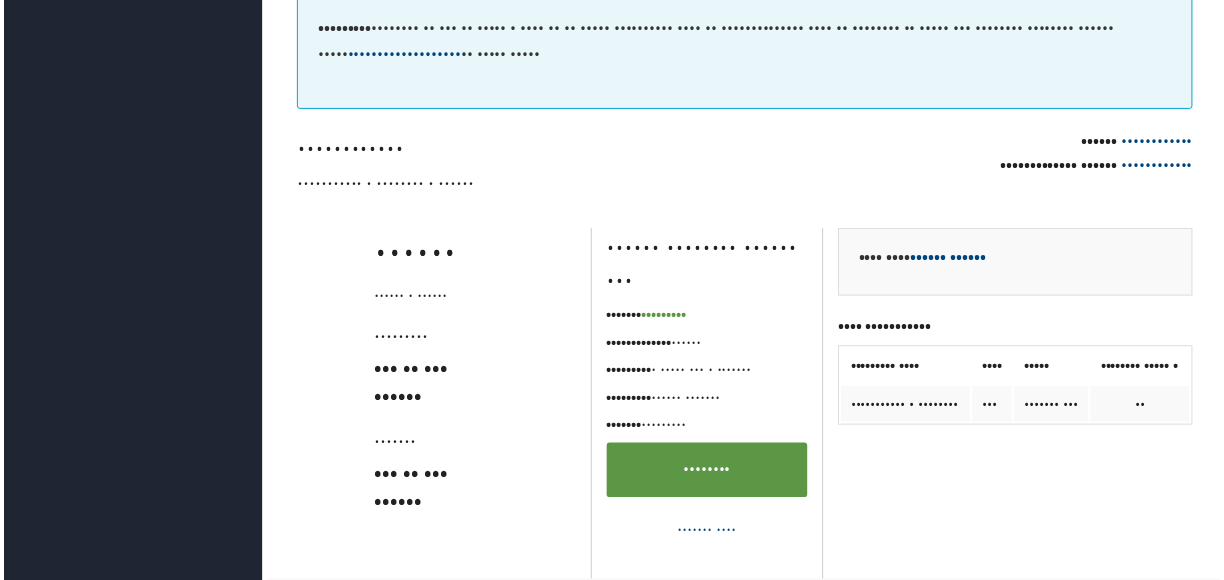 click on "••••••••••• • •••••••• • ••••••" at bounding box center [513, 185] 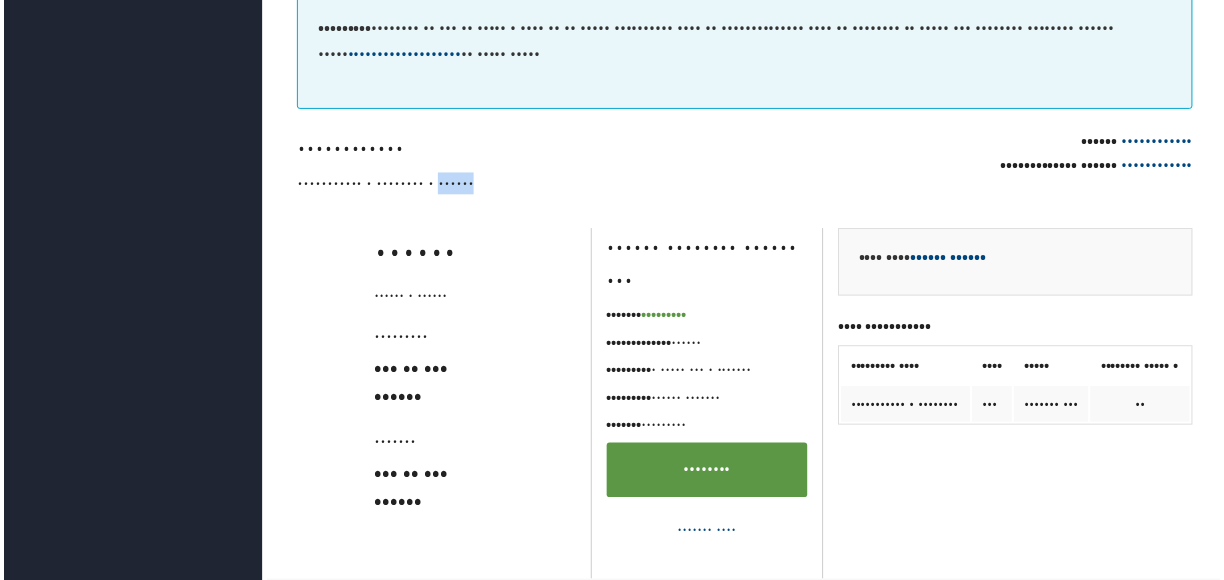 click on "••••••••••• • •••••••• • ••••••" at bounding box center (513, 185) 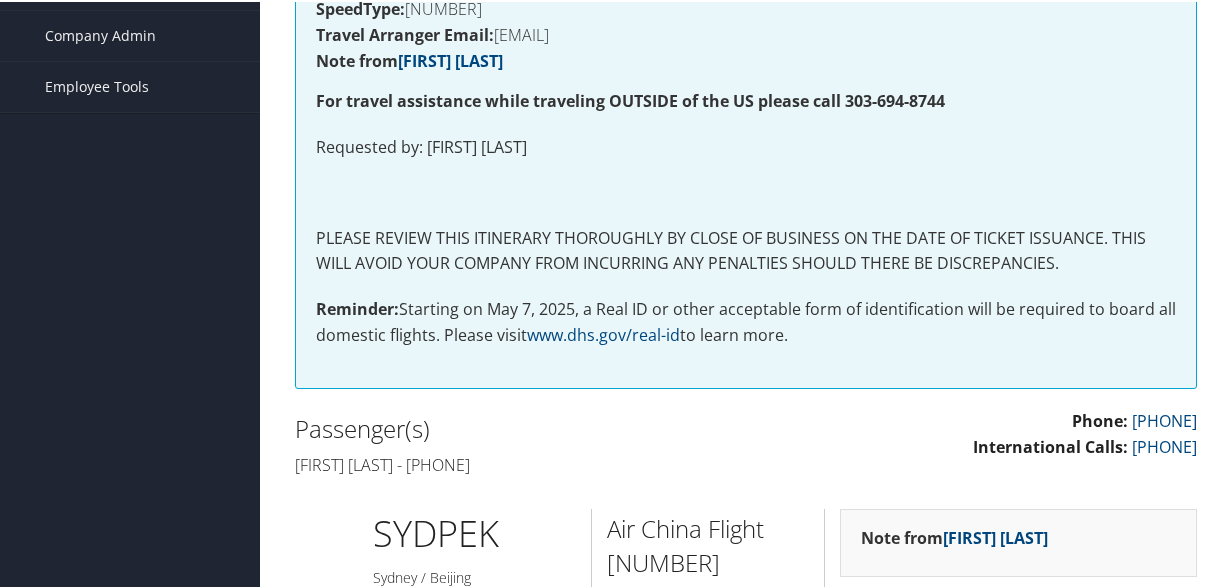 scroll, scrollTop: 400, scrollLeft: 0, axis: vertical 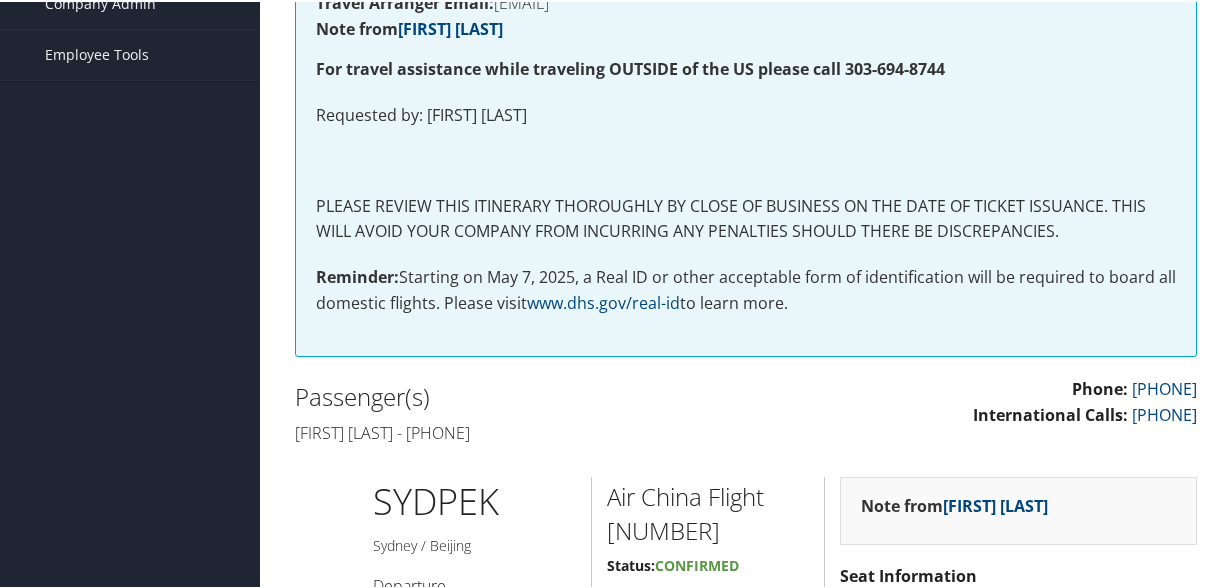click on "[FIRST] [LAST] - [PHONE]" at bounding box center (513, 431) 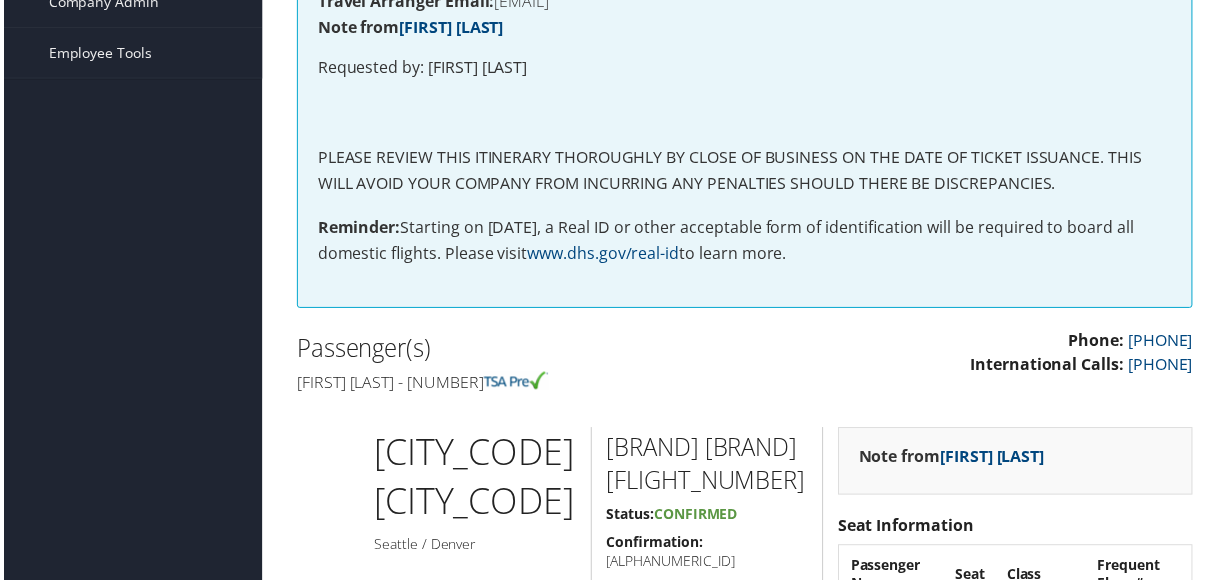 scroll, scrollTop: 600, scrollLeft: 0, axis: vertical 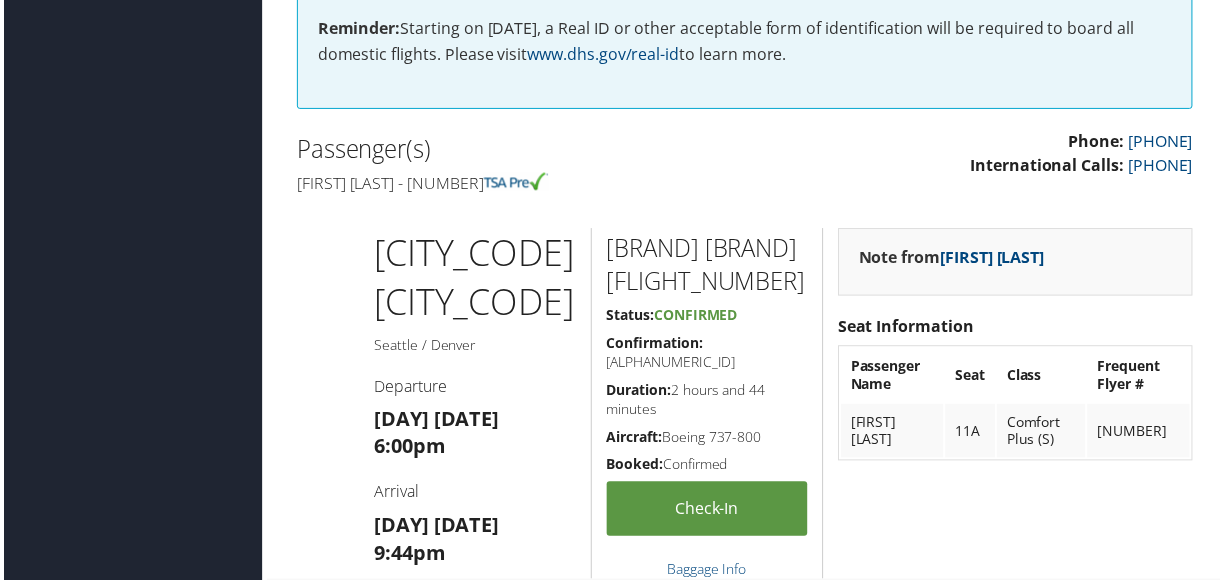 click on "[FIRST] [LAST] - [NUMBER]" at bounding box center [513, 185] 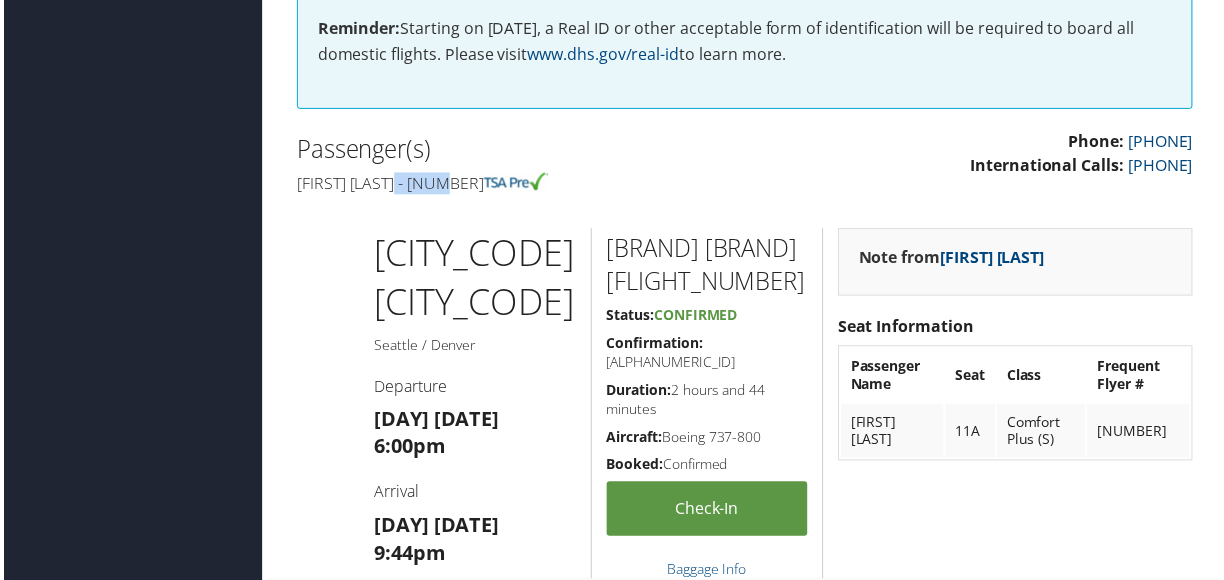 click on "Rajiv Sethi - 245621" at bounding box center (513, 185) 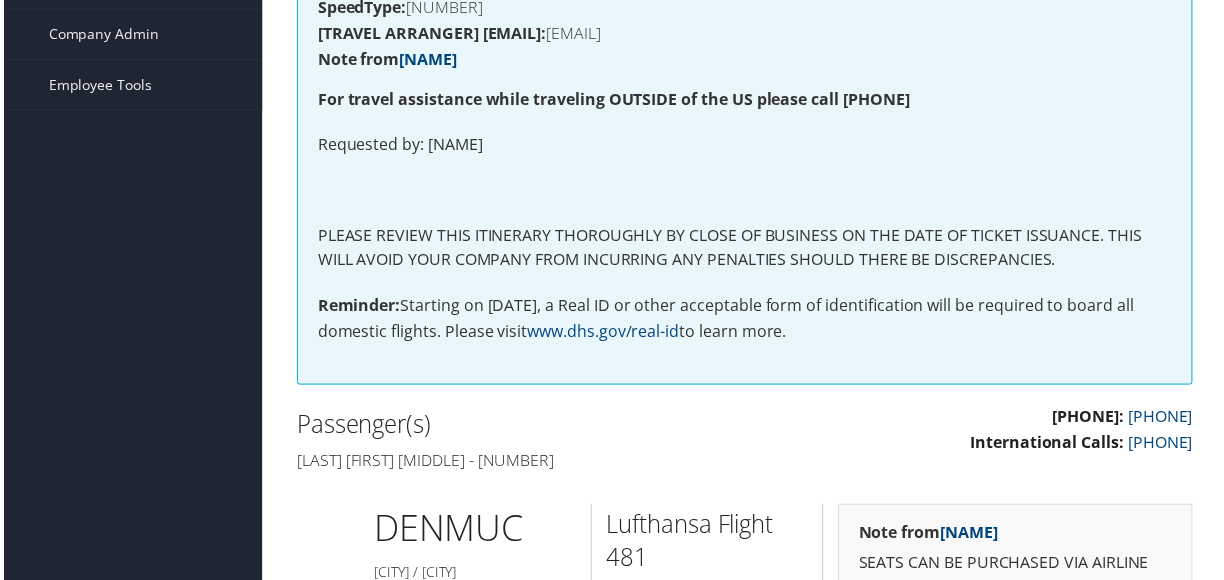 scroll, scrollTop: 400, scrollLeft: 0, axis: vertical 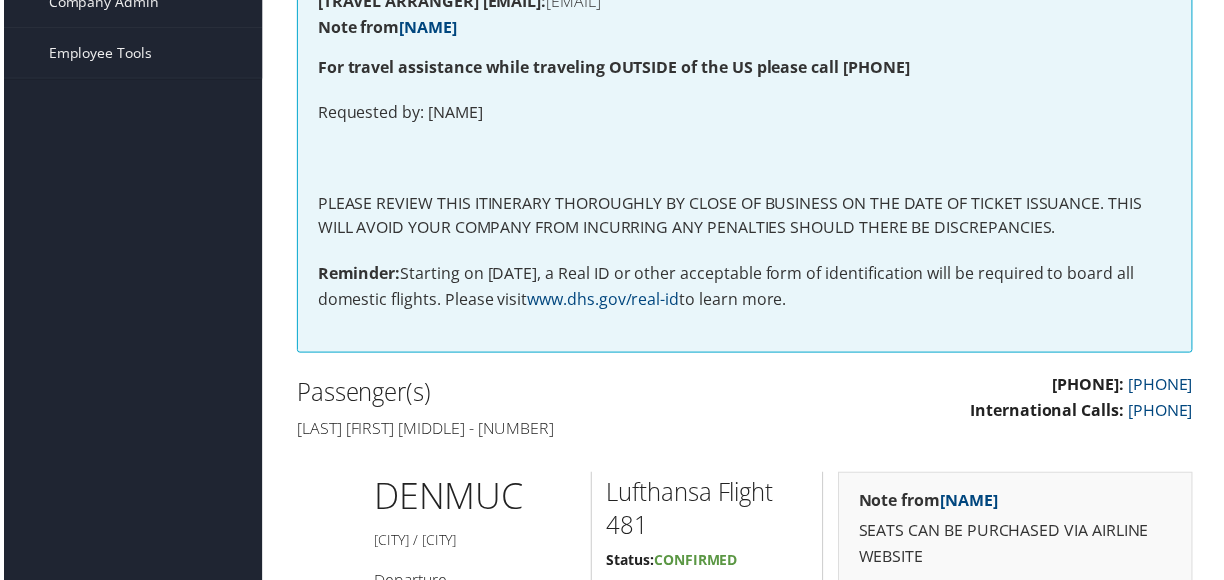 click on "[LAST] [FIRST] [MIDDLE] - [NUMBER]" at bounding box center [513, 431] 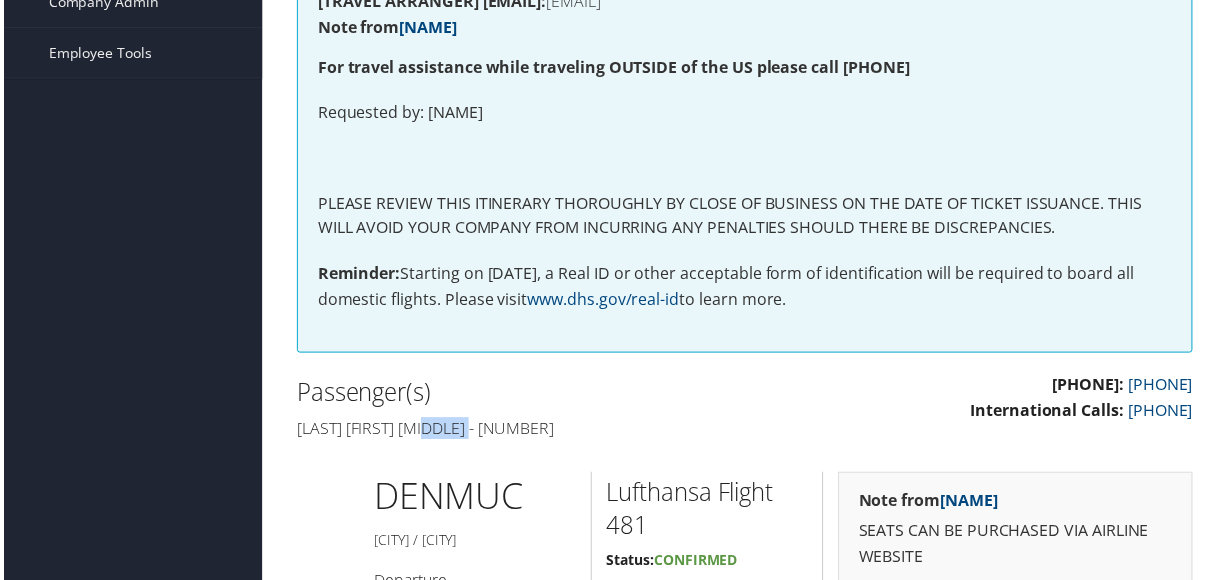 click on "[LAST] [FIRST] [MIDDLE] - [NUMBER]" at bounding box center [513, 431] 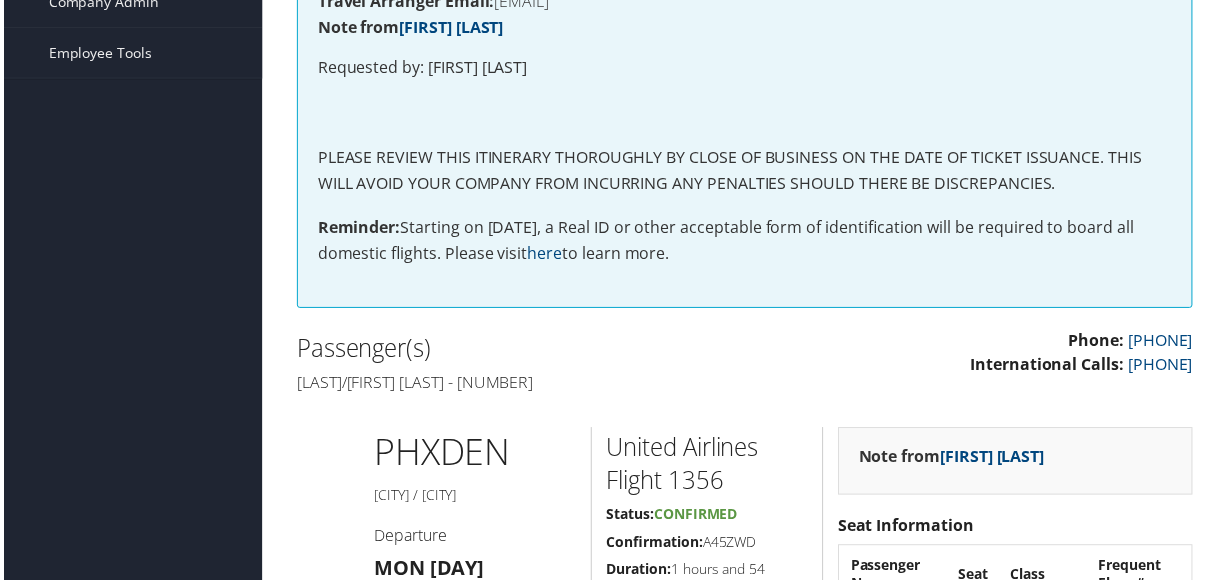 scroll, scrollTop: 400, scrollLeft: 0, axis: vertical 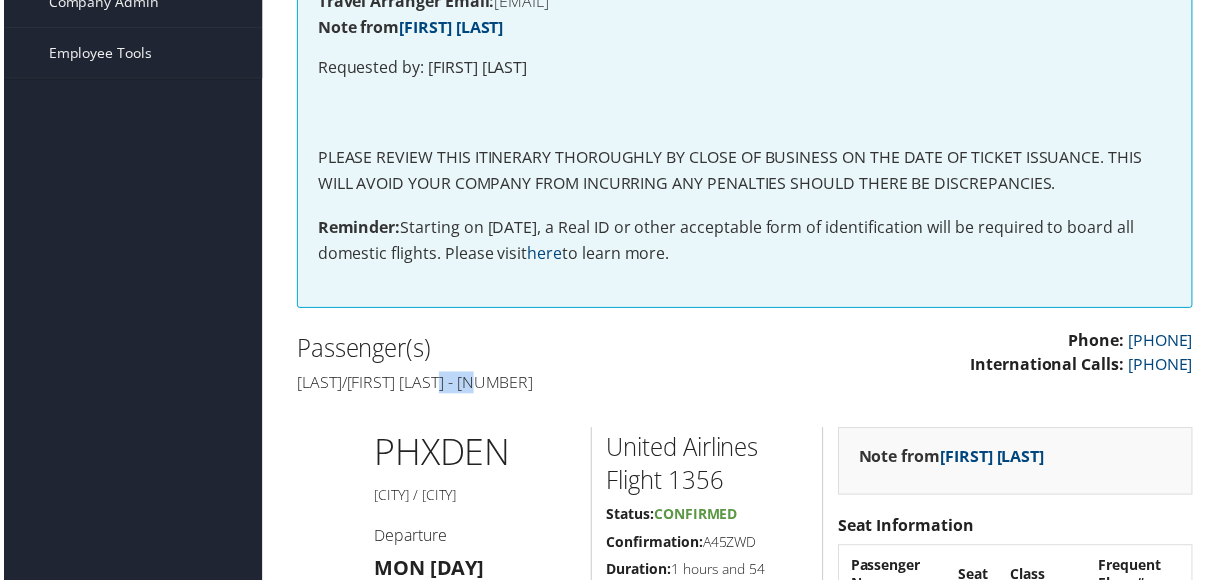 click on "Mark neil Trahant - 367928" at bounding box center [513, 385] 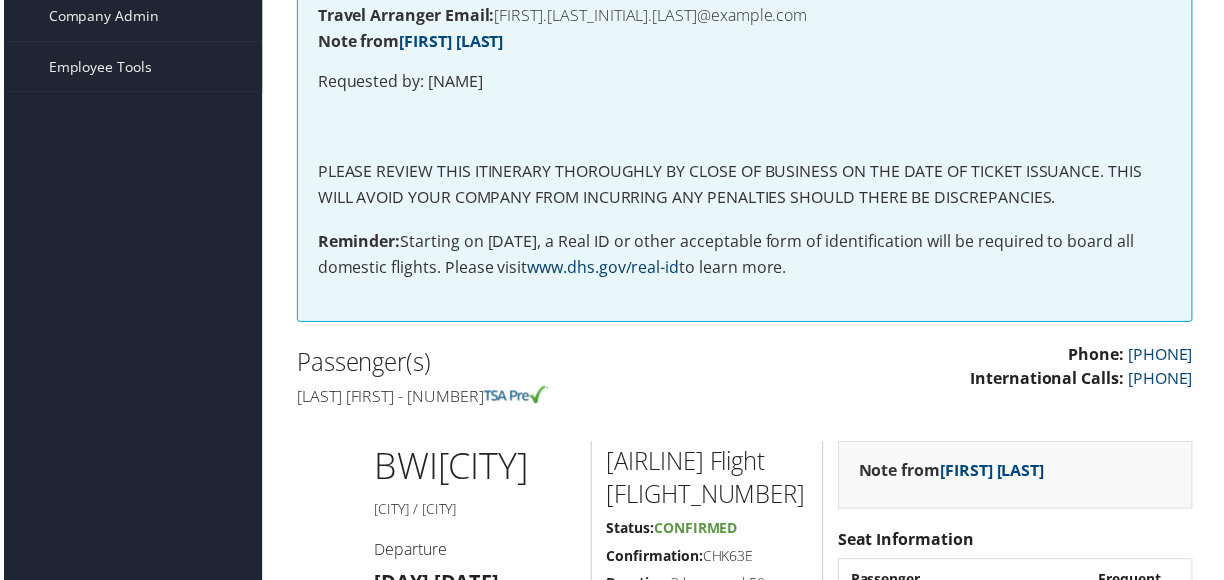 scroll, scrollTop: 400, scrollLeft: 0, axis: vertical 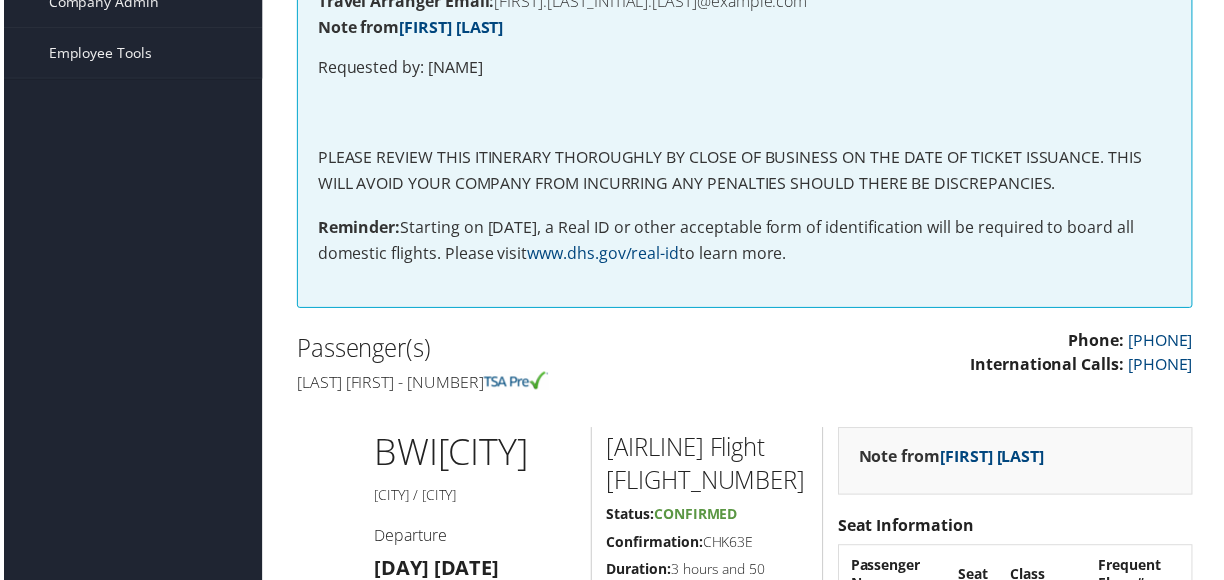 click on "[LAST] [FIRST] - [NUMBER]" at bounding box center [513, 385] 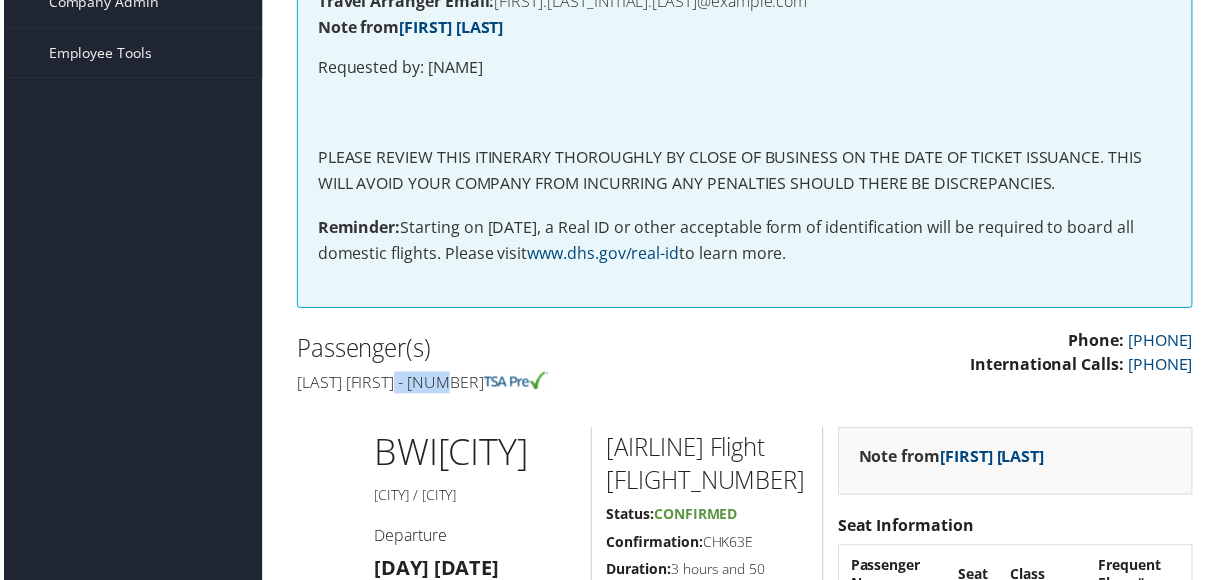 click on "[LAST] [FIRST] - [NUMBER]" at bounding box center [513, 385] 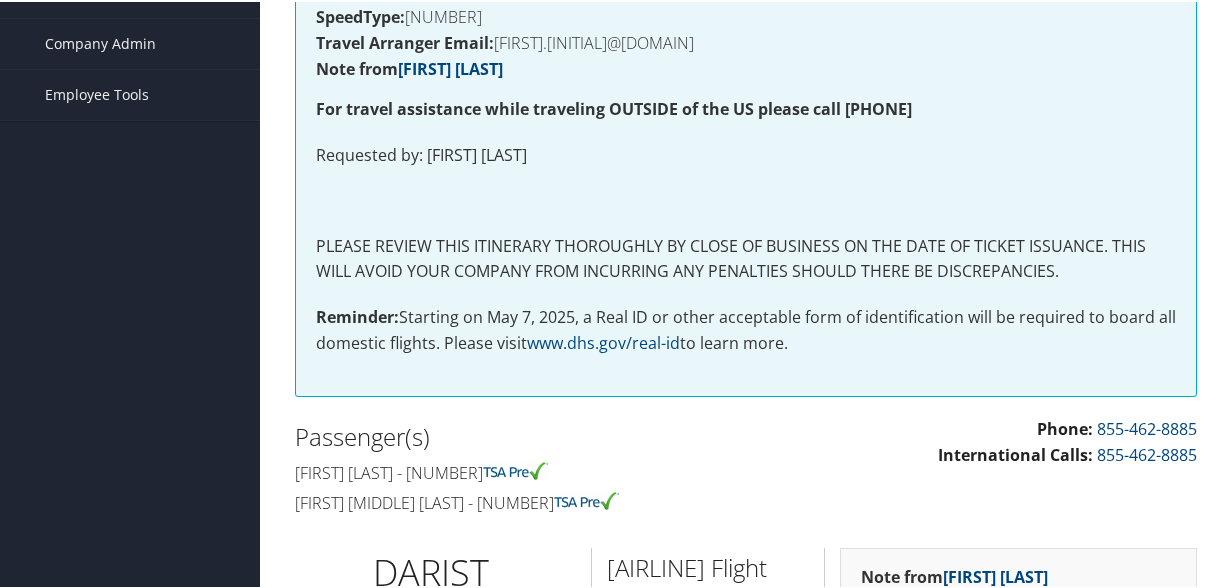 scroll, scrollTop: 400, scrollLeft: 0, axis: vertical 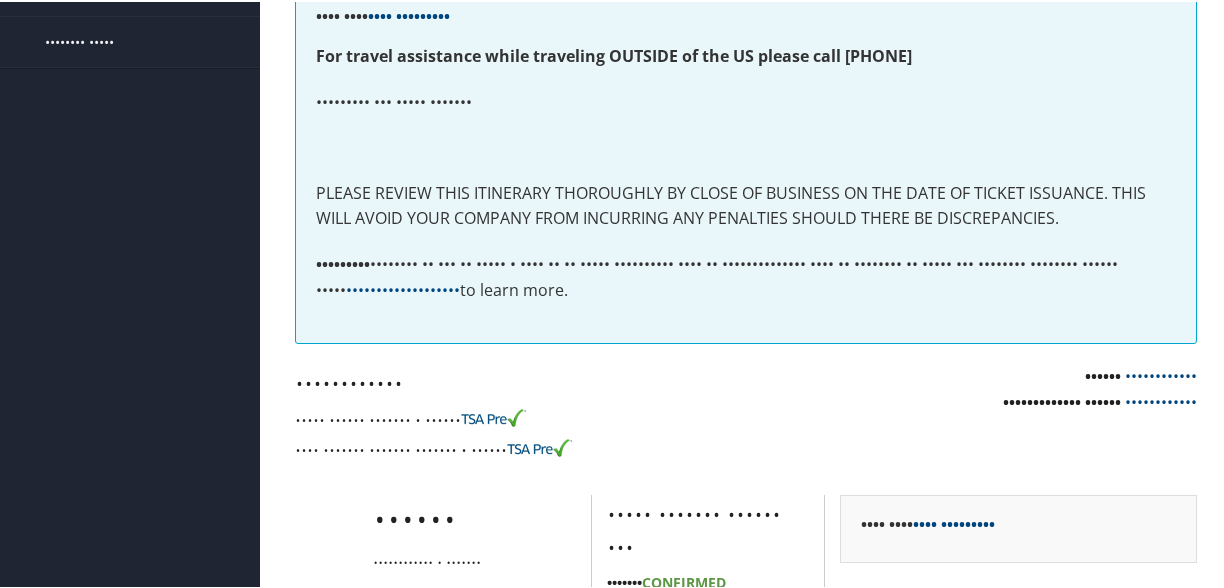click on "Nancy jeanne Stevens - 397504" at bounding box center [513, 418] 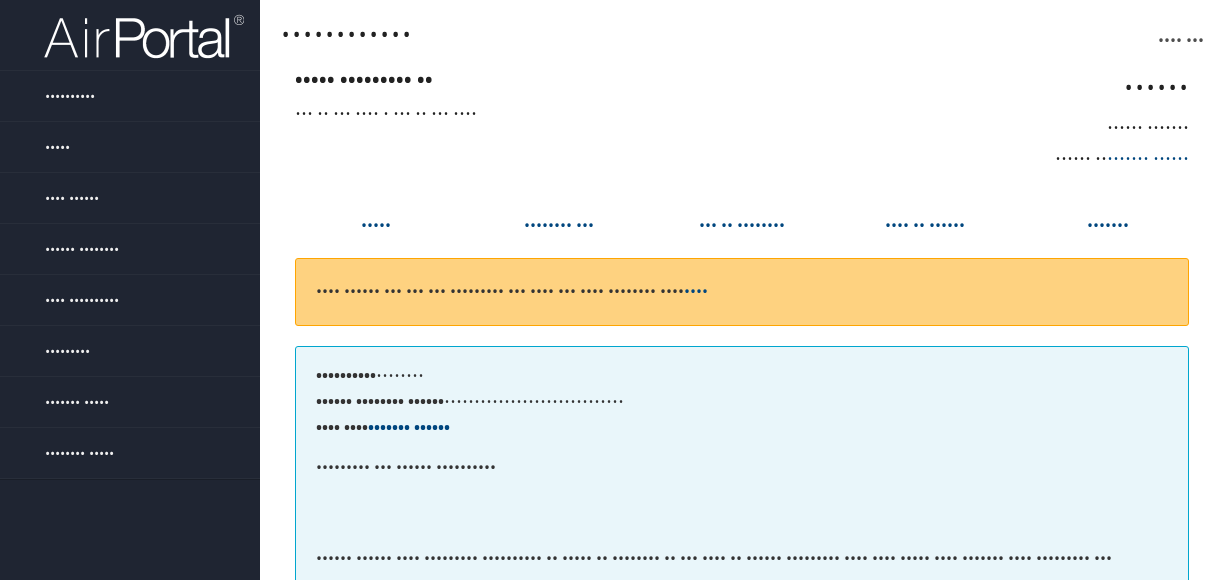 scroll, scrollTop: 400, scrollLeft: 0, axis: vertical 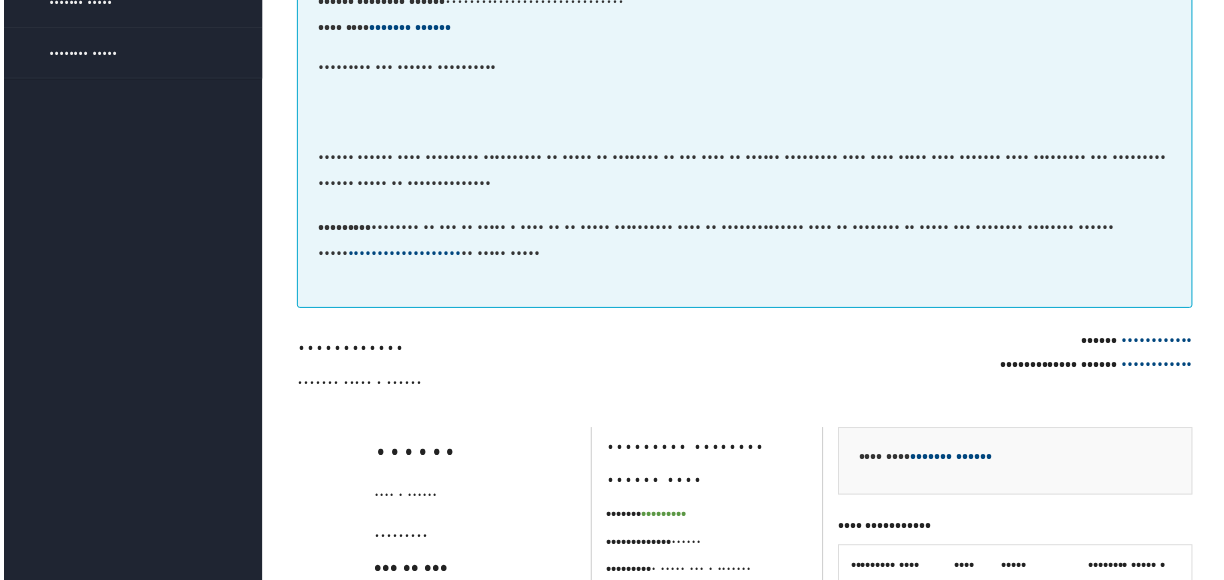 click on "••••••• ••••• • ••••••" at bounding box center (513, 385) 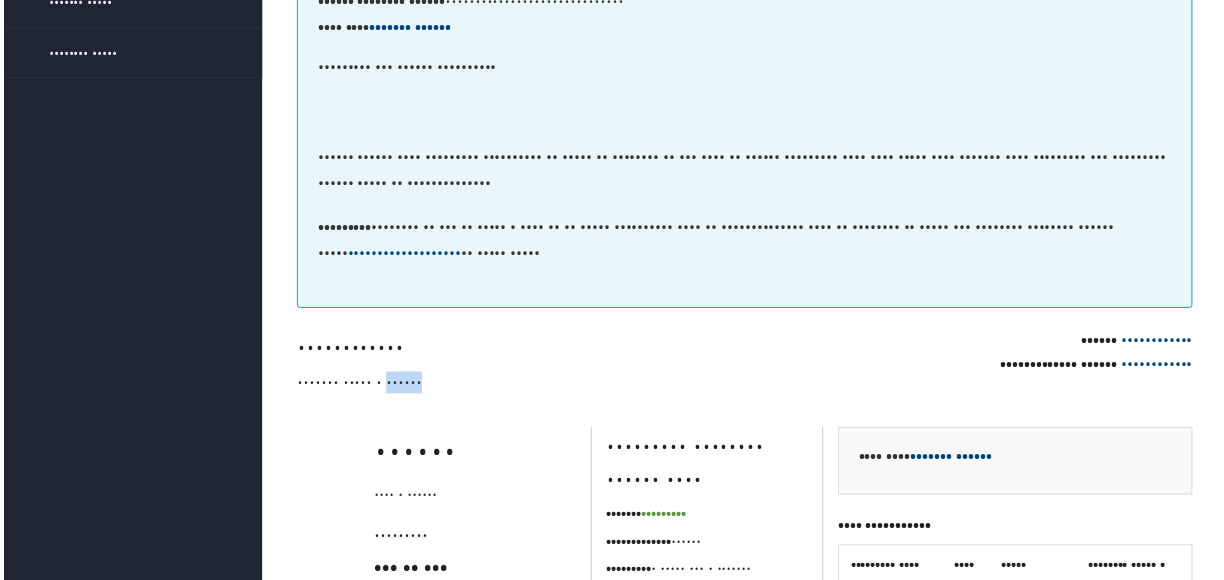 click on "••••••• ••••• • ••••••" at bounding box center (513, 385) 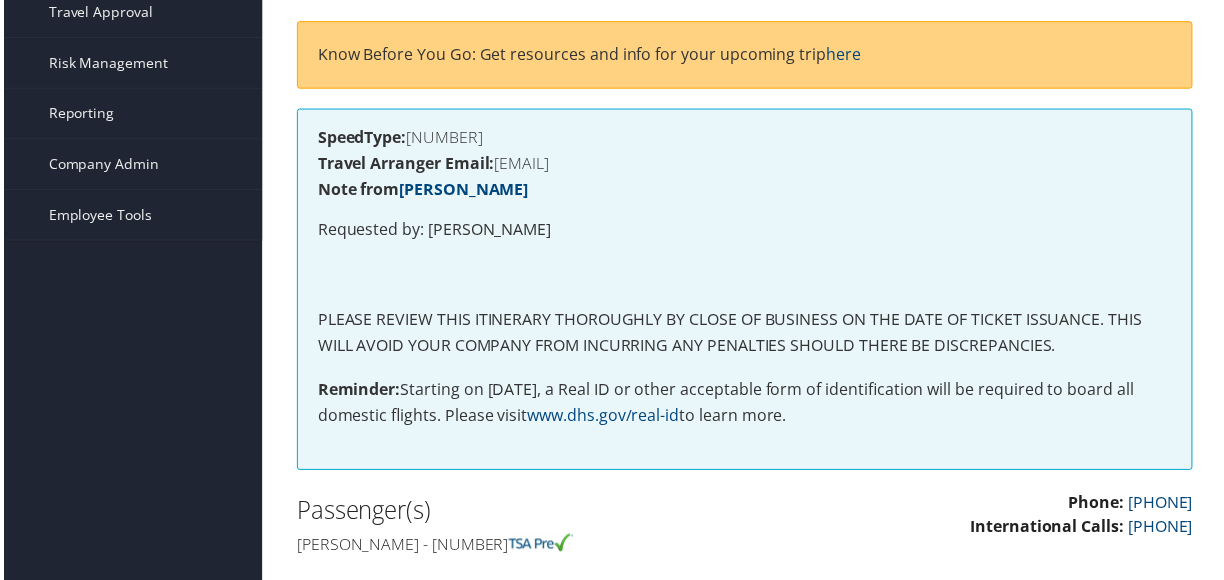 scroll, scrollTop: 400, scrollLeft: 0, axis: vertical 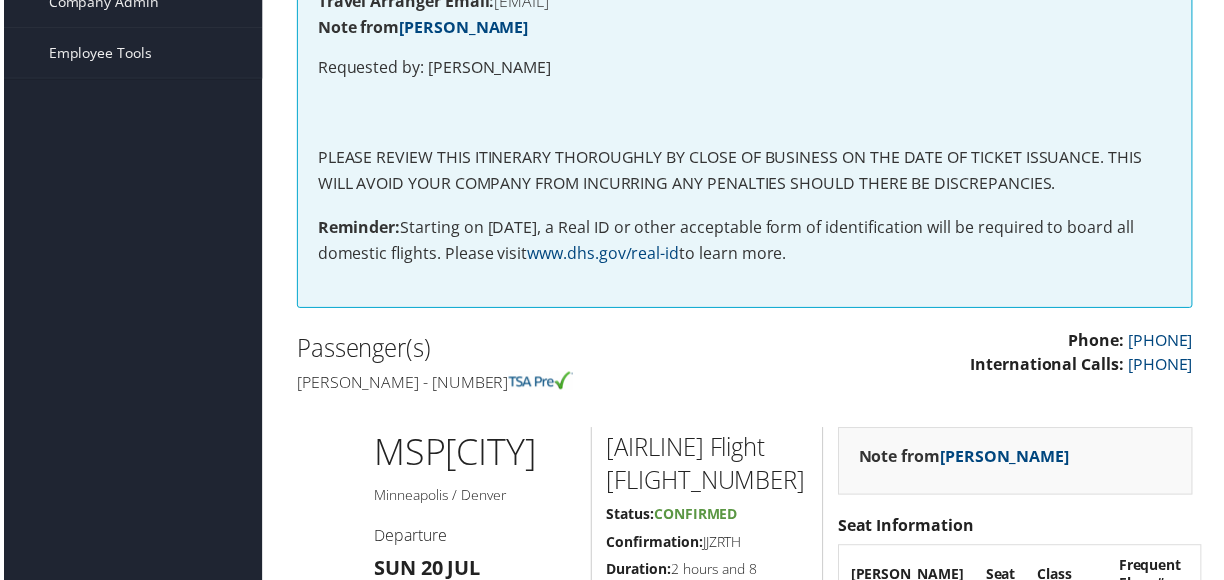 click on "[PERSON_NAME] - [NUMBER]" at bounding box center (513, 385) 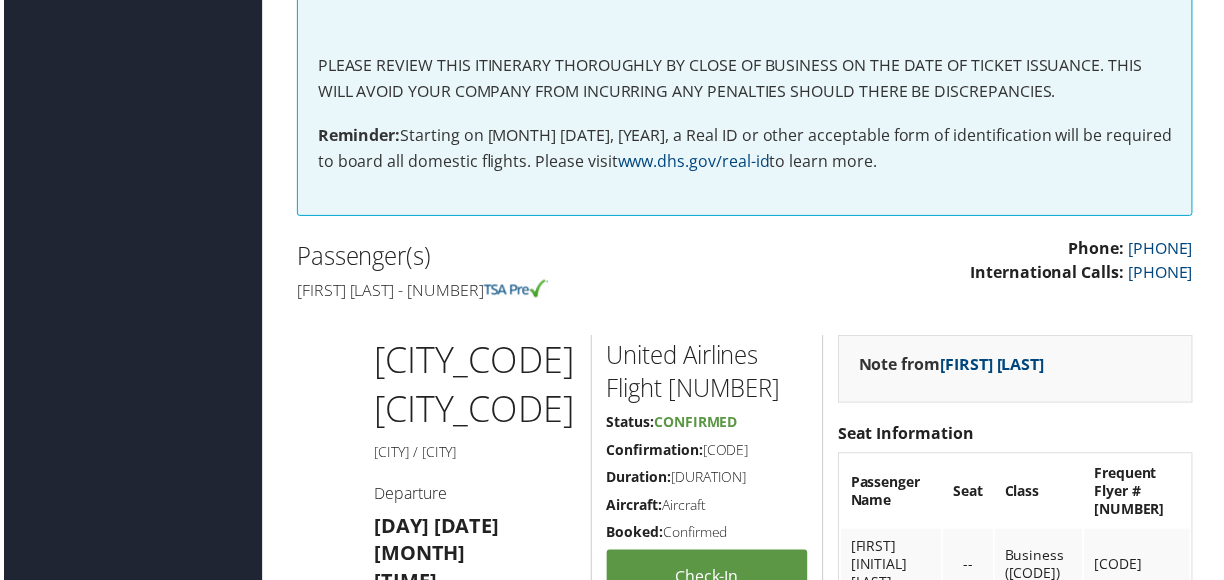 scroll, scrollTop: 600, scrollLeft: 0, axis: vertical 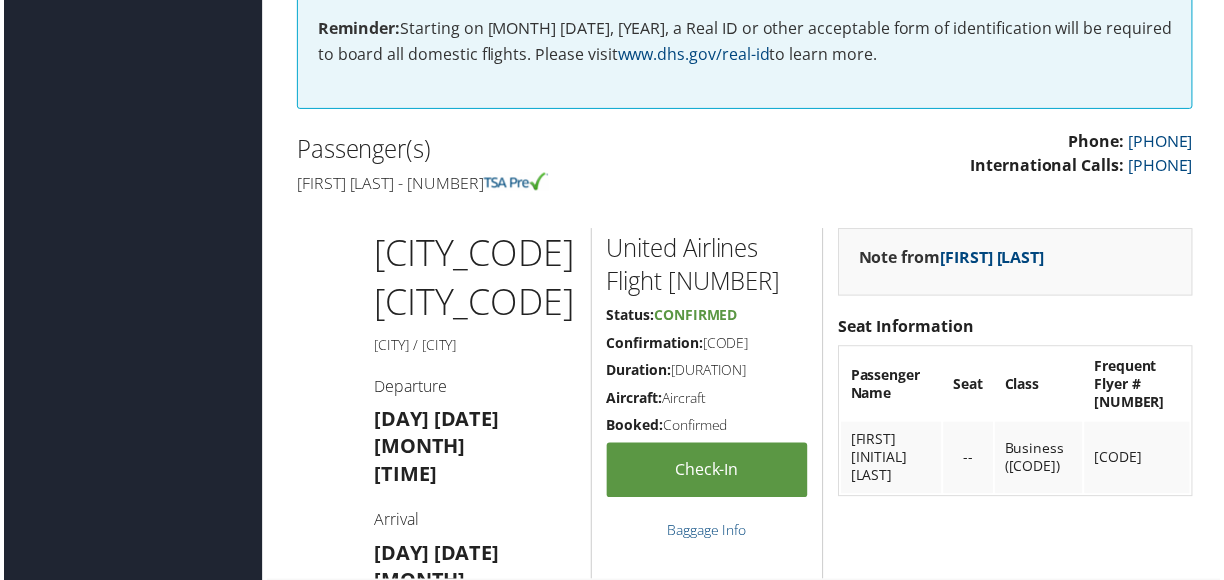 click on "[FIRST] [LAST] - [NUMBER]" at bounding box center (513, 185) 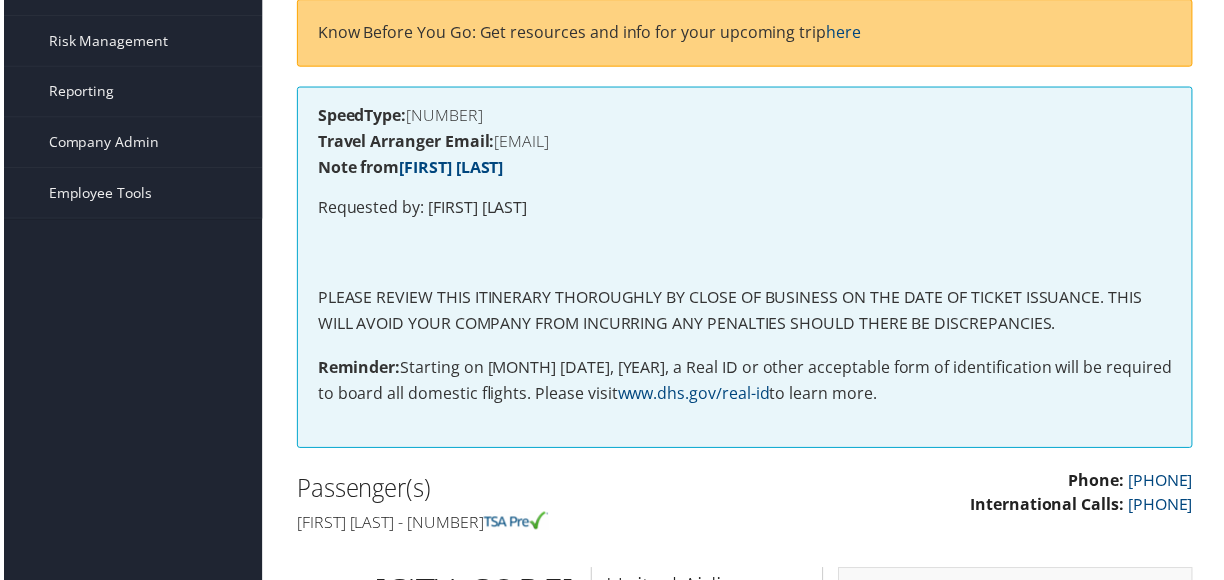 scroll, scrollTop: 0, scrollLeft: 0, axis: both 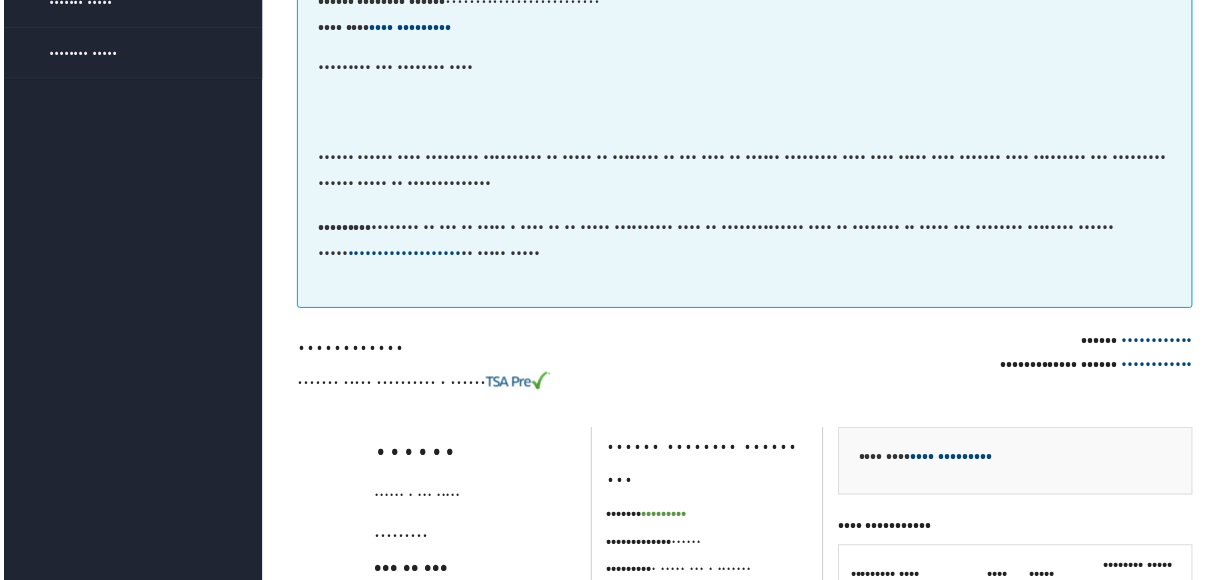 click on "••••••• ••••• •••••••••• • ••••••" at bounding box center (513, 385) 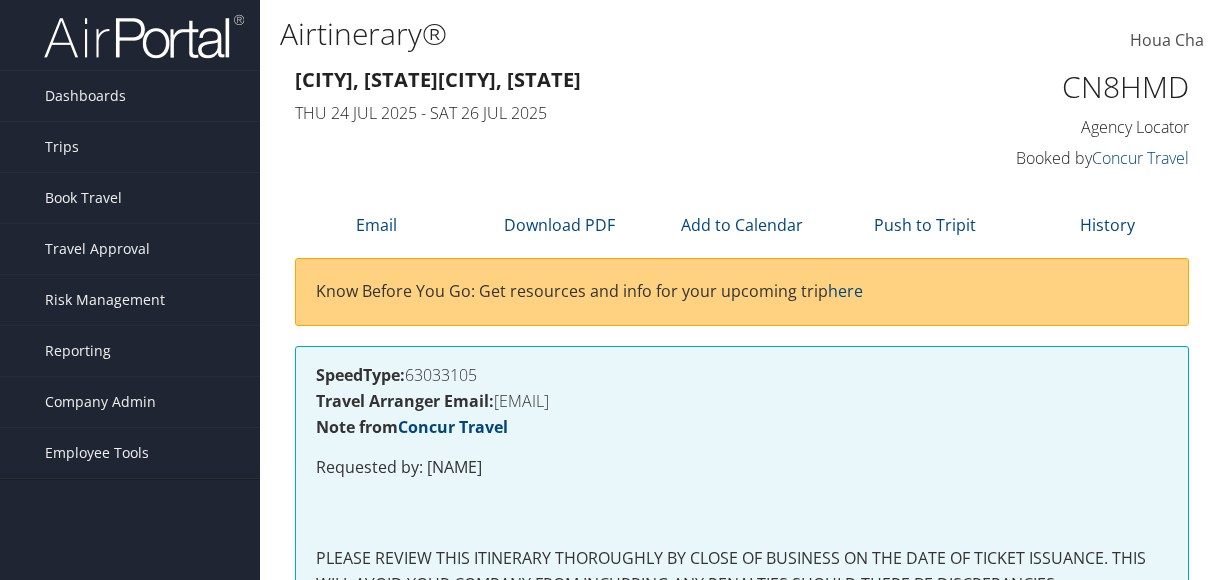 scroll, scrollTop: 400, scrollLeft: 0, axis: vertical 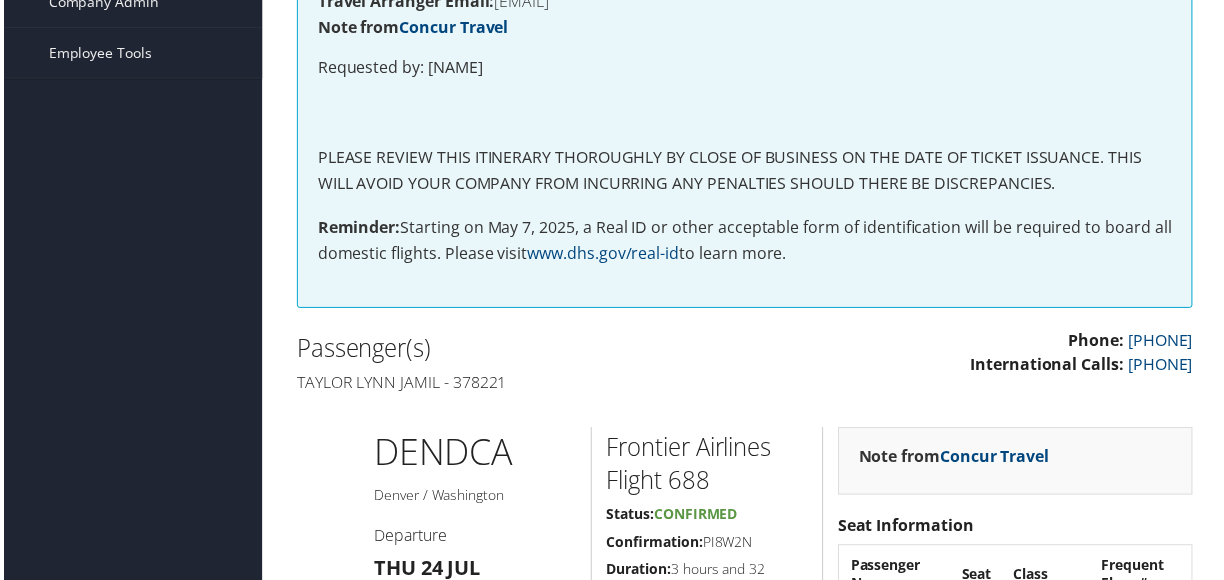 click on "Taylor lynn Jamil - 378221" at bounding box center [513, 385] 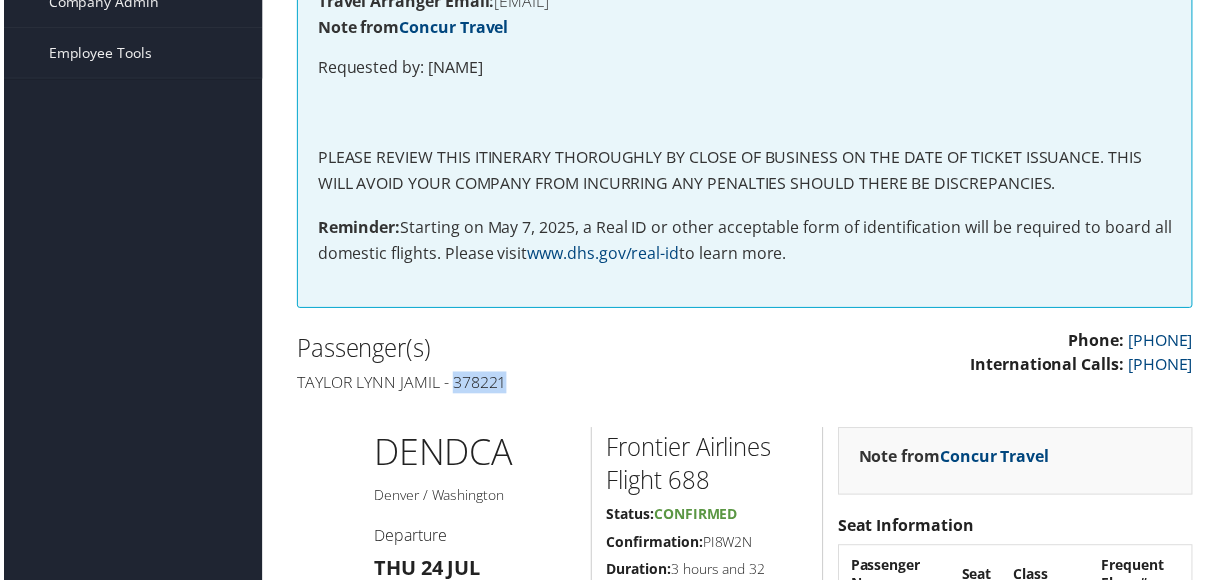 click on "Taylor lynn Jamil - 378221" at bounding box center [513, 385] 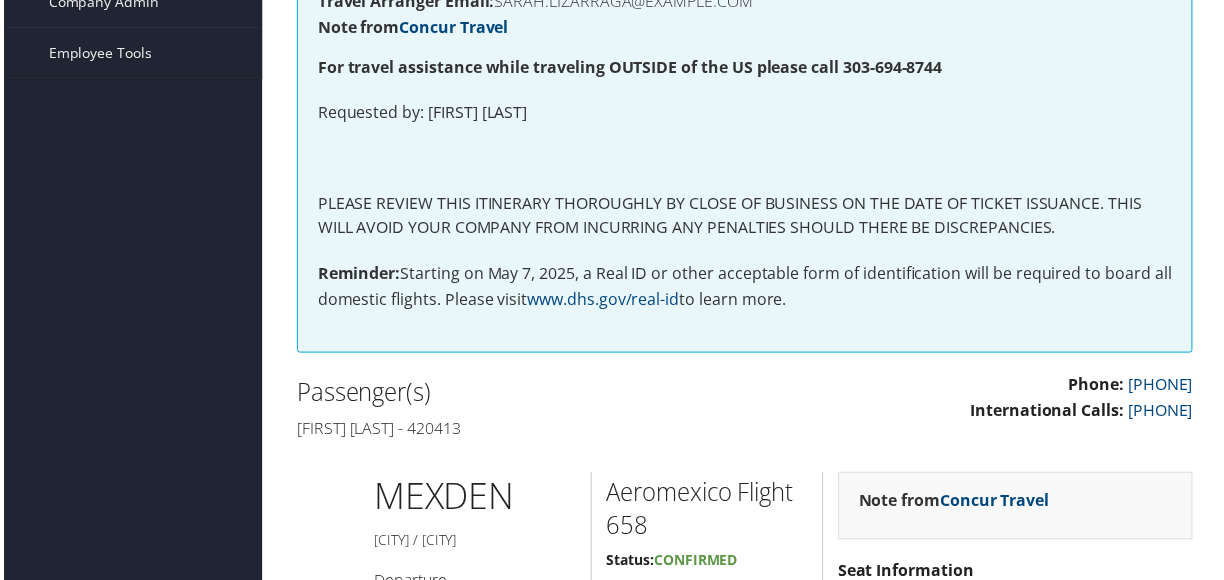 scroll, scrollTop: 600, scrollLeft: 0, axis: vertical 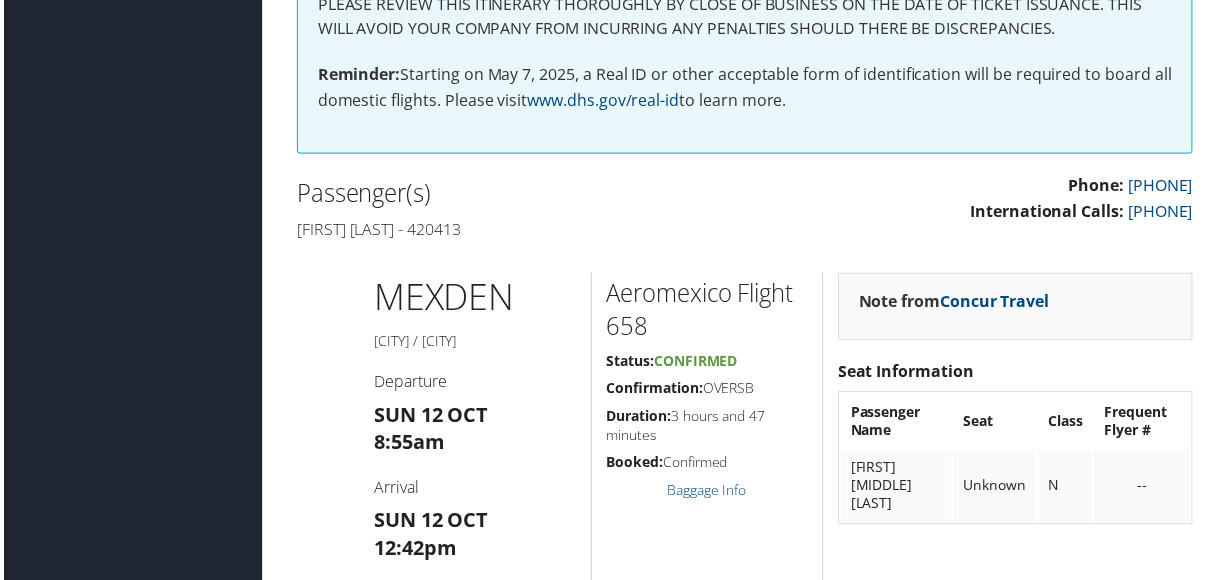 click on "[FIRST] [LAST] - 420413" at bounding box center (513, 231) 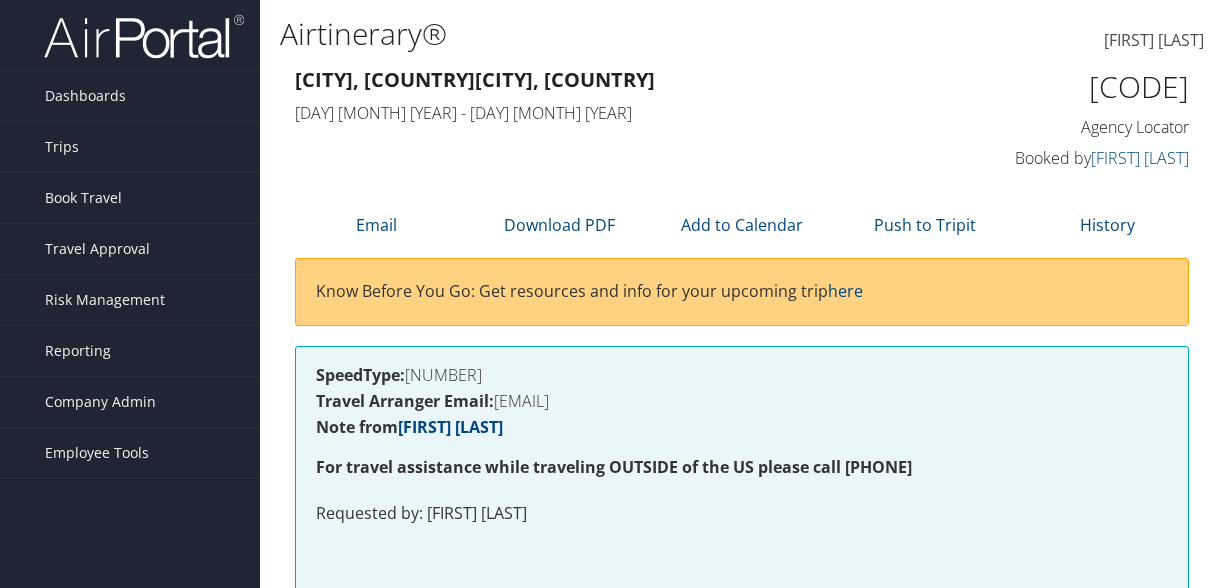scroll, scrollTop: 400, scrollLeft: 0, axis: vertical 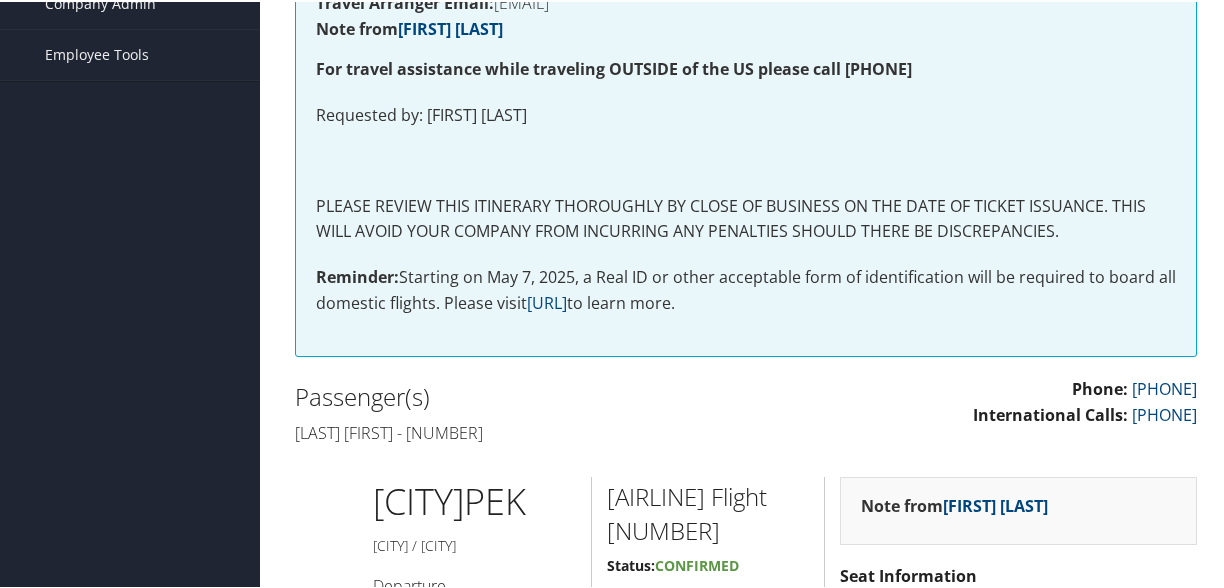 click on "[LAST] [FIRST] - [NUMBER]" at bounding box center (513, 431) 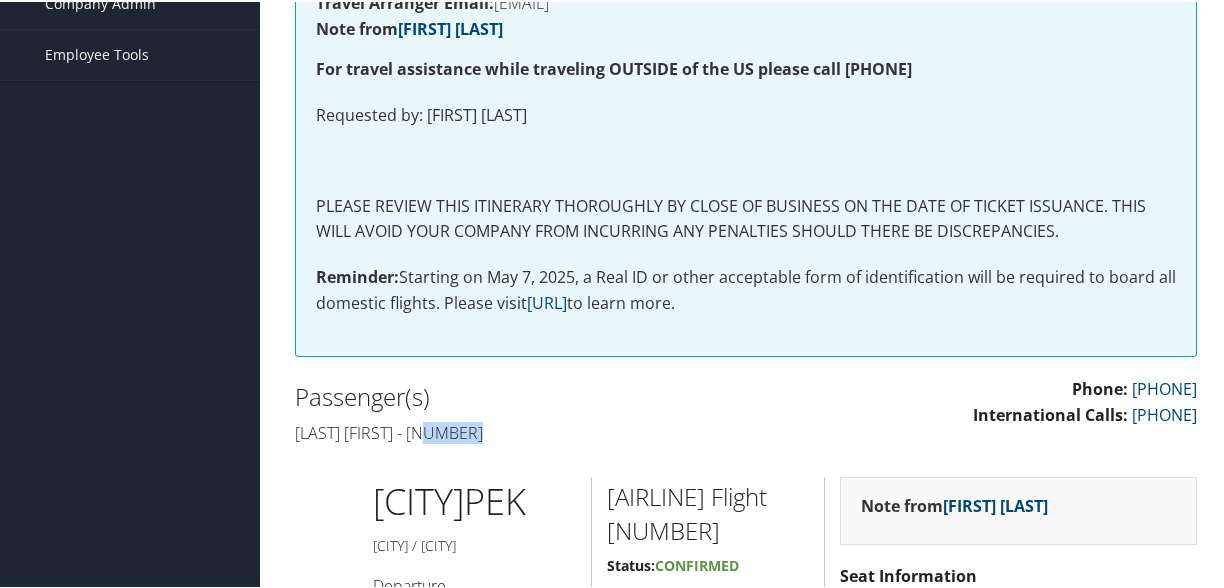 click on "[LAST] [FIRST] - [NUMBER]" at bounding box center [513, 431] 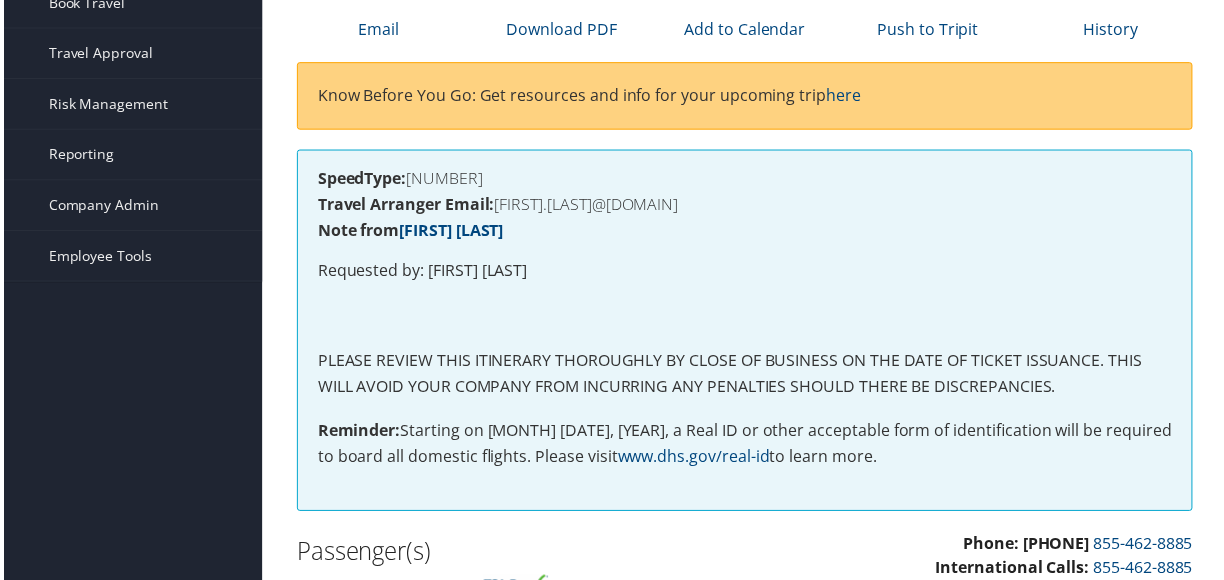 scroll, scrollTop: 400, scrollLeft: 0, axis: vertical 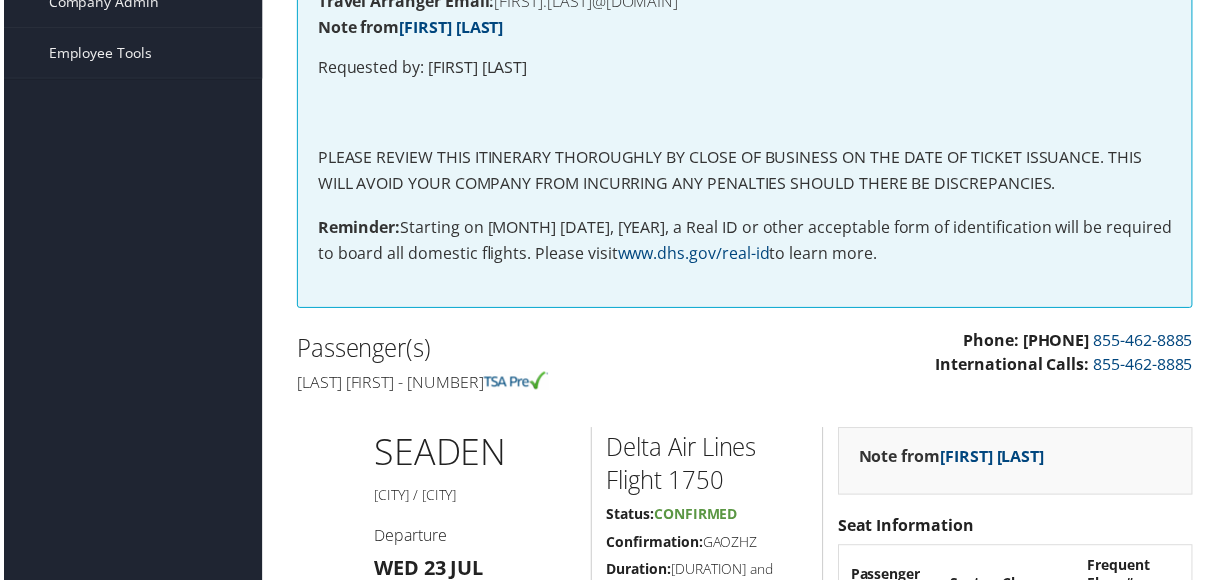 click on "Rajiv Sethi - 245621" at bounding box center [513, 385] 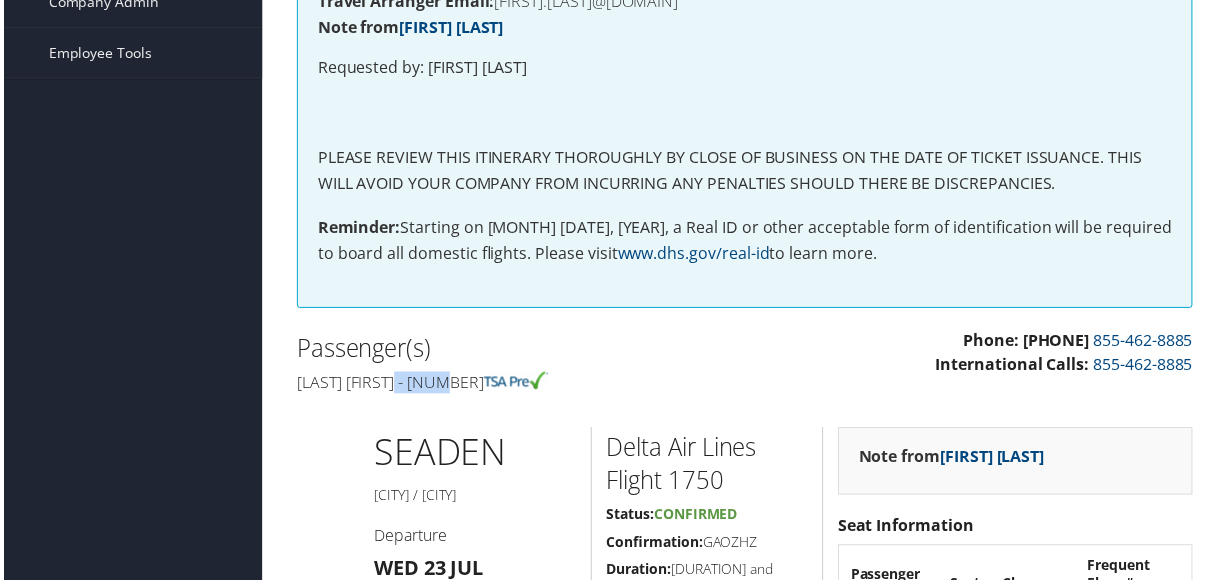 click on "Rajiv Sethi - 245621" at bounding box center [513, 385] 